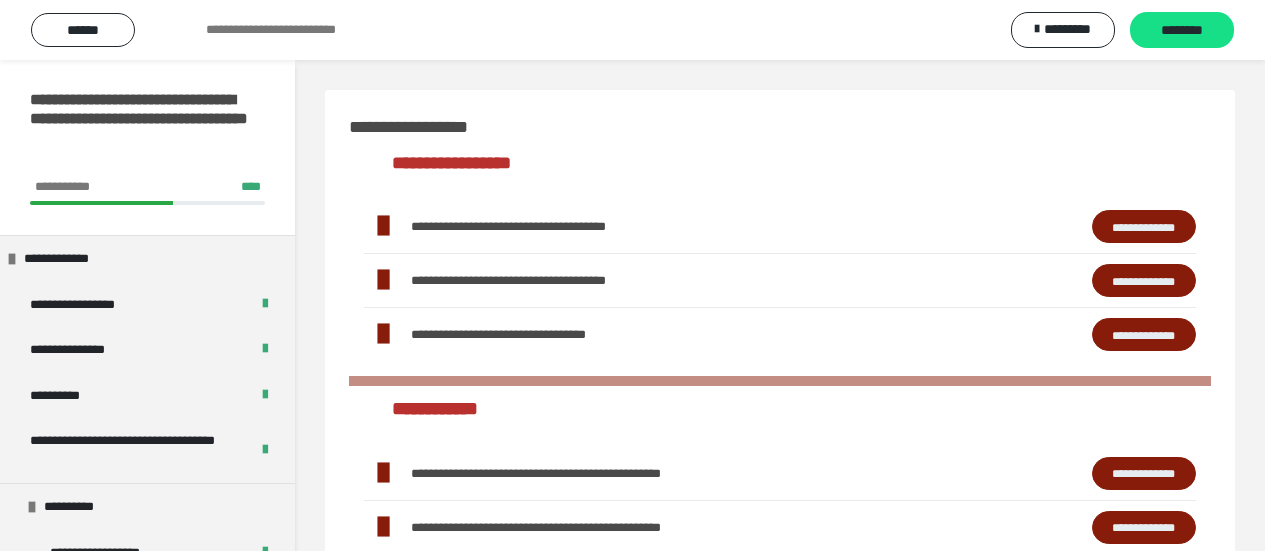 scroll, scrollTop: 747, scrollLeft: 0, axis: vertical 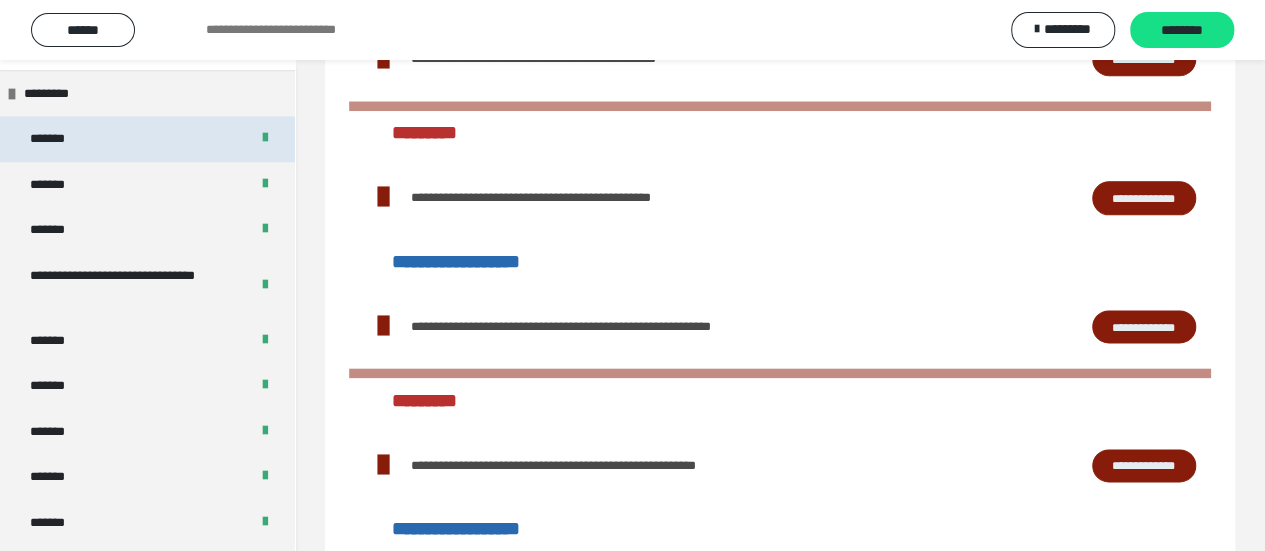 click on "*******" at bounding box center (147, 139) 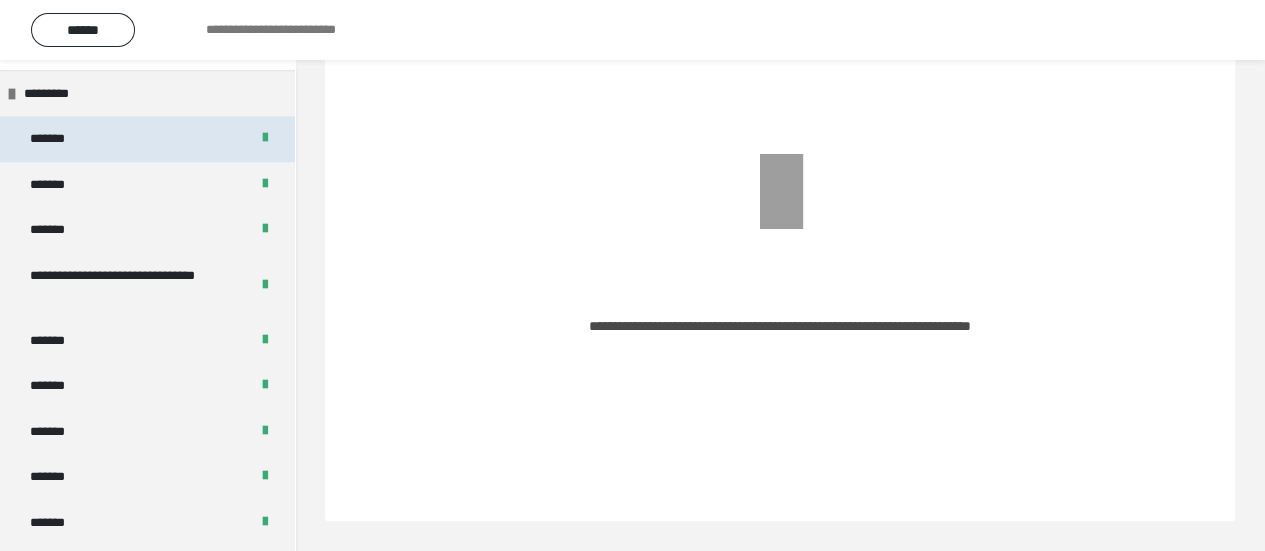 scroll, scrollTop: 92, scrollLeft: 0, axis: vertical 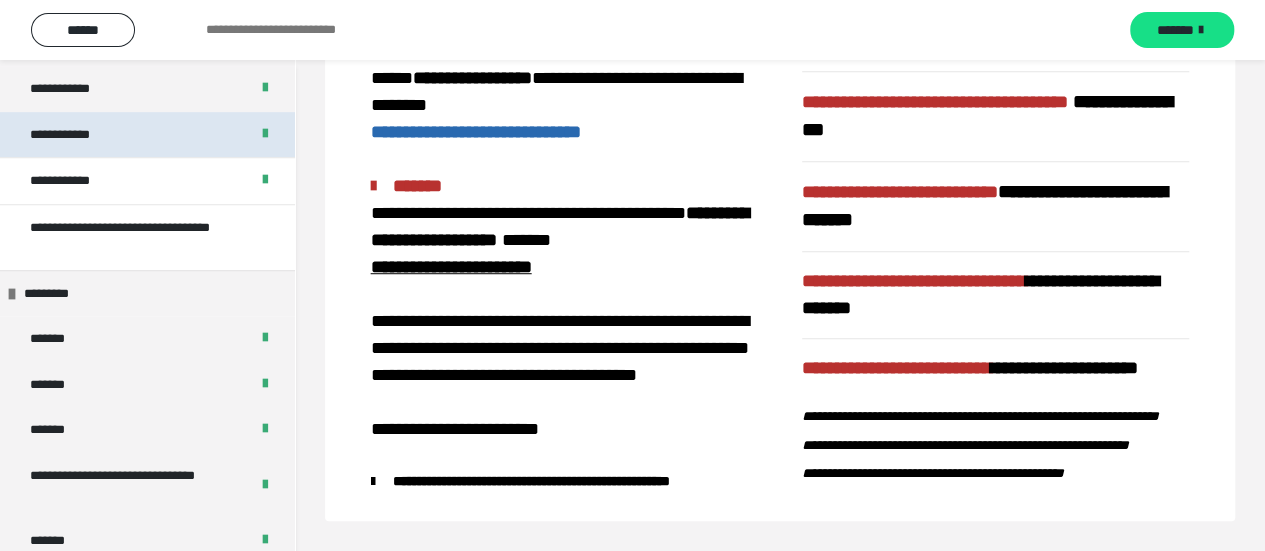 click on "*******" at bounding box center (147, 339) 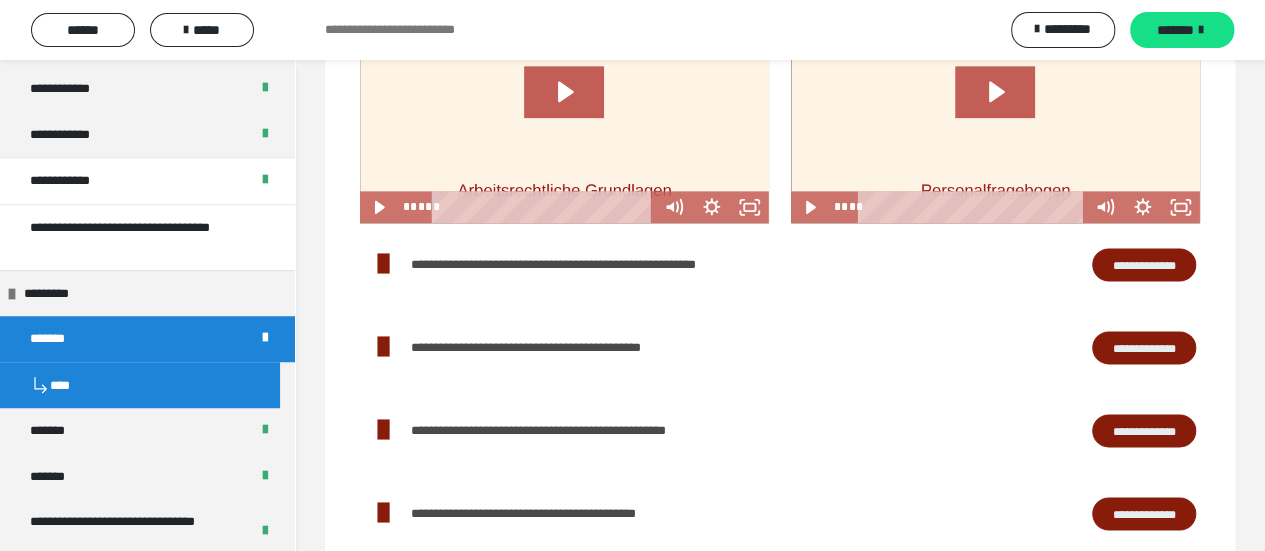 scroll, scrollTop: 1252, scrollLeft: 0, axis: vertical 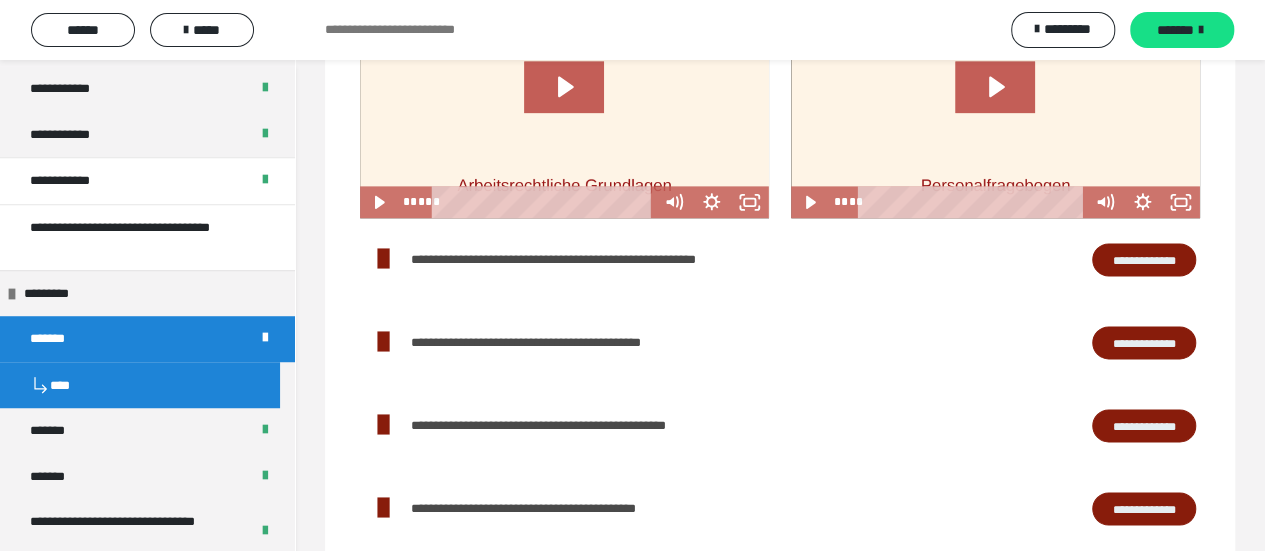 click on "**********" at bounding box center (1144, 259) 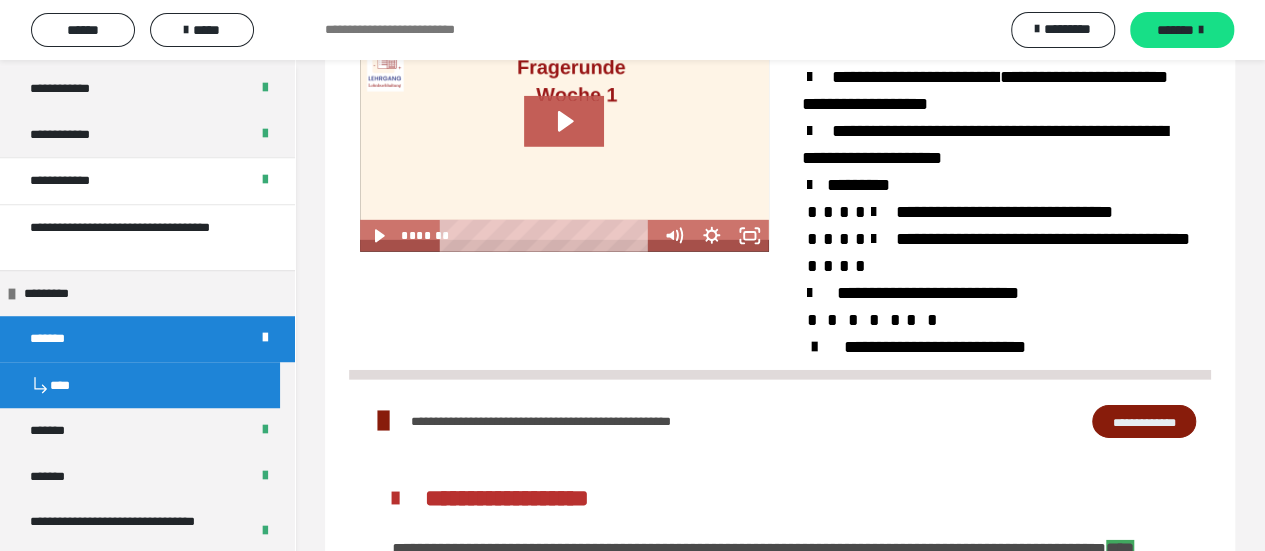 scroll, scrollTop: 2952, scrollLeft: 0, axis: vertical 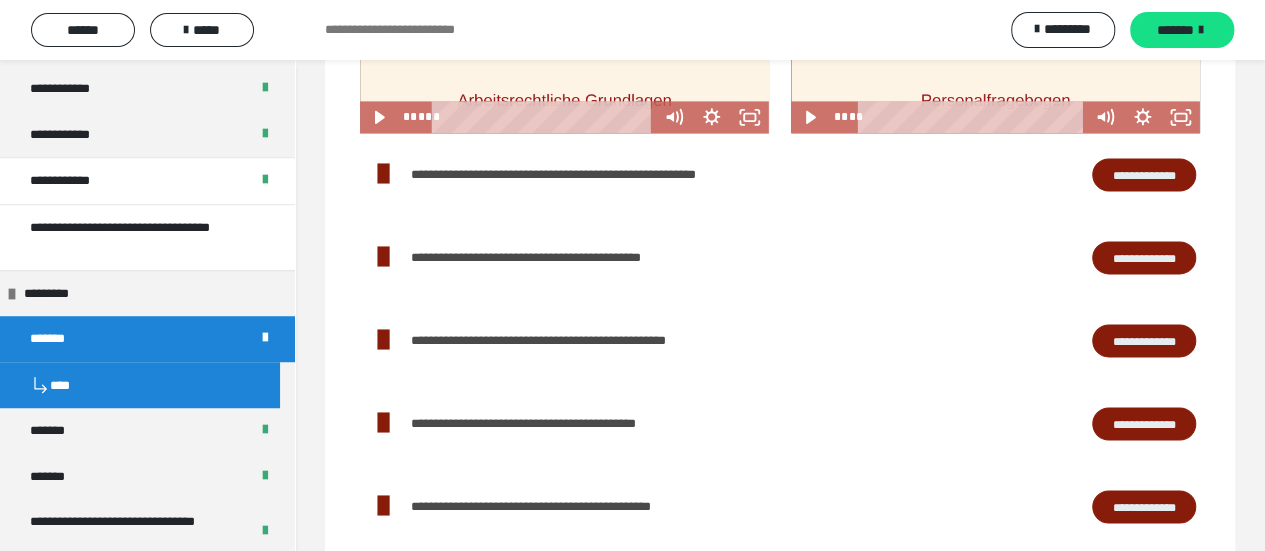 click on "**********" at bounding box center [1144, 340] 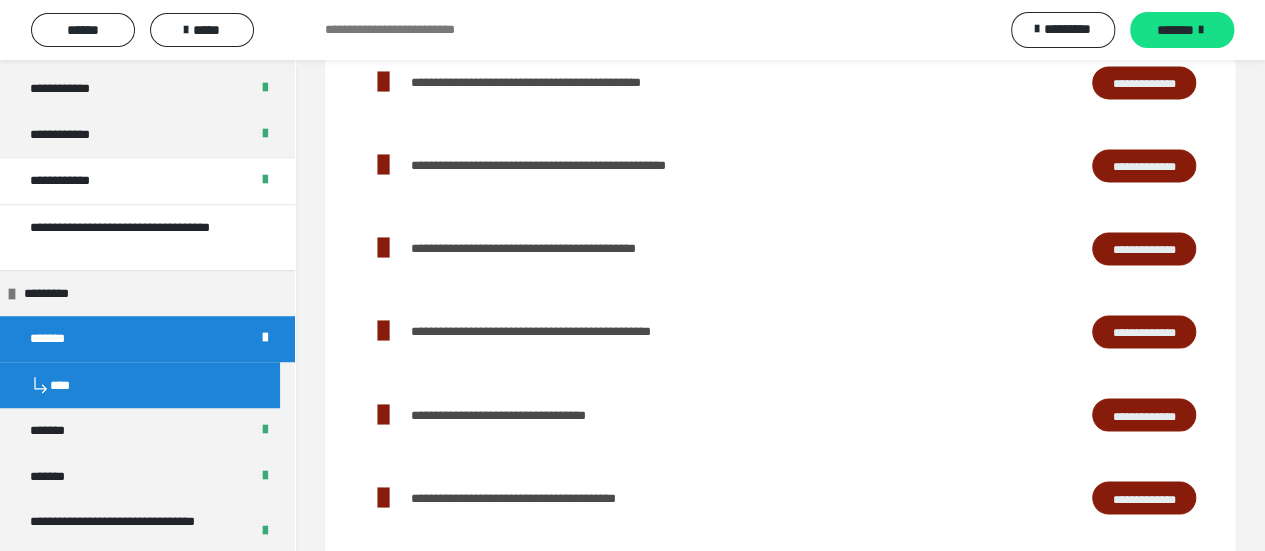 scroll, scrollTop: 1537, scrollLeft: 0, axis: vertical 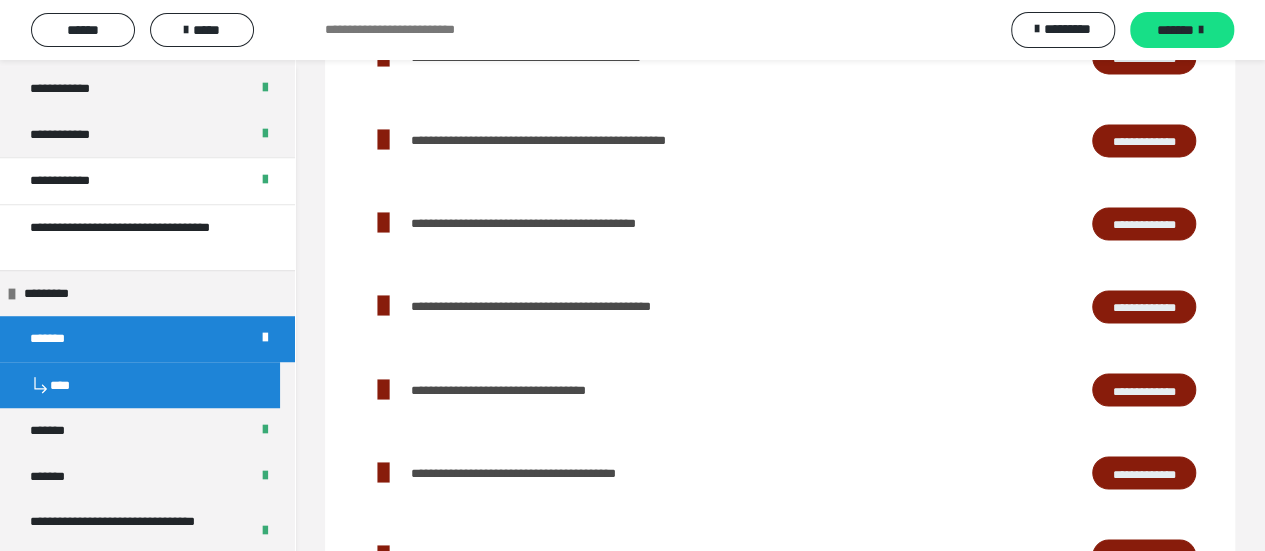 click on "**********" at bounding box center [1144, 306] 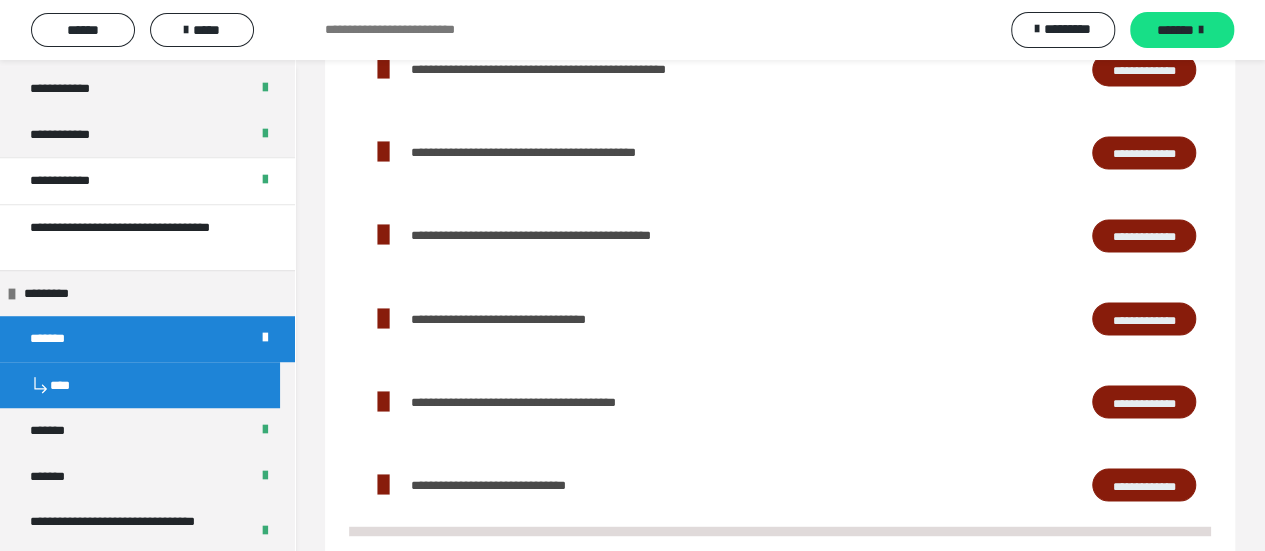 scroll, scrollTop: 1637, scrollLeft: 0, axis: vertical 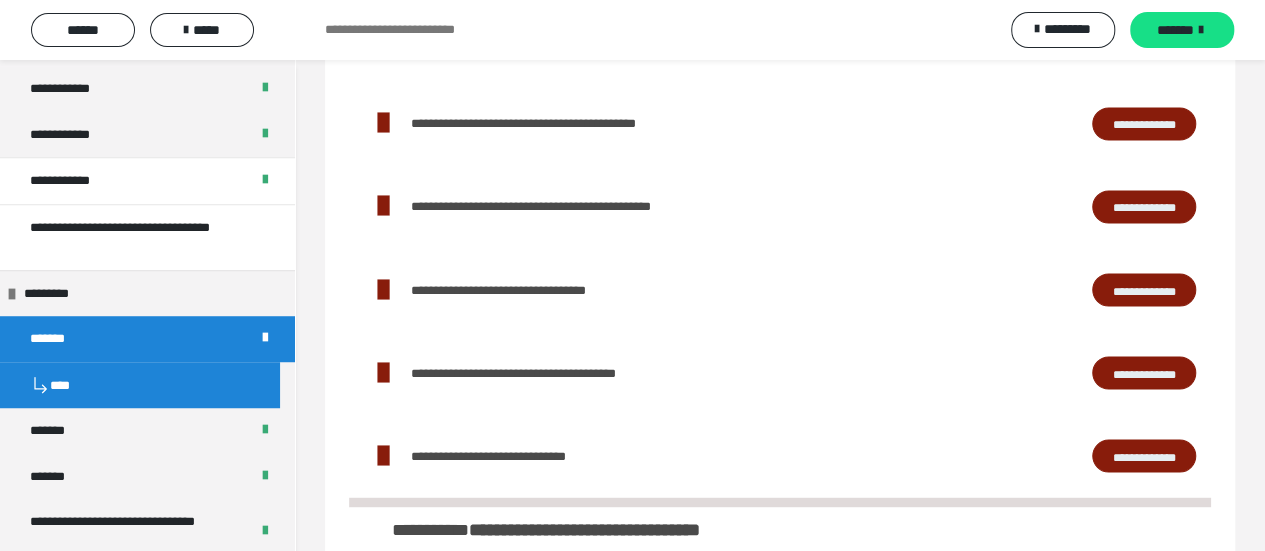 click on "**********" at bounding box center [1144, 289] 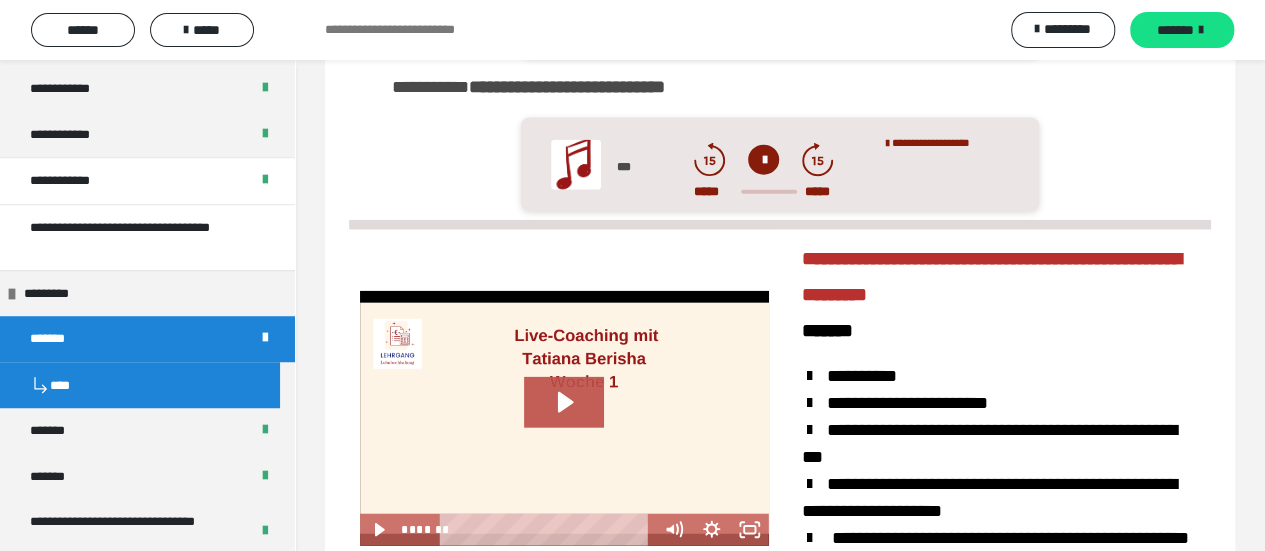 scroll, scrollTop: 2137, scrollLeft: 0, axis: vertical 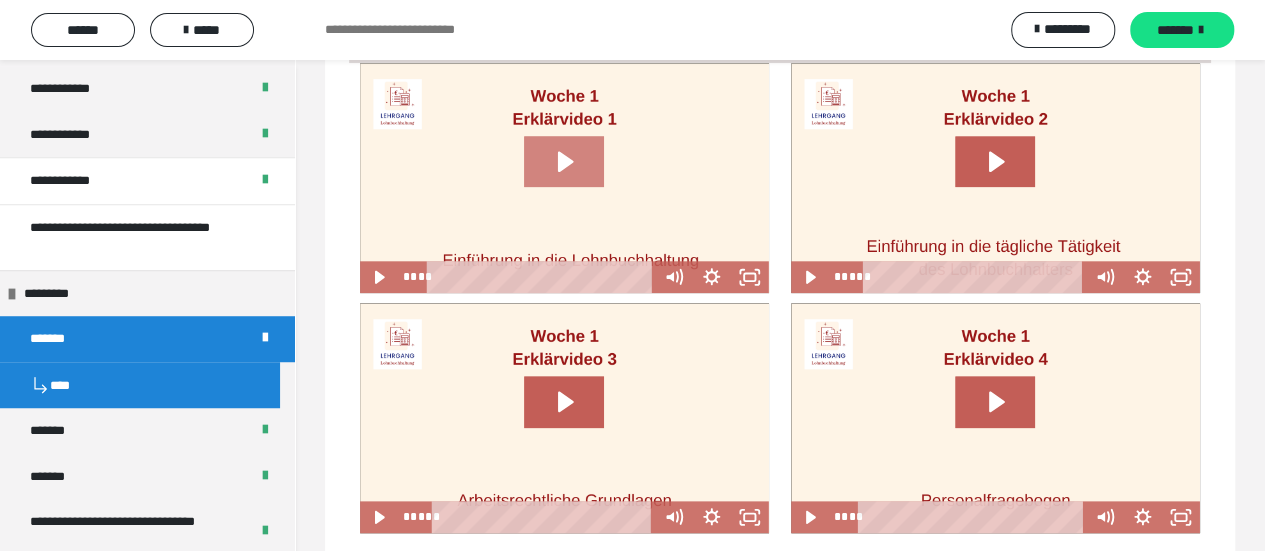 click 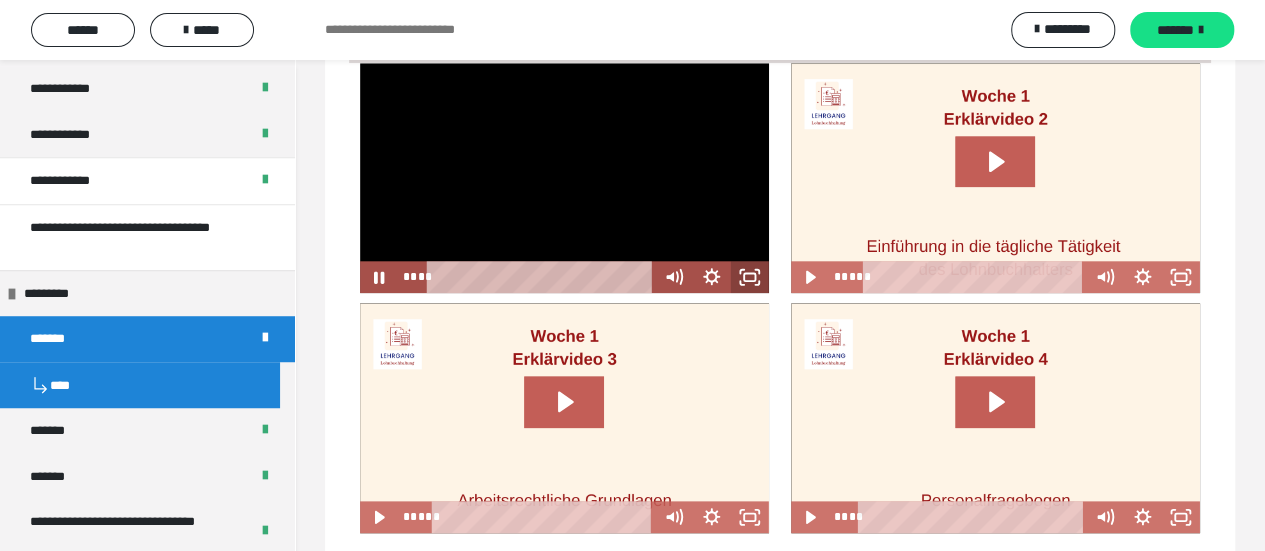 drag, startPoint x: 746, startPoint y: 293, endPoint x: 746, endPoint y: 414, distance: 121 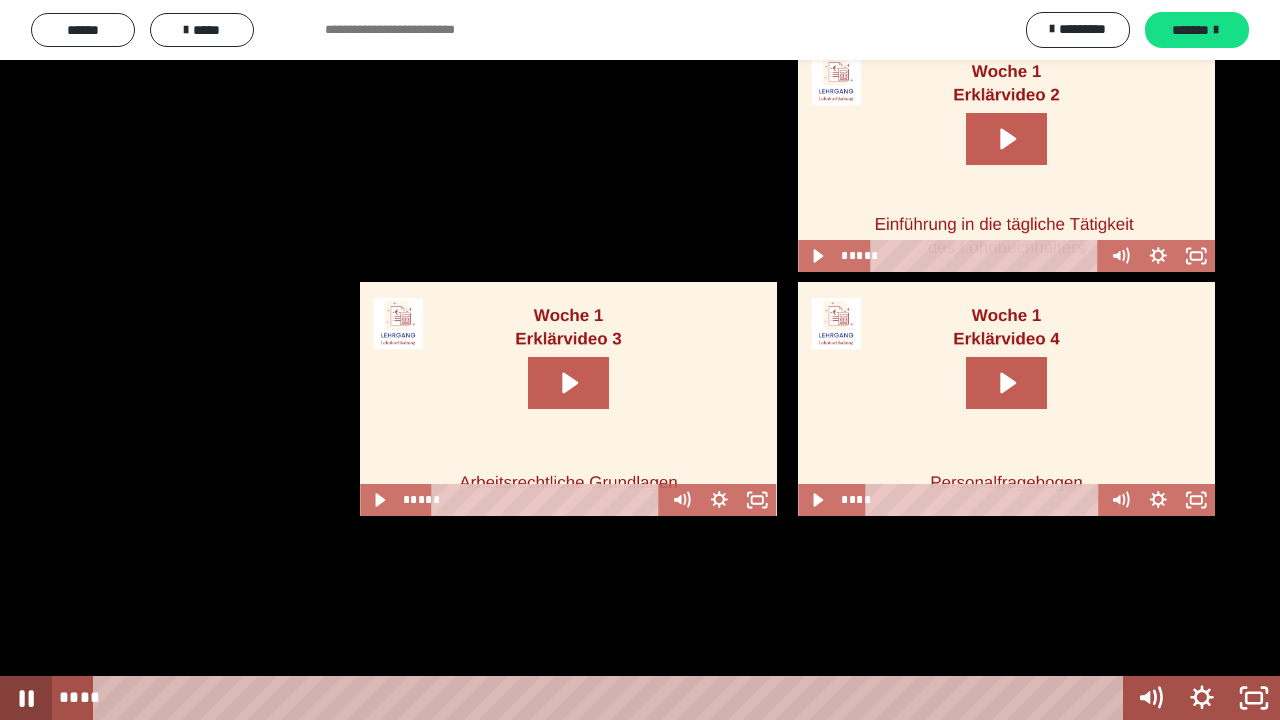 click 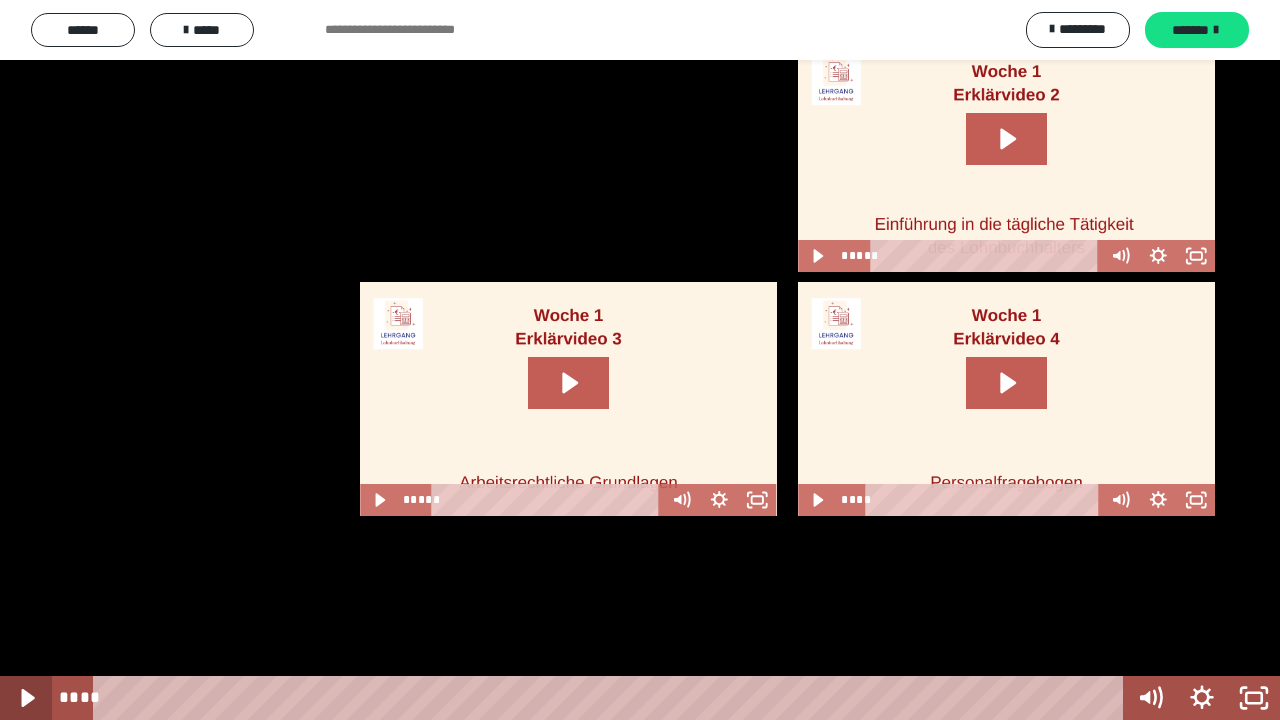 click 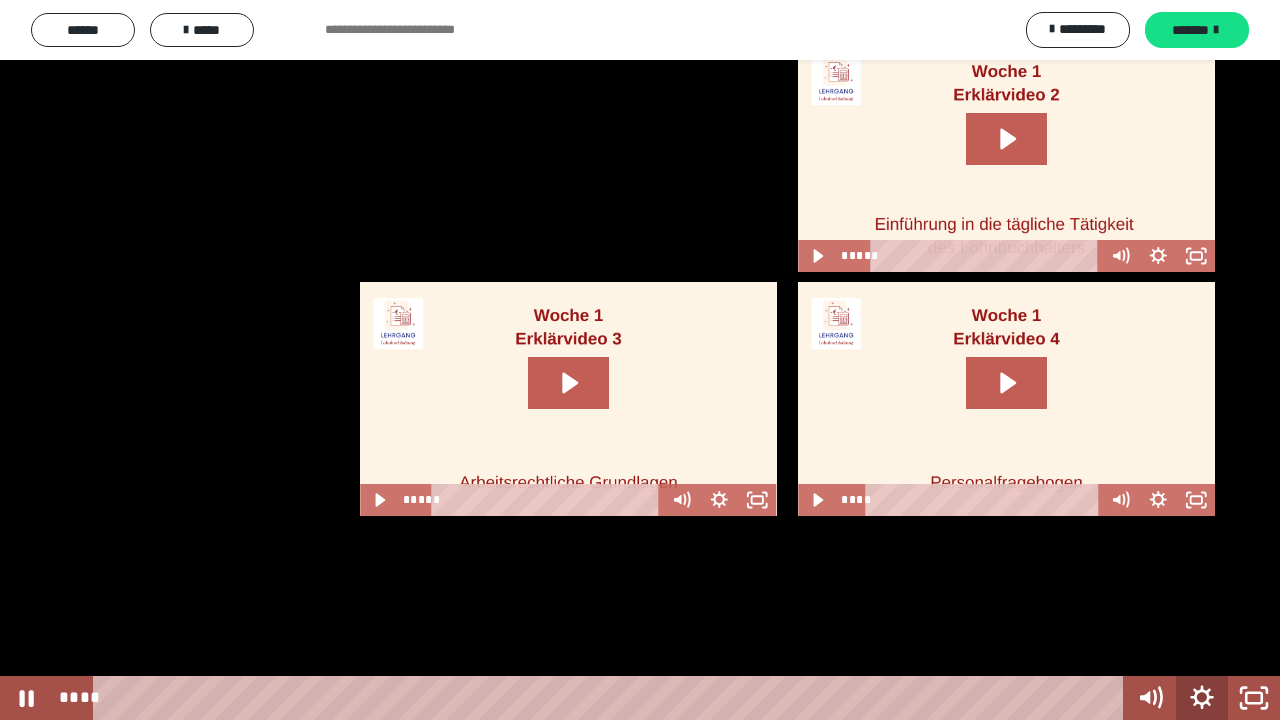 click 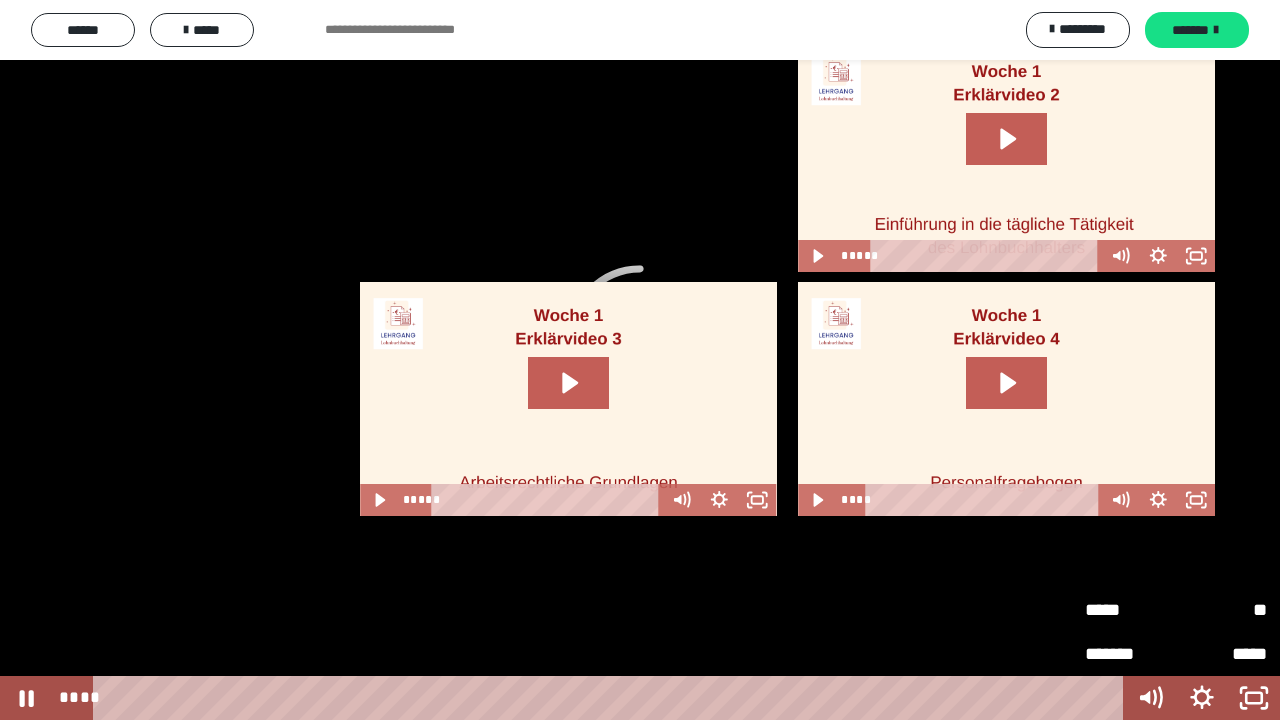 click on "*****" at bounding box center [1221, 653] 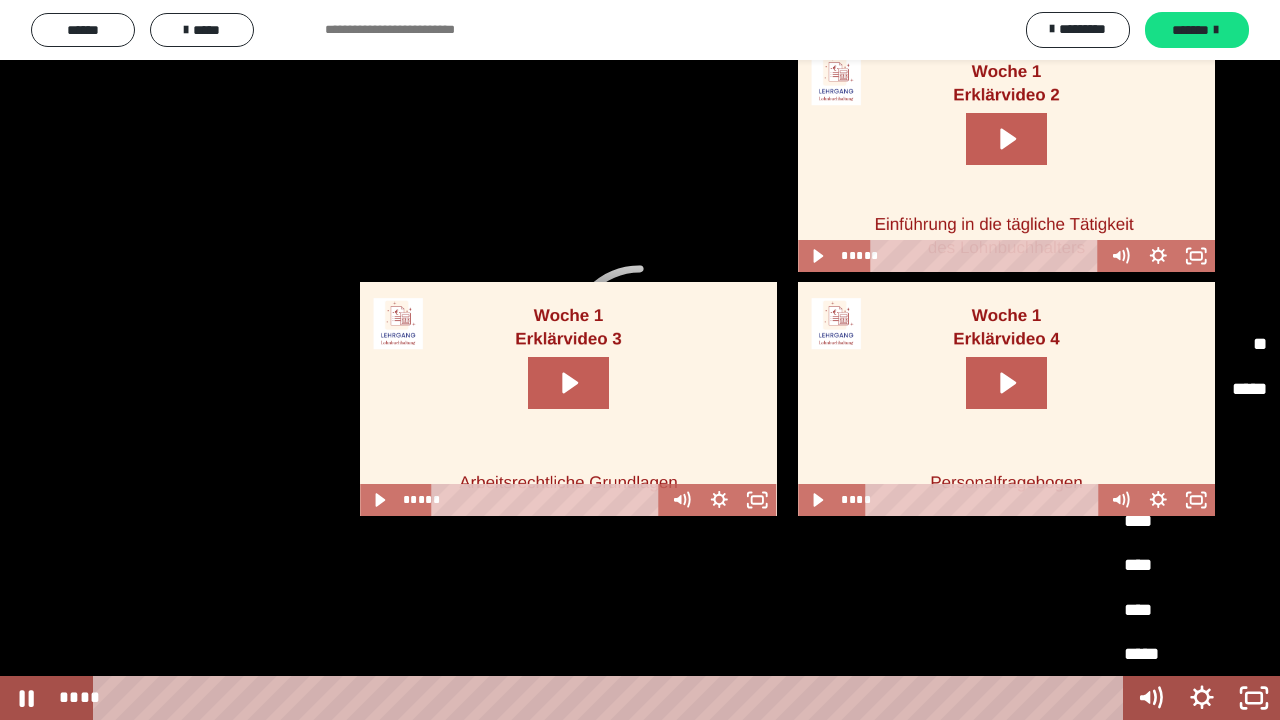click on "****" at bounding box center [1176, 521] 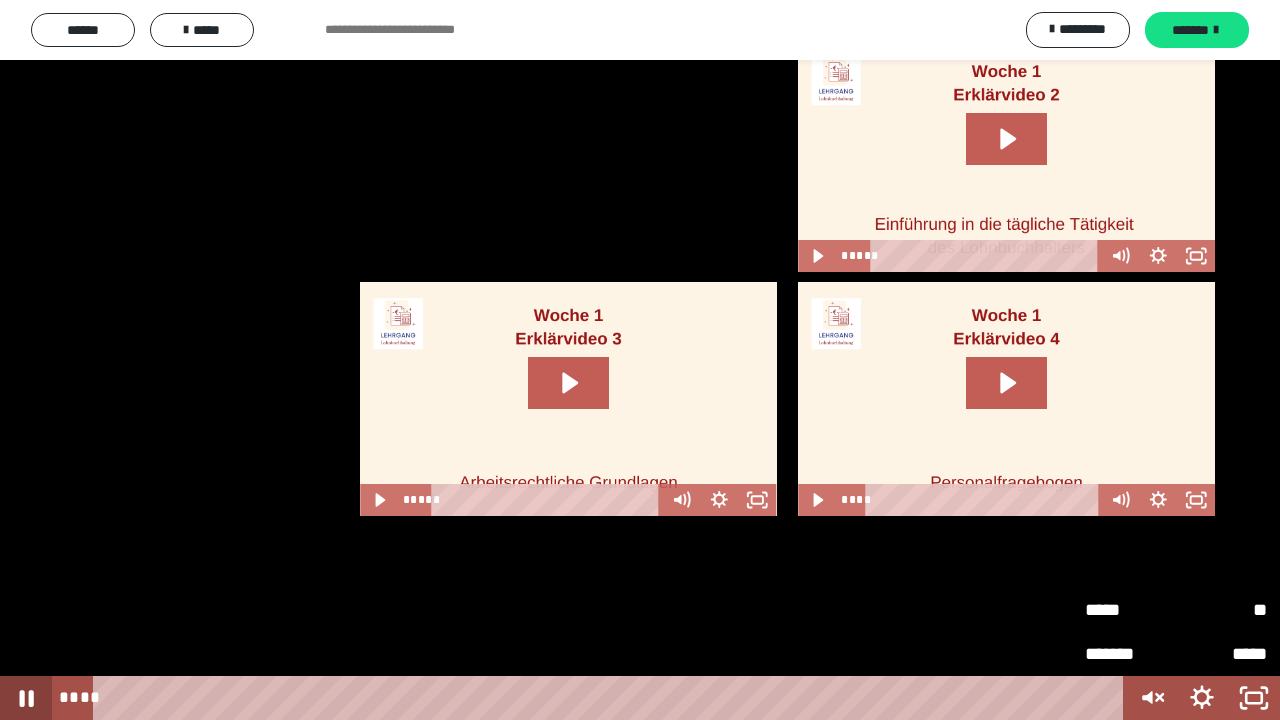 click 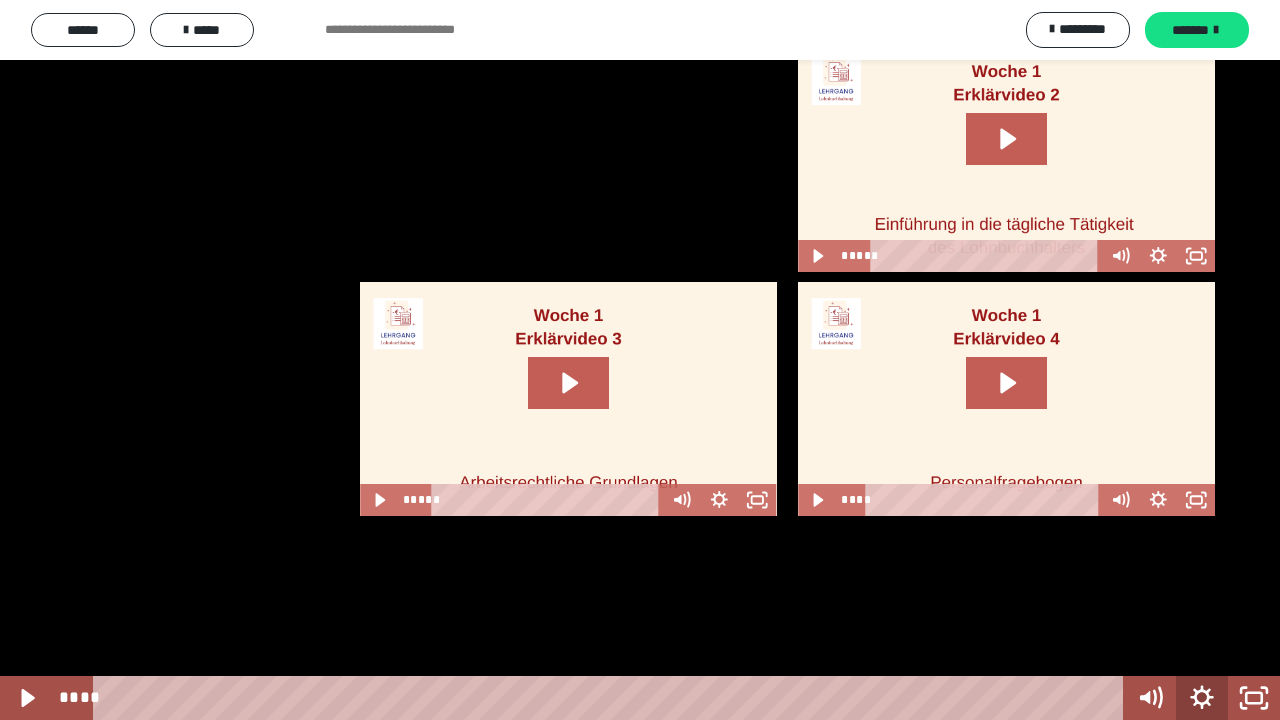 click 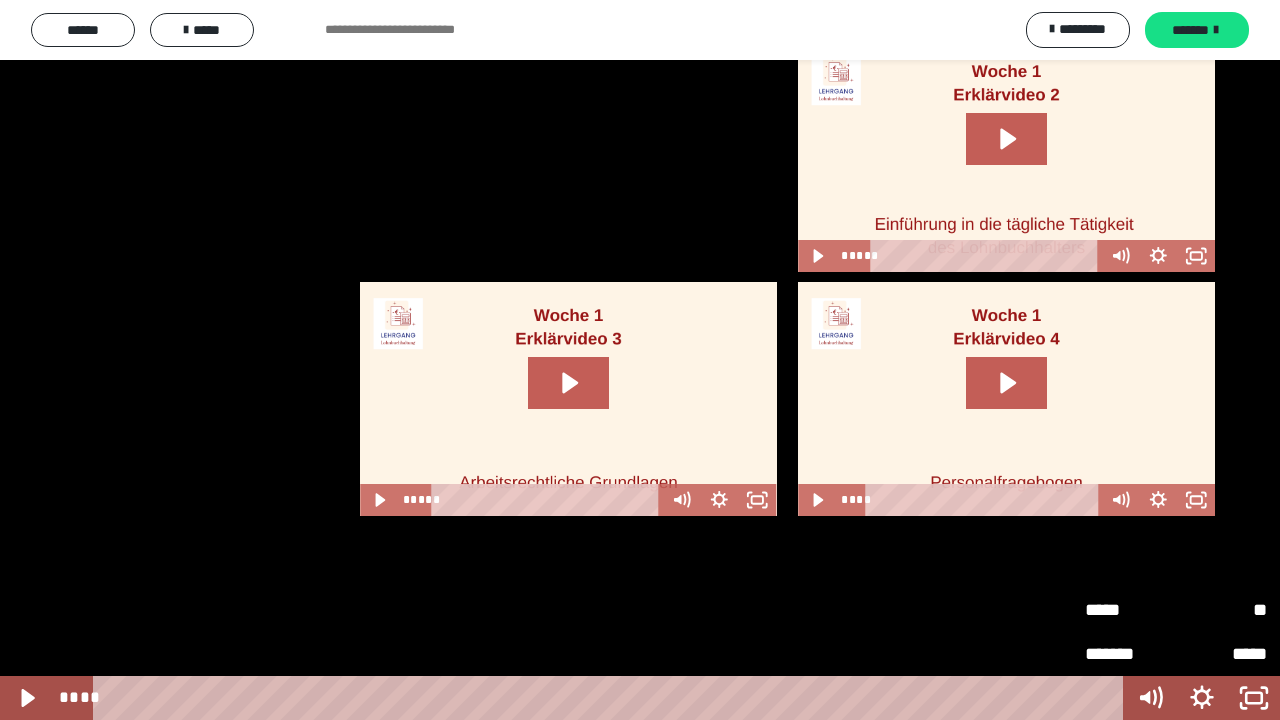 click on "**" at bounding box center (1221, 601) 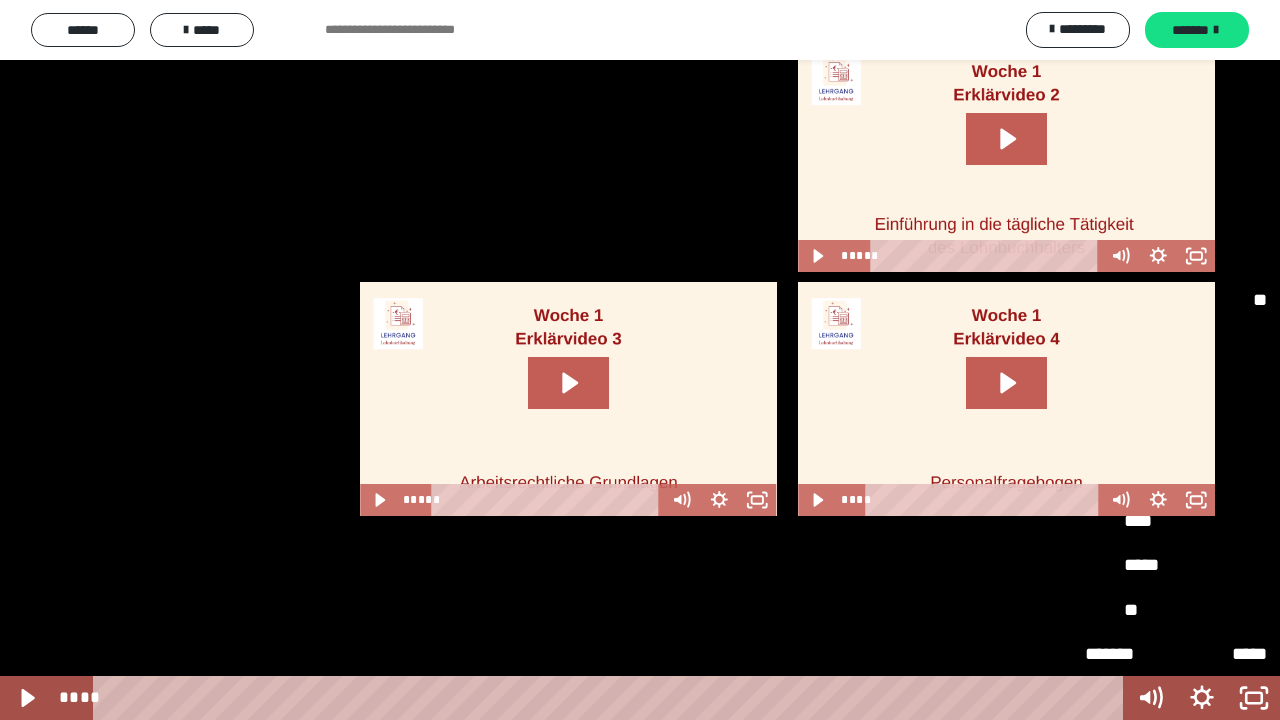click on "**" at bounding box center (1176, 610) 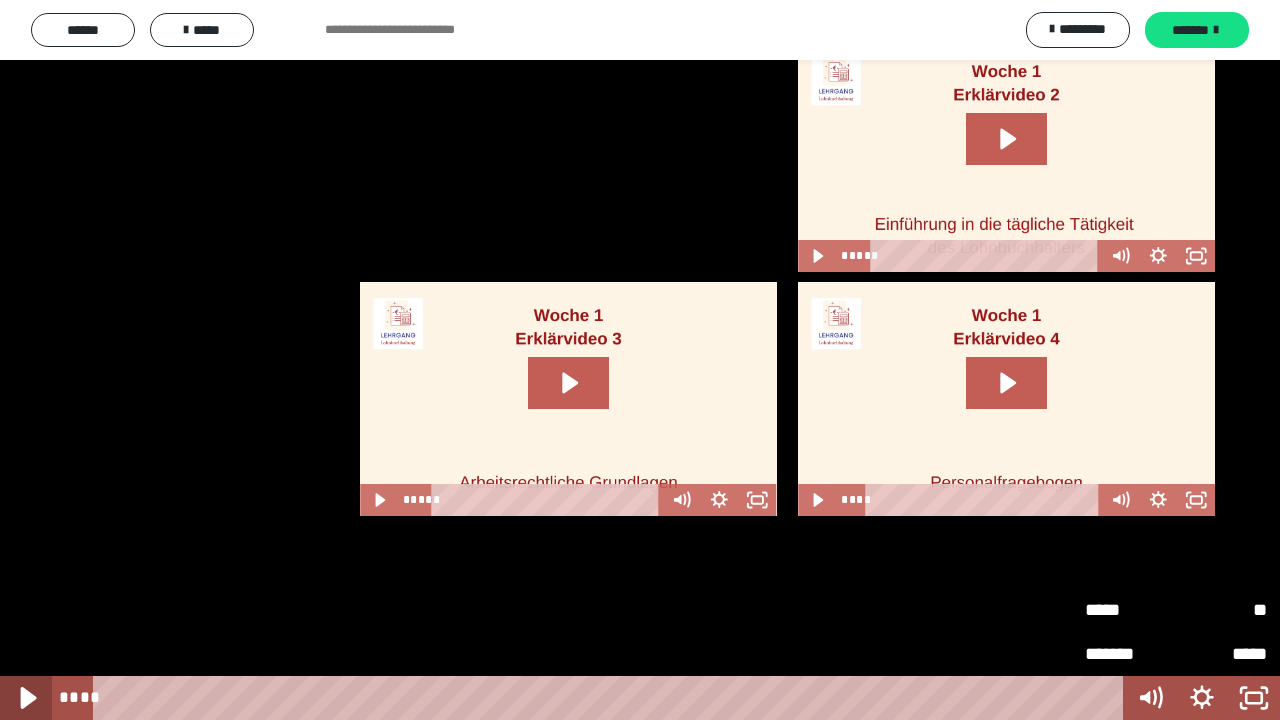 click 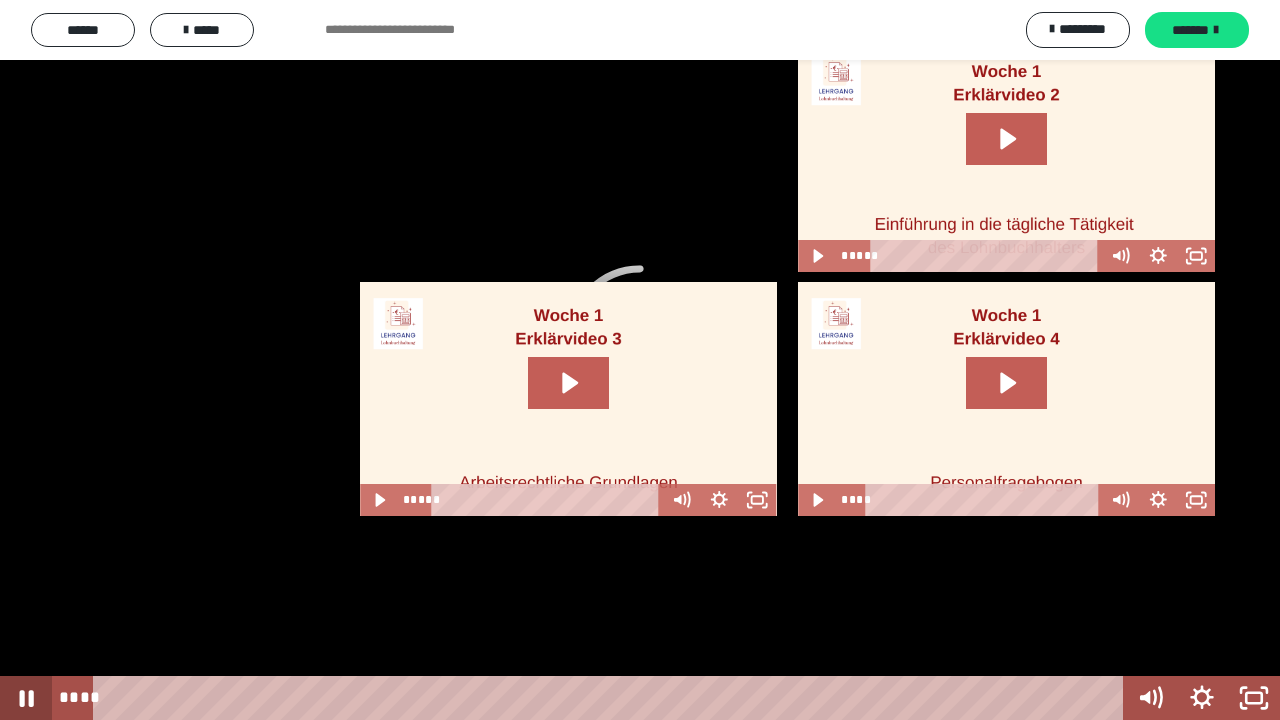 click 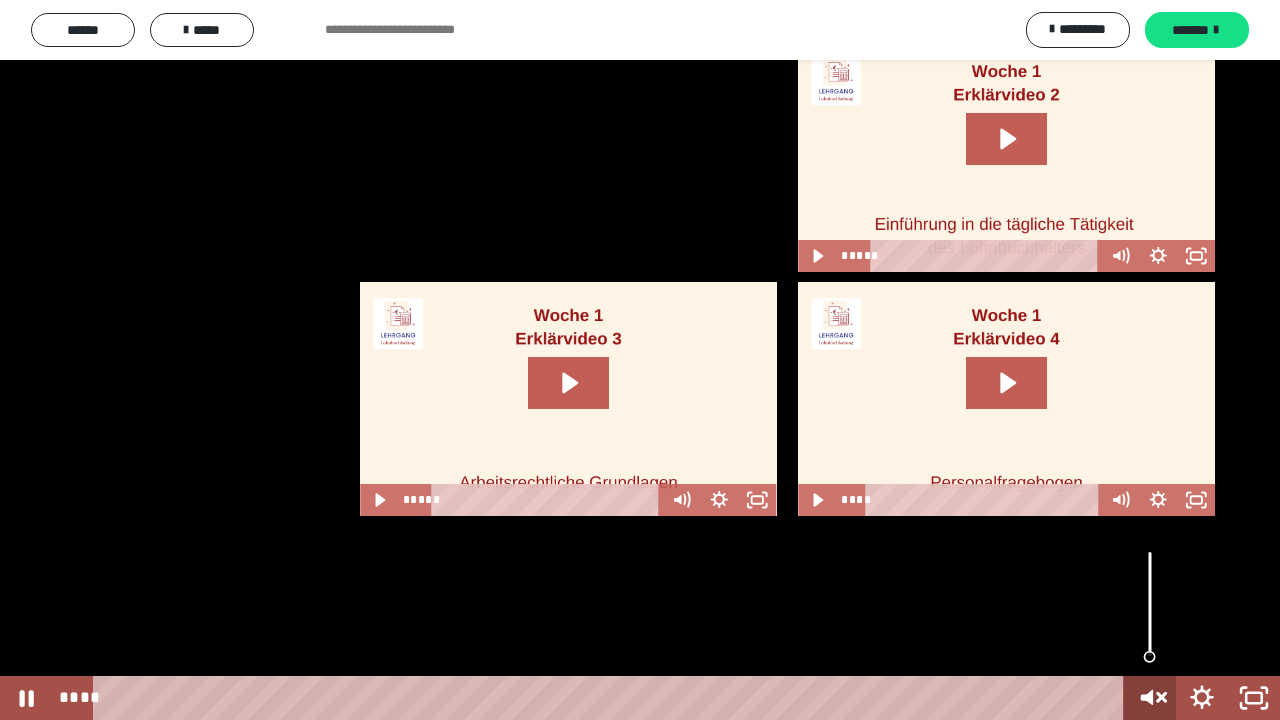 click 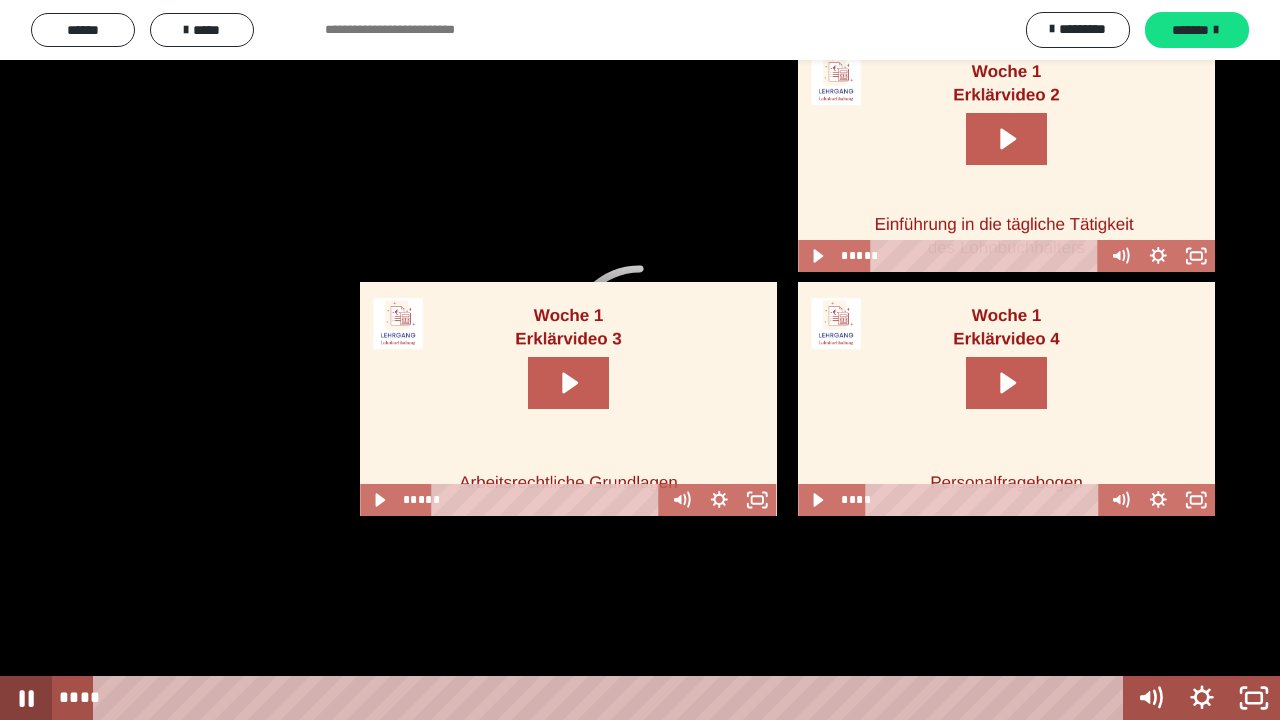 click 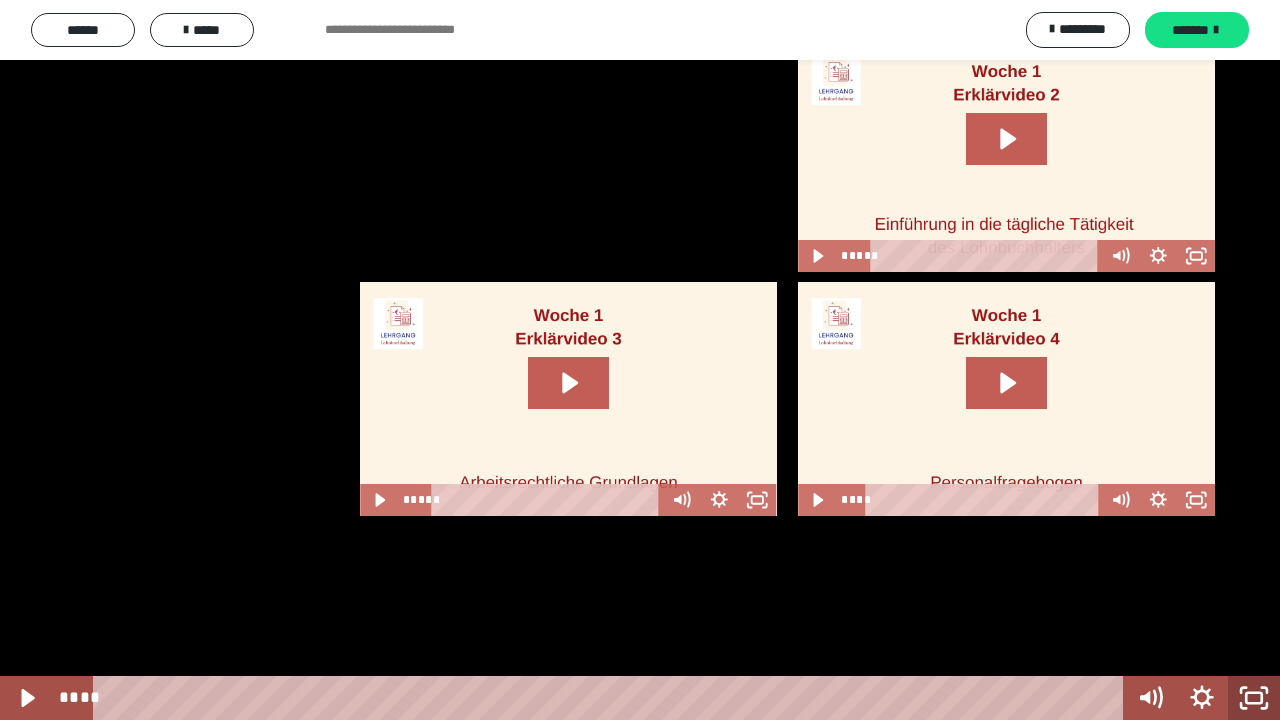 click 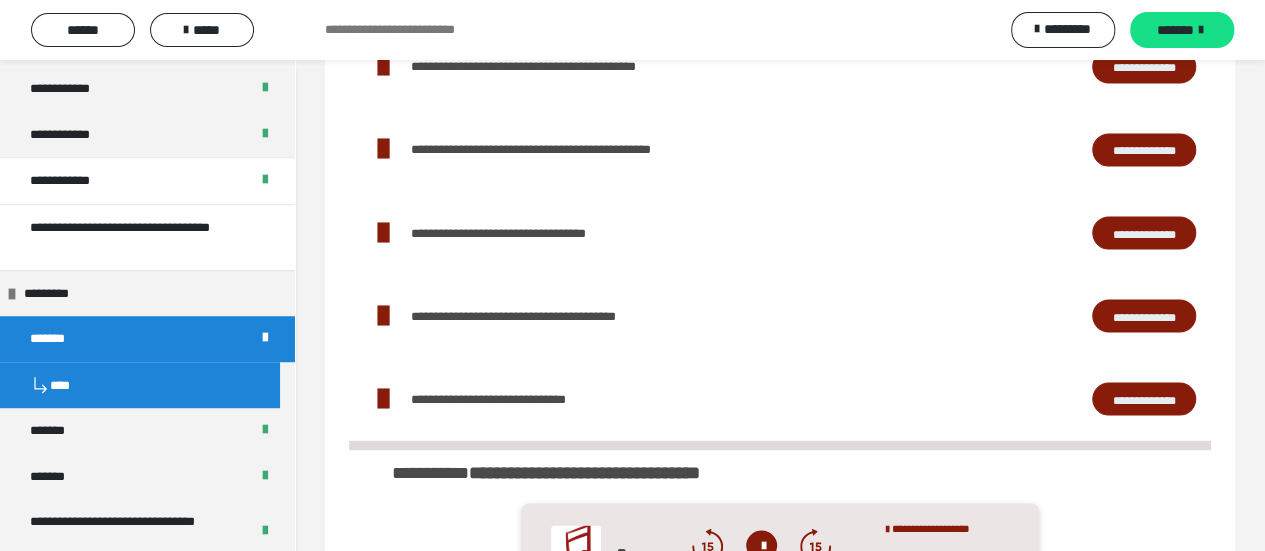 scroll, scrollTop: 1737, scrollLeft: 0, axis: vertical 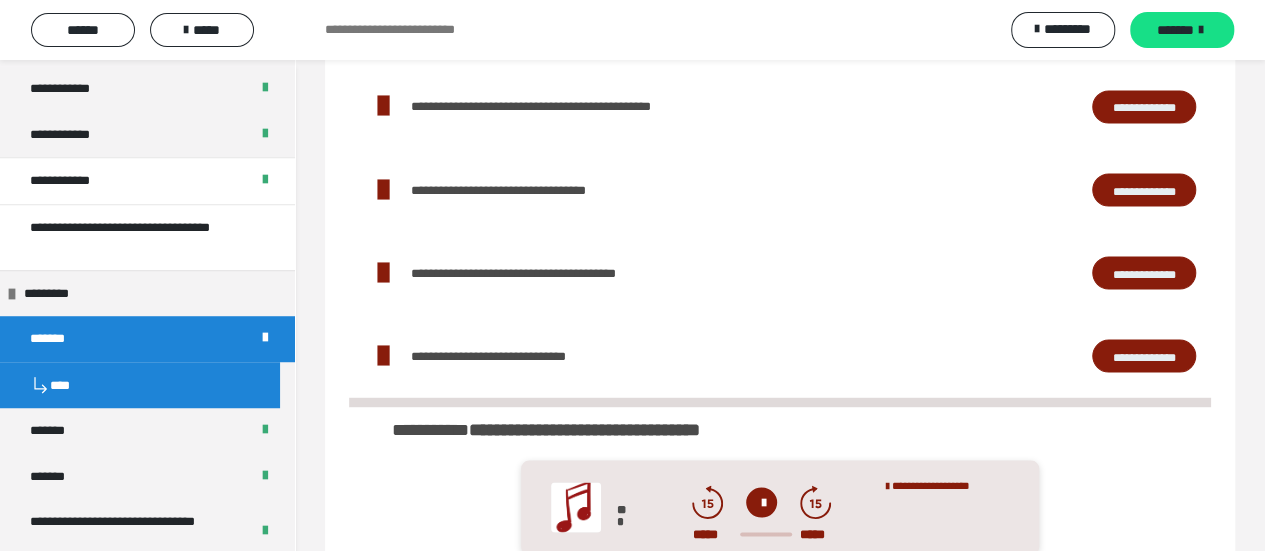 click on "**********" at bounding box center [1144, 355] 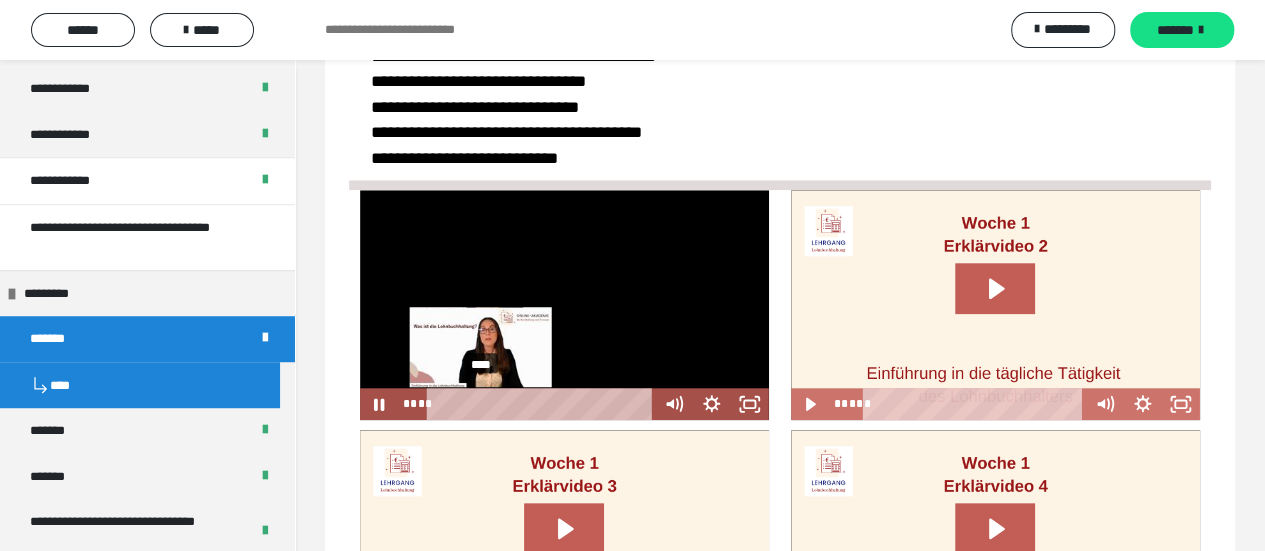 scroll, scrollTop: 737, scrollLeft: 0, axis: vertical 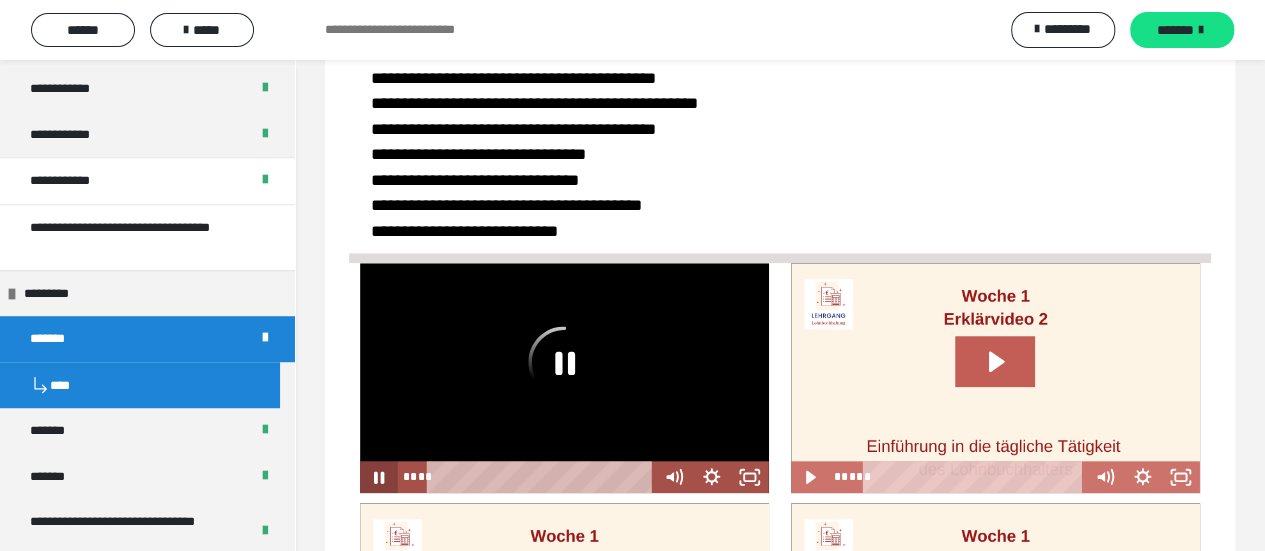 click 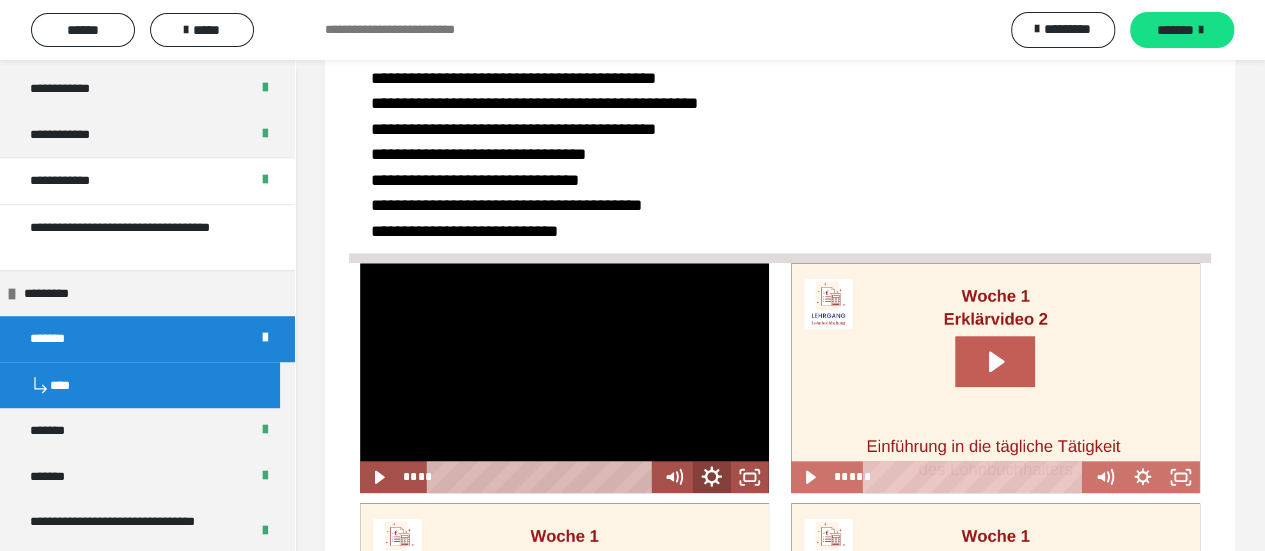 click 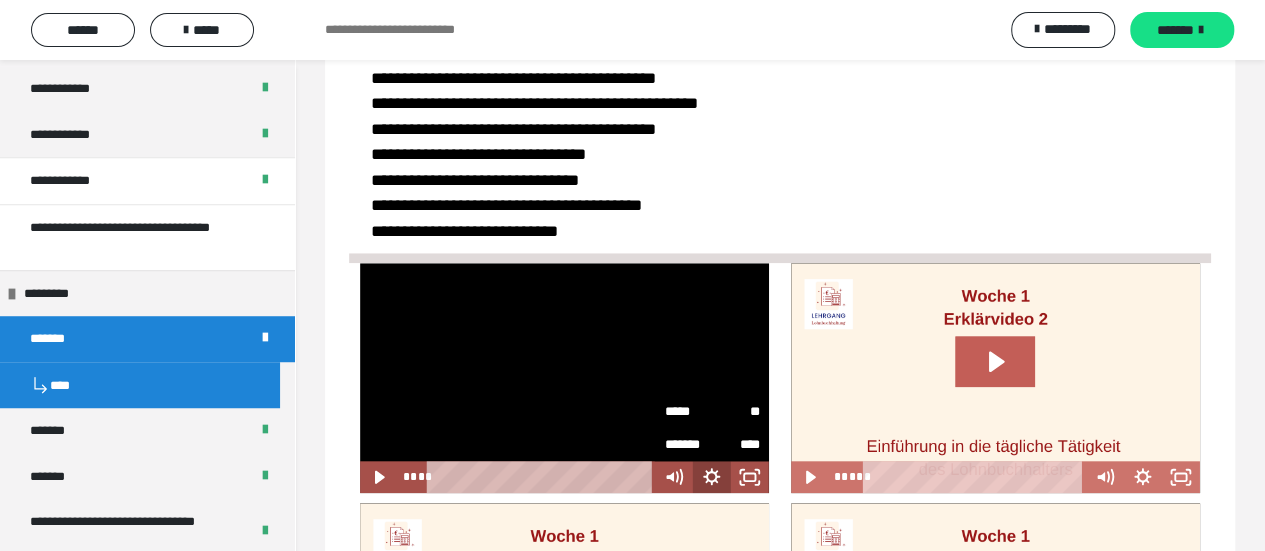 click 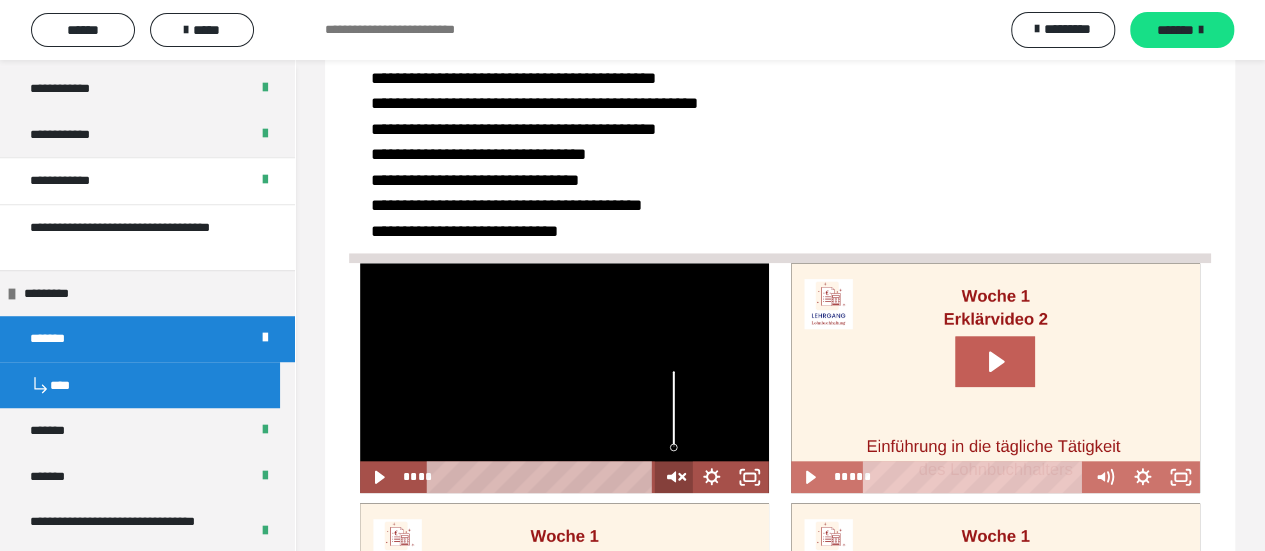click 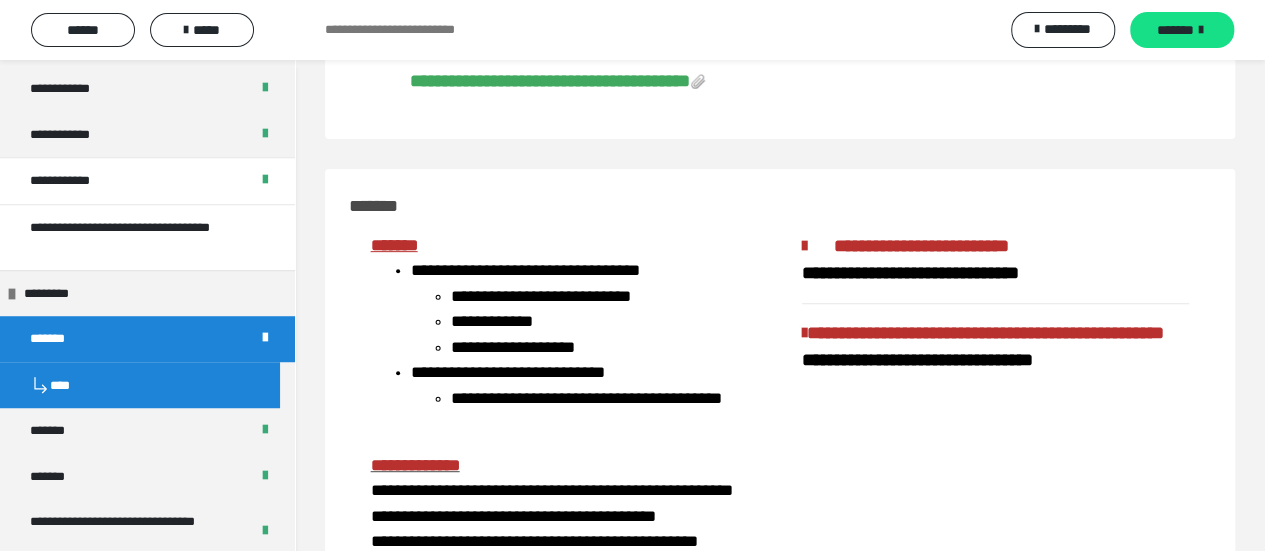 scroll, scrollTop: 0, scrollLeft: 0, axis: both 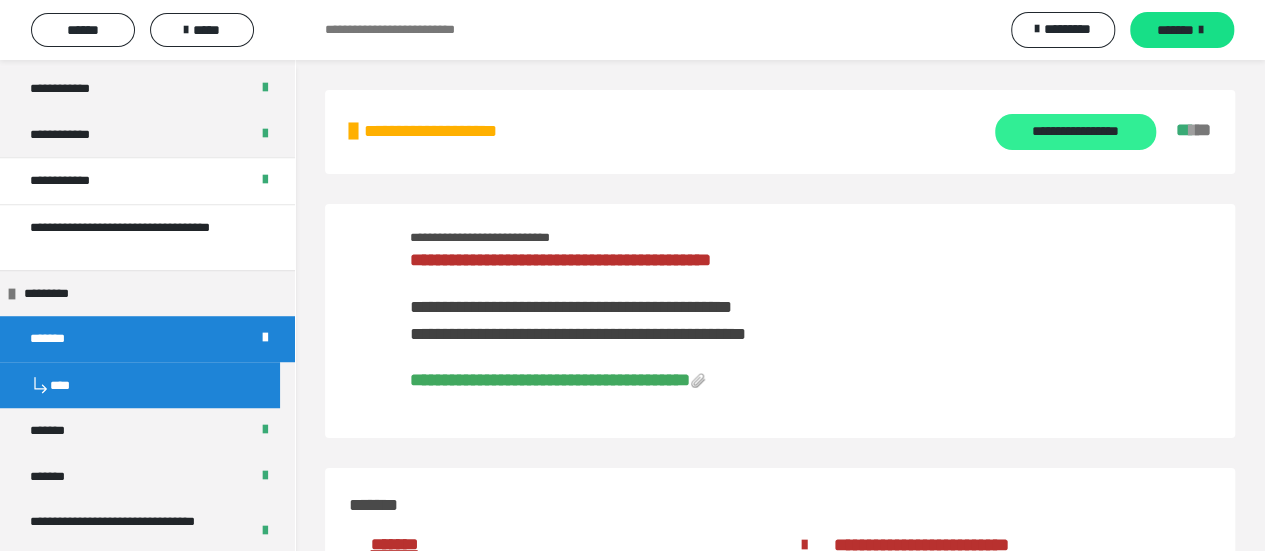 click on "**********" at bounding box center (1075, 132) 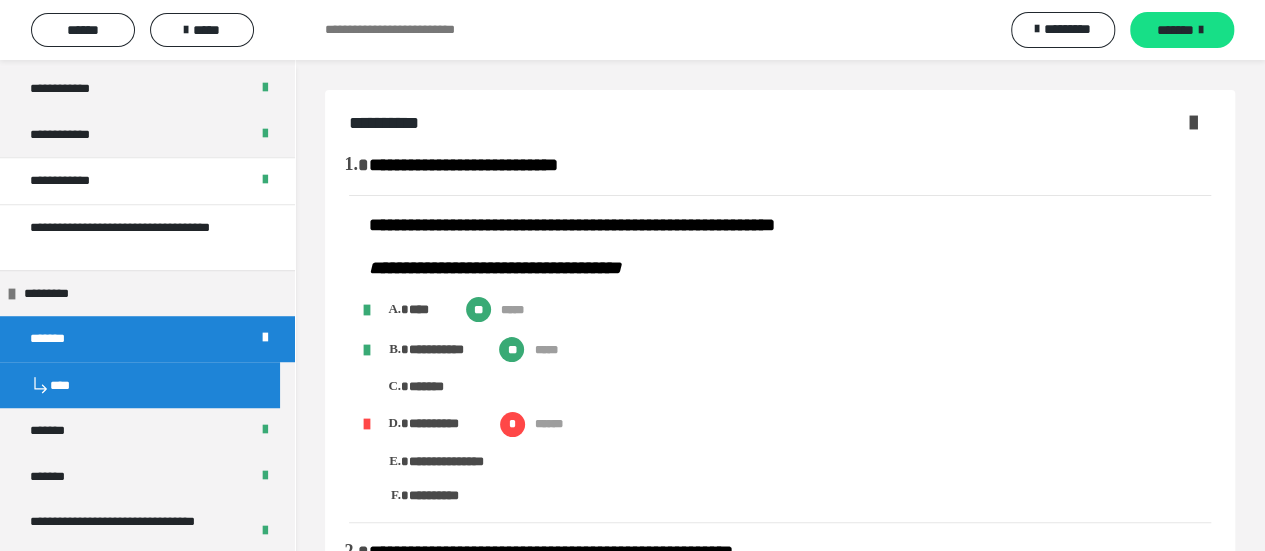 click at bounding box center (1193, 122) 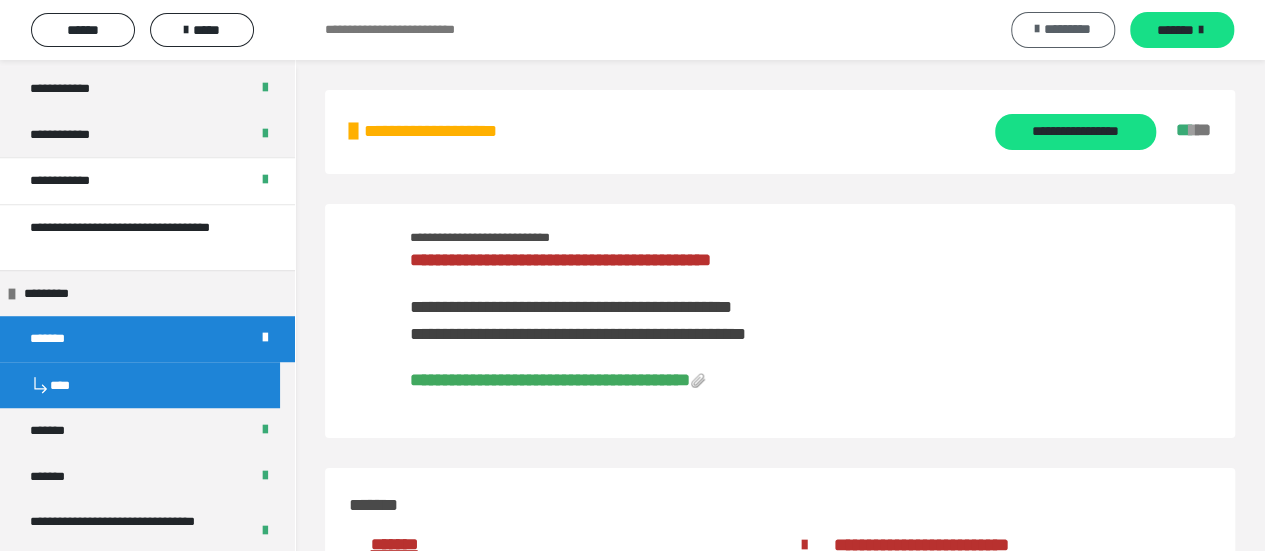 click on "*********" at bounding box center (1063, 30) 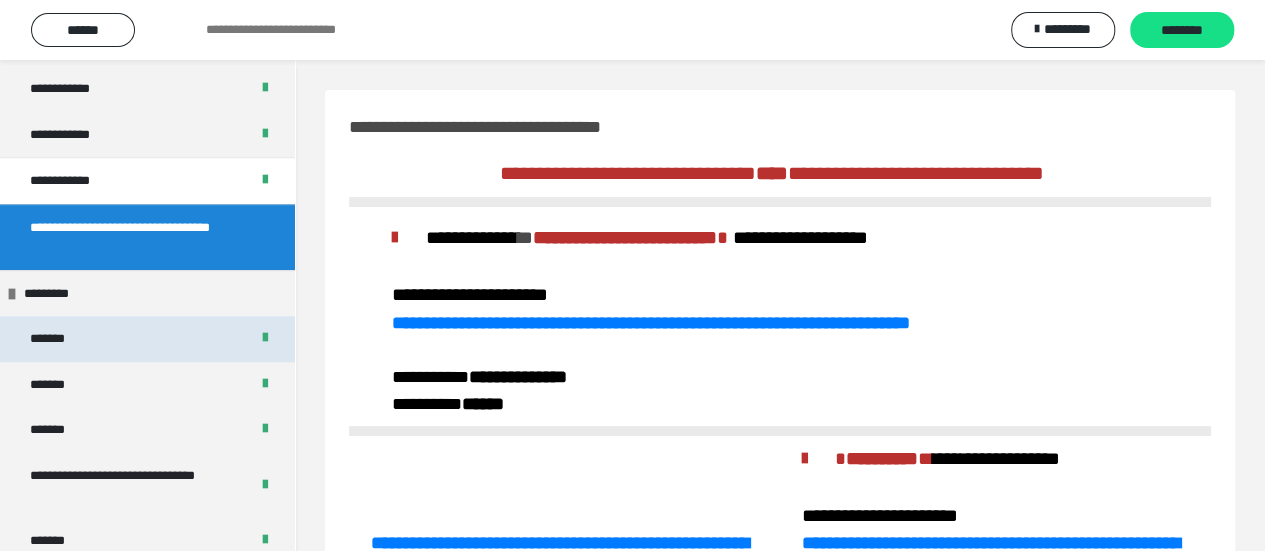 click on "*******" at bounding box center [147, 339] 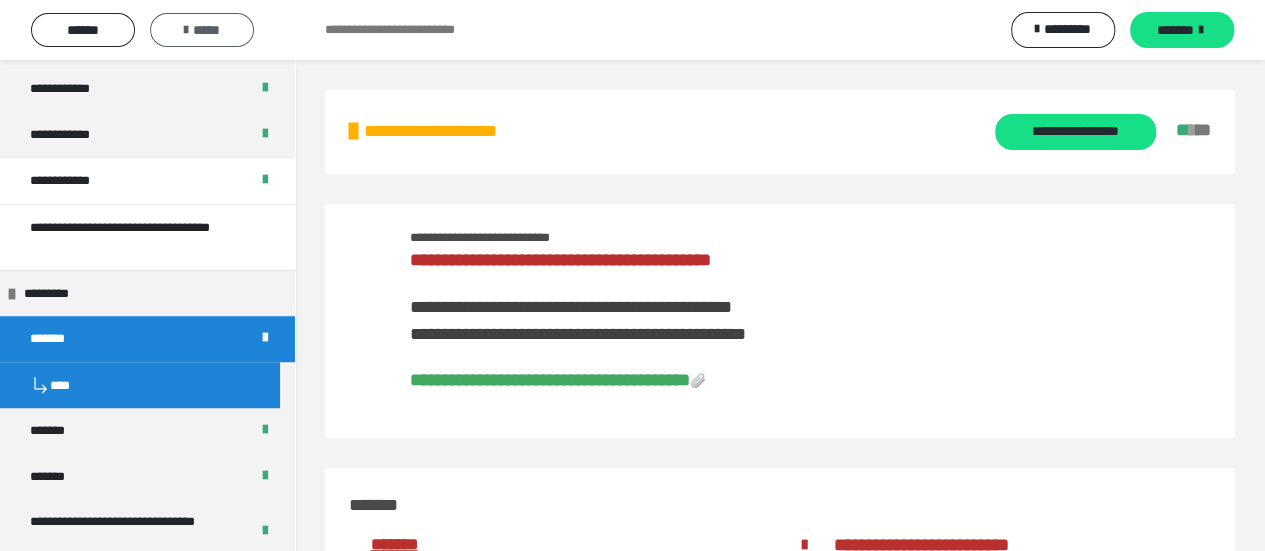 click on "*****" at bounding box center (202, 30) 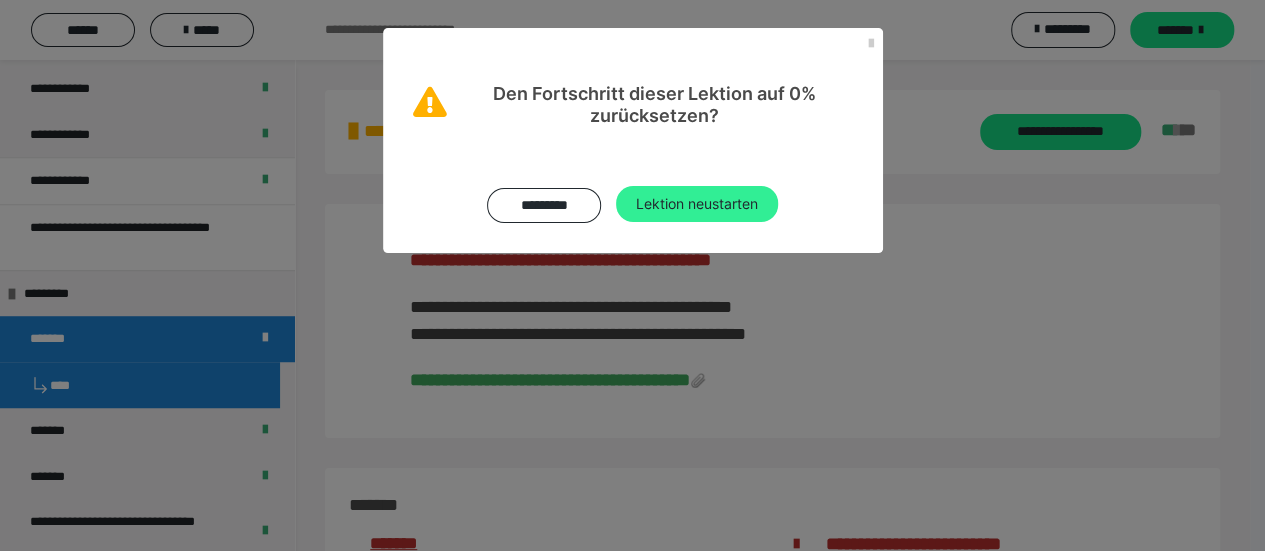 click on "Lektion neustarten" at bounding box center [697, 204] 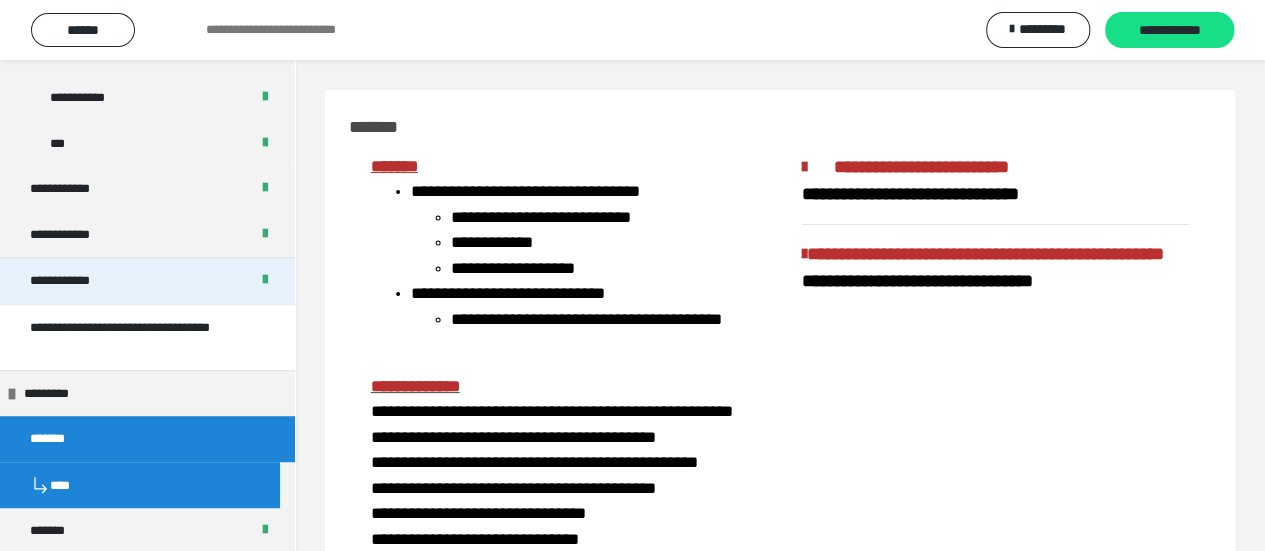 scroll, scrollTop: 700, scrollLeft: 0, axis: vertical 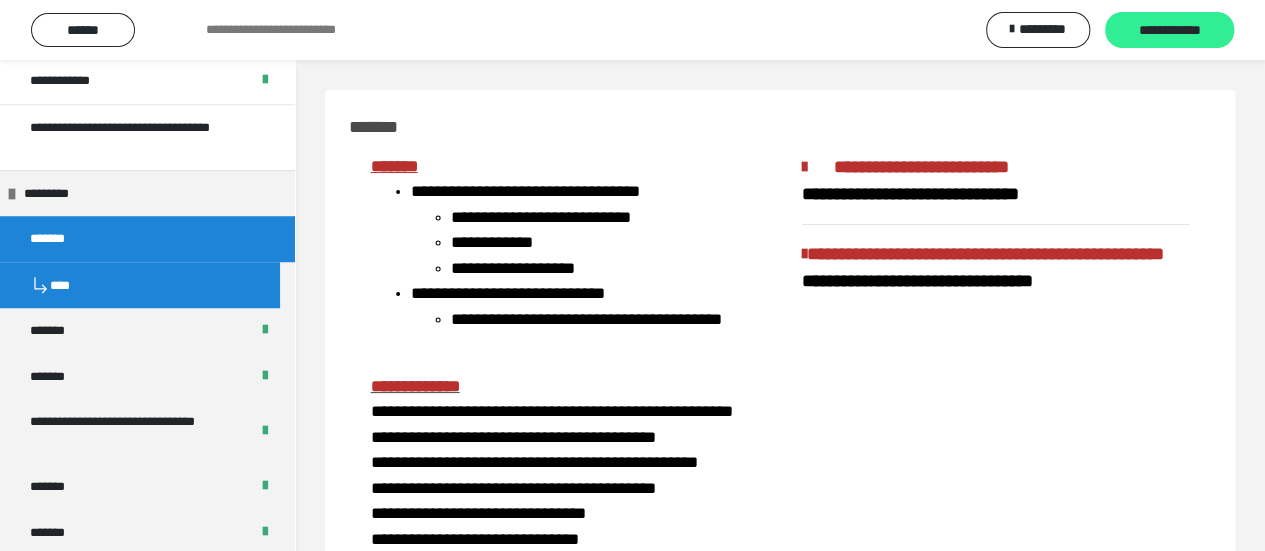 click on "**********" at bounding box center [1169, 31] 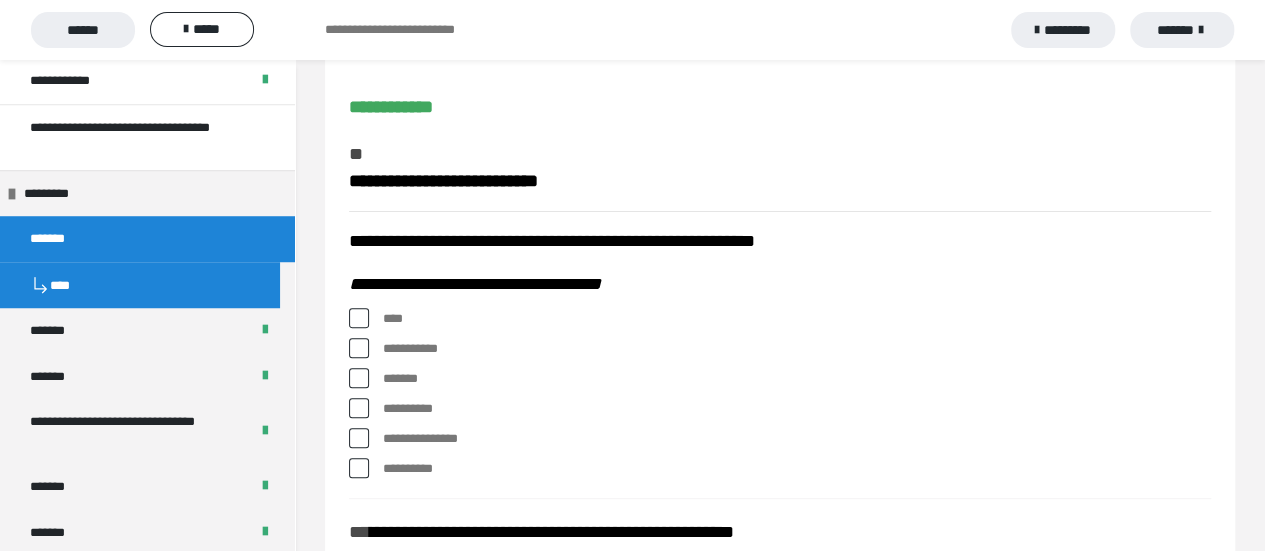 scroll, scrollTop: 200, scrollLeft: 0, axis: vertical 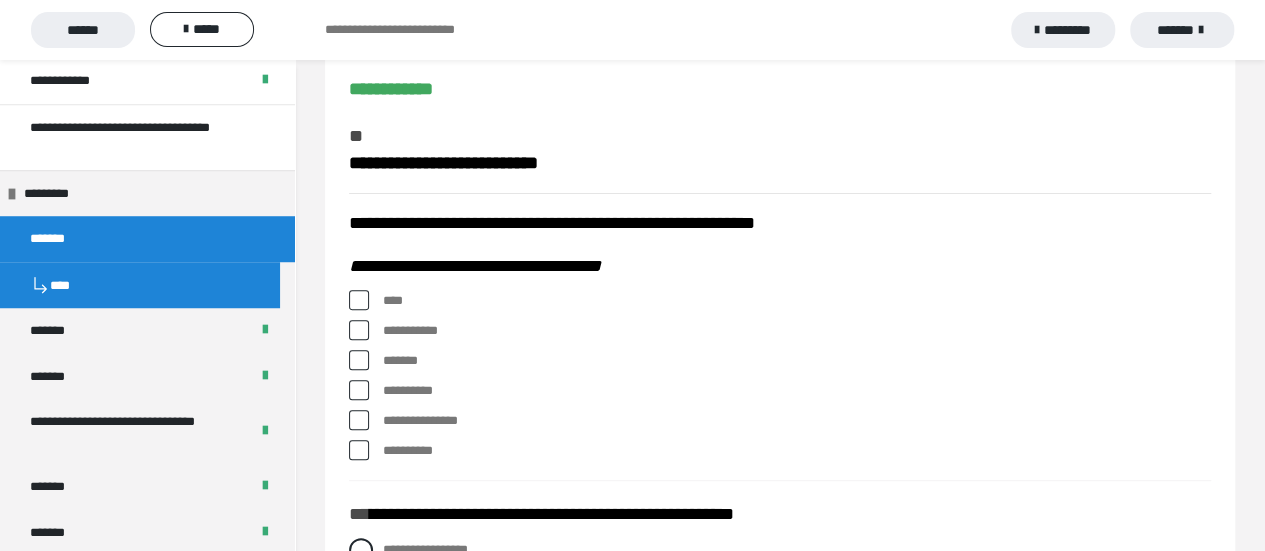 click at bounding box center [359, 420] 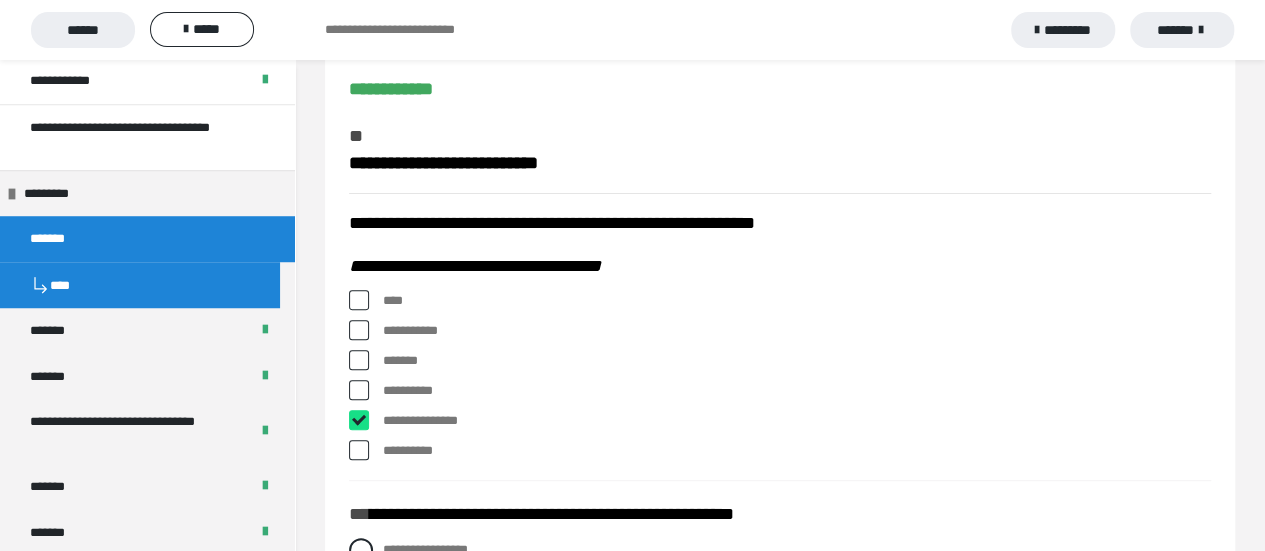 checkbox on "****" 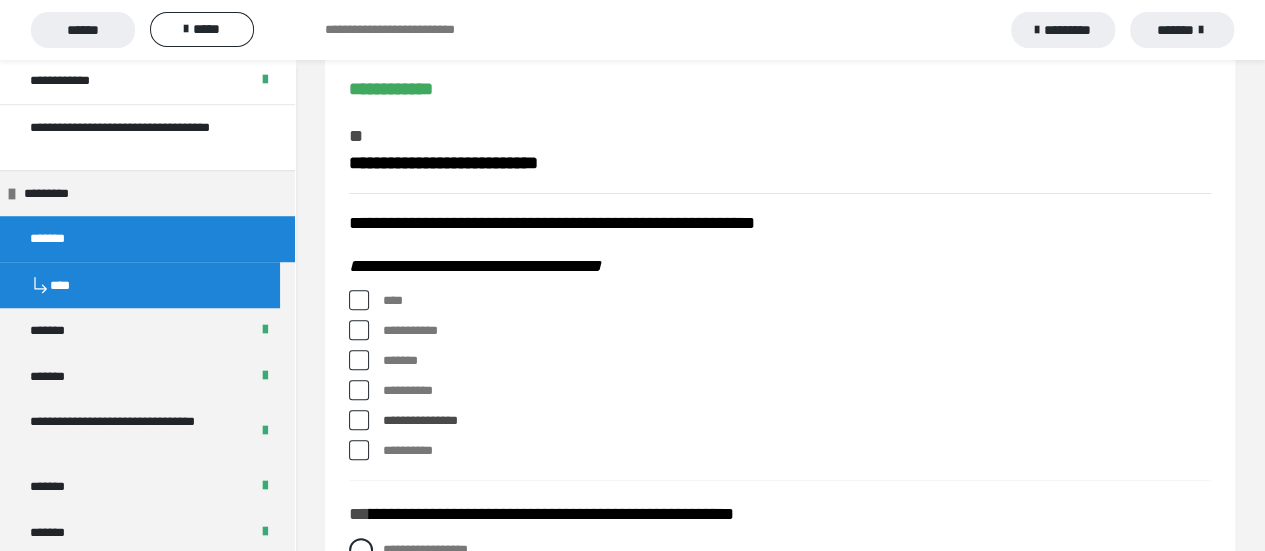 click at bounding box center (359, 300) 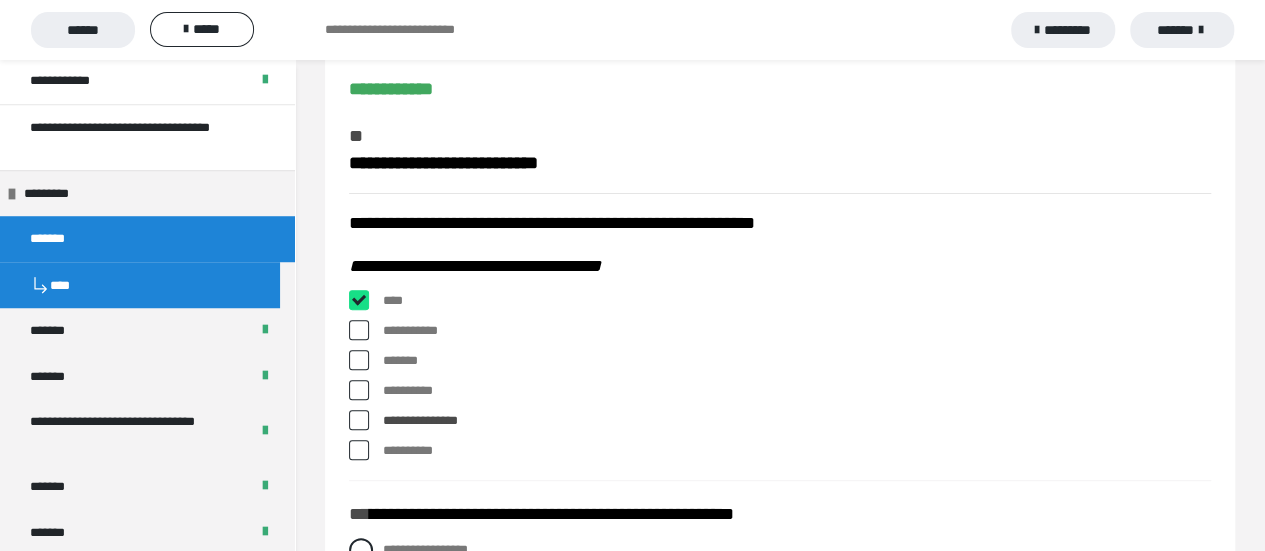checkbox on "****" 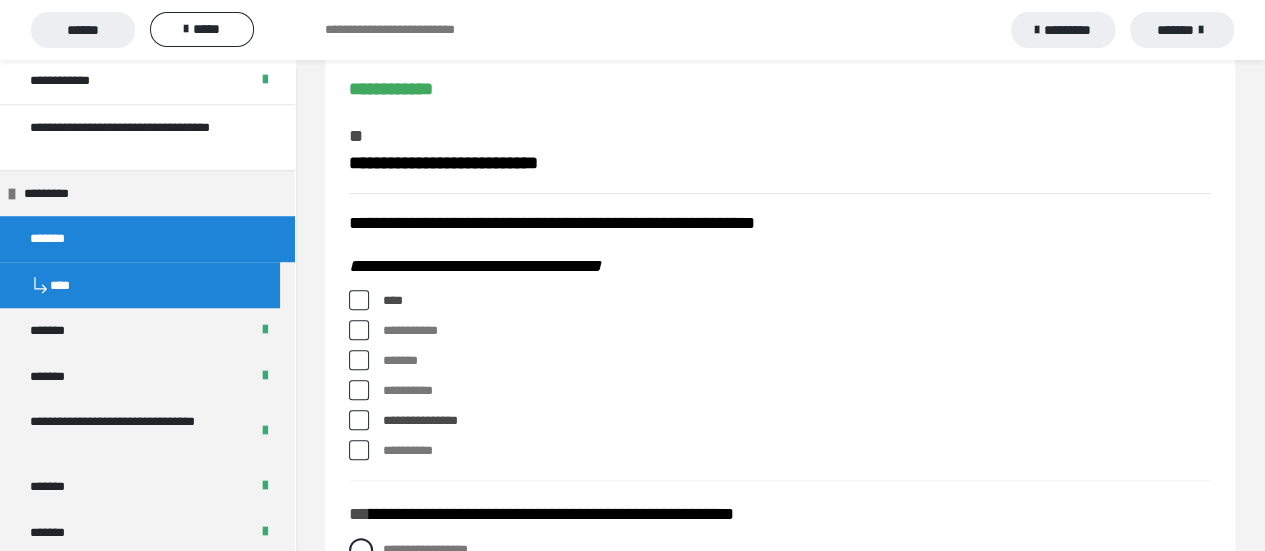 click at bounding box center [359, 330] 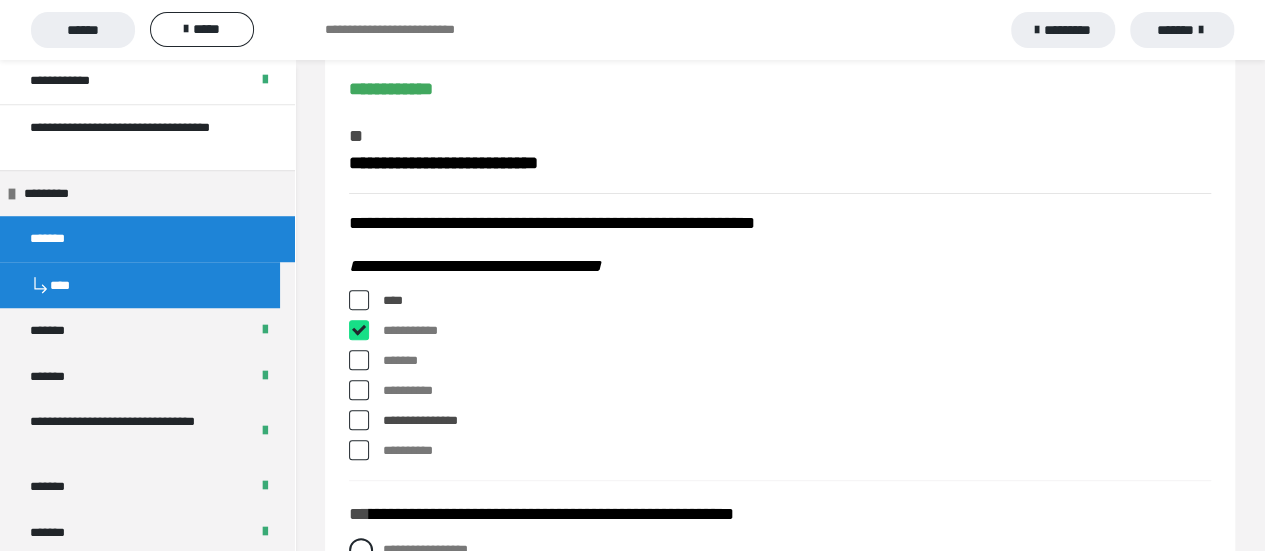 checkbox on "****" 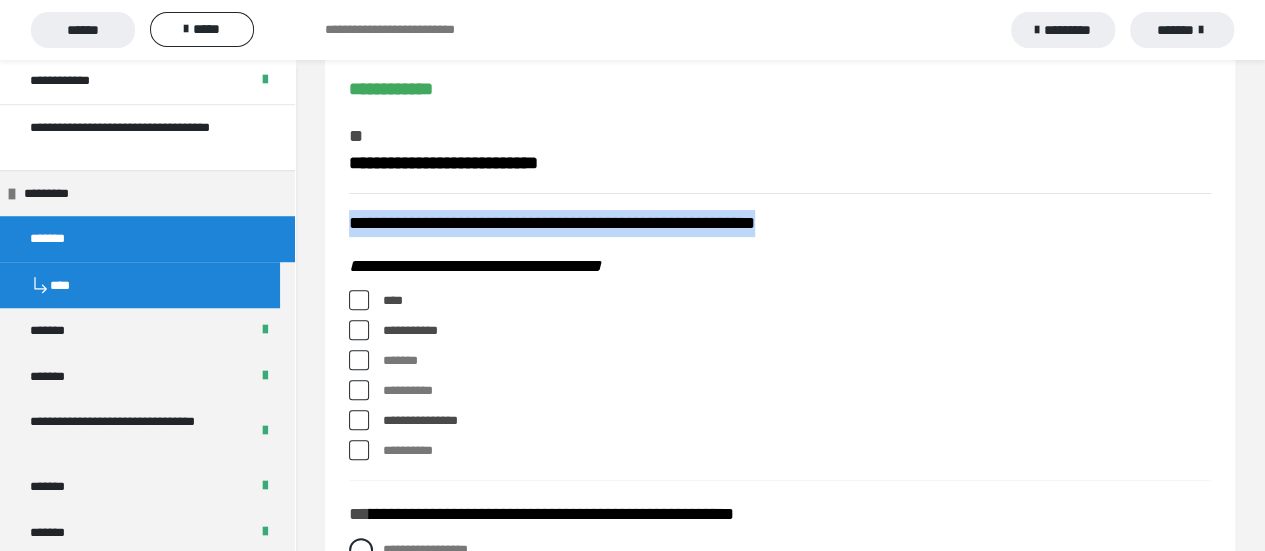 drag, startPoint x: 808, startPoint y: 219, endPoint x: 395, endPoint y: 221, distance: 413.00485 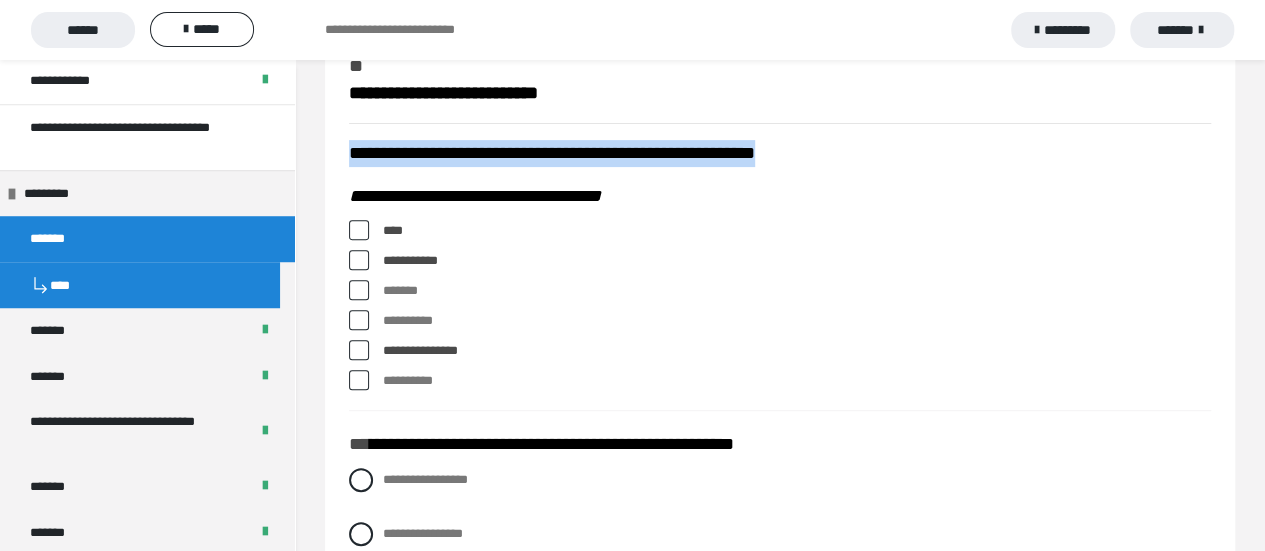 scroll, scrollTop: 300, scrollLeft: 0, axis: vertical 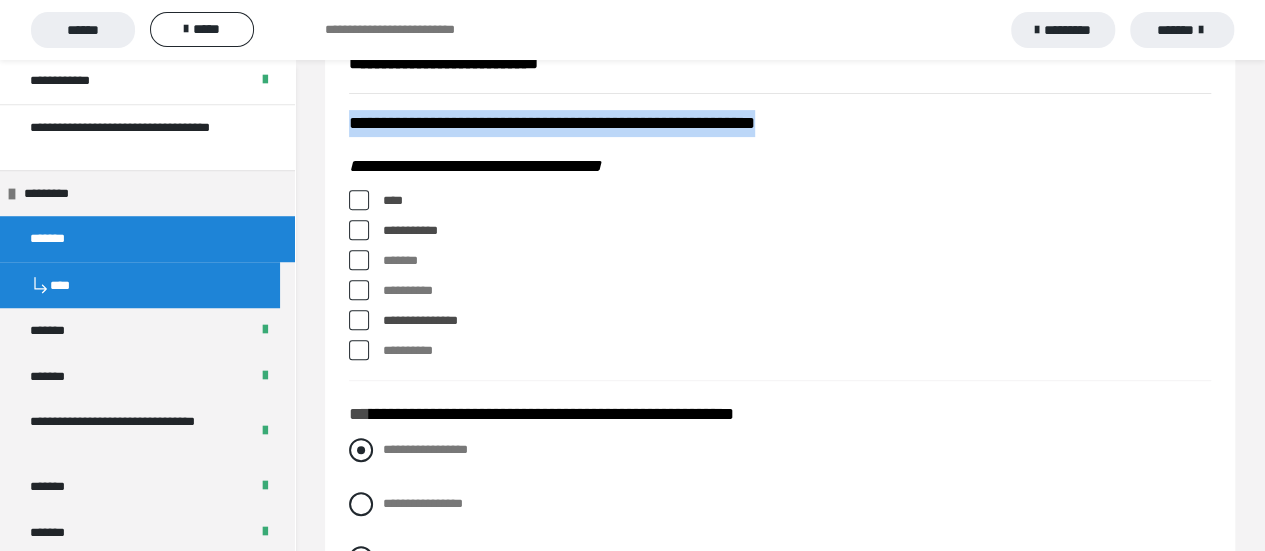 click at bounding box center [361, 450] 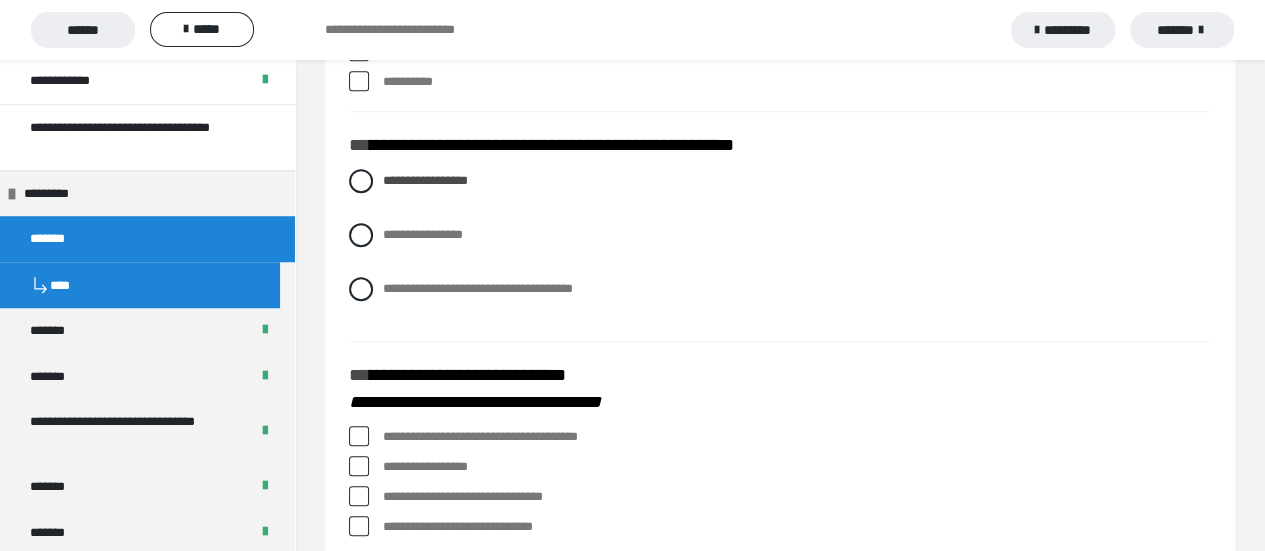 scroll, scrollTop: 600, scrollLeft: 0, axis: vertical 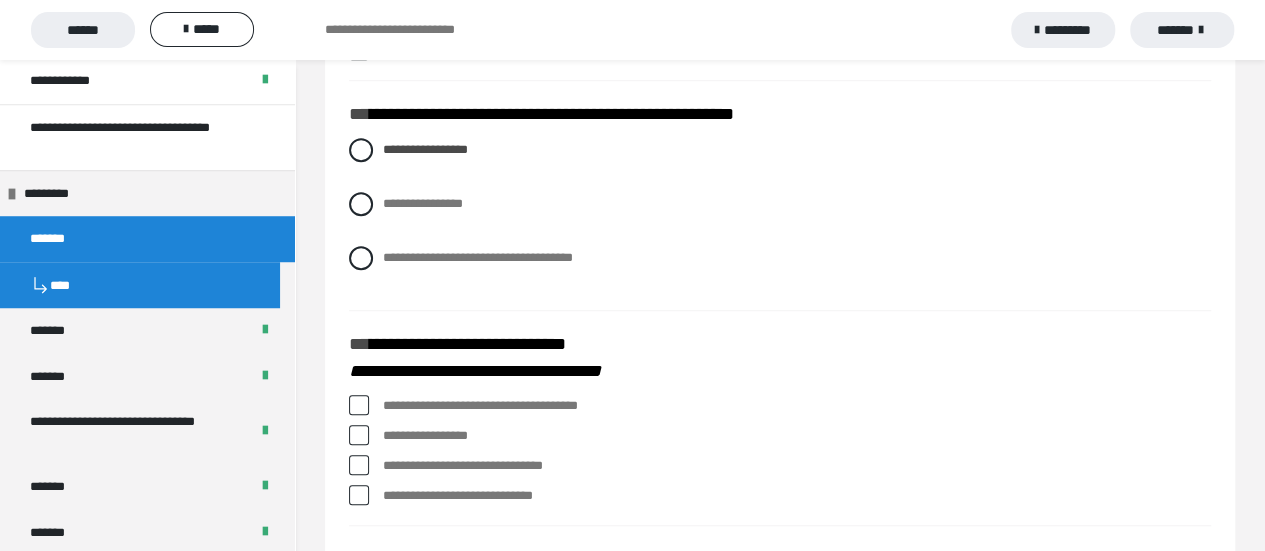 click at bounding box center (359, 405) 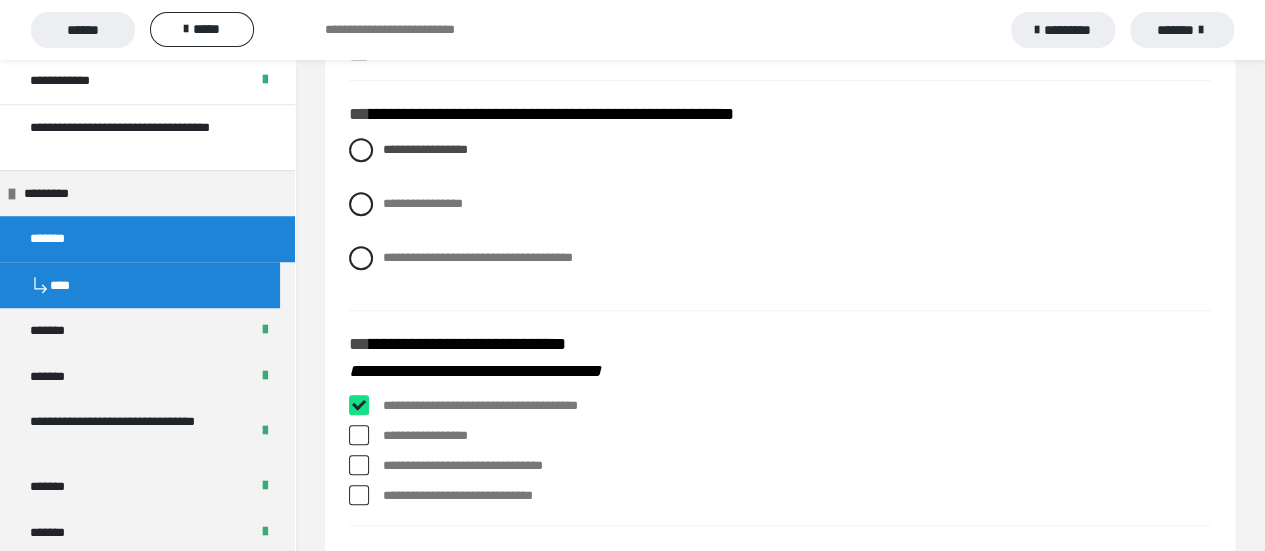 checkbox on "****" 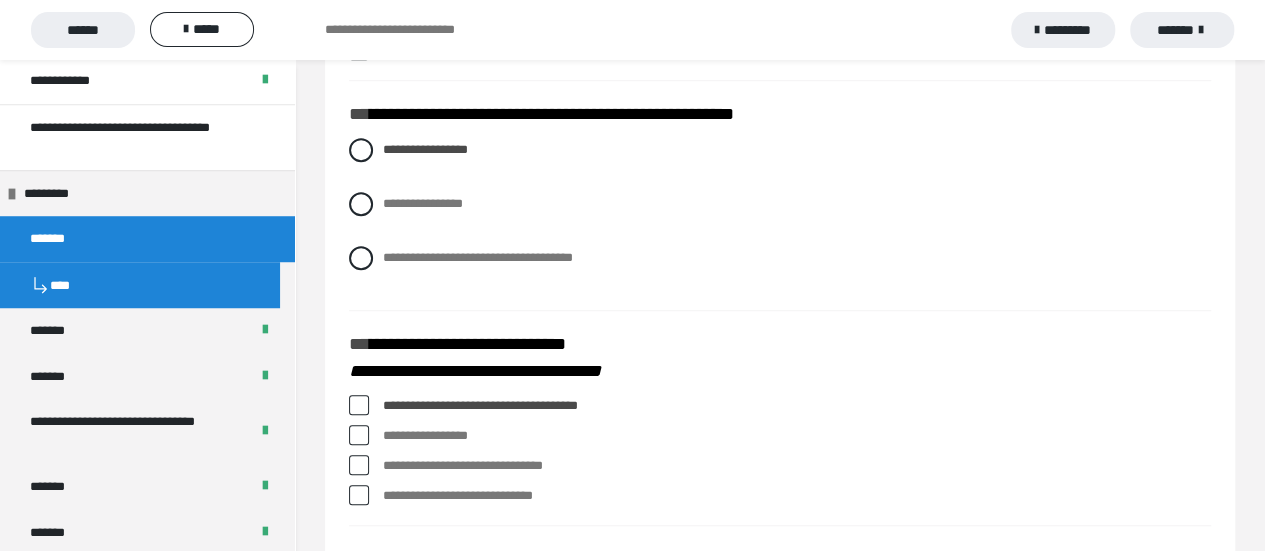 click at bounding box center (359, 435) 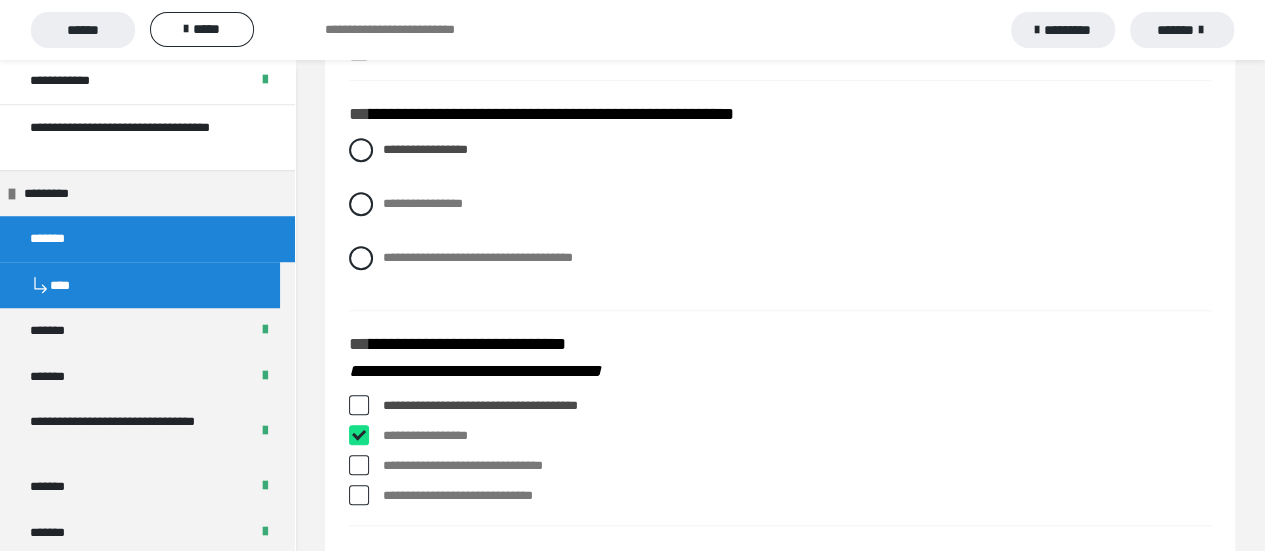 checkbox on "****" 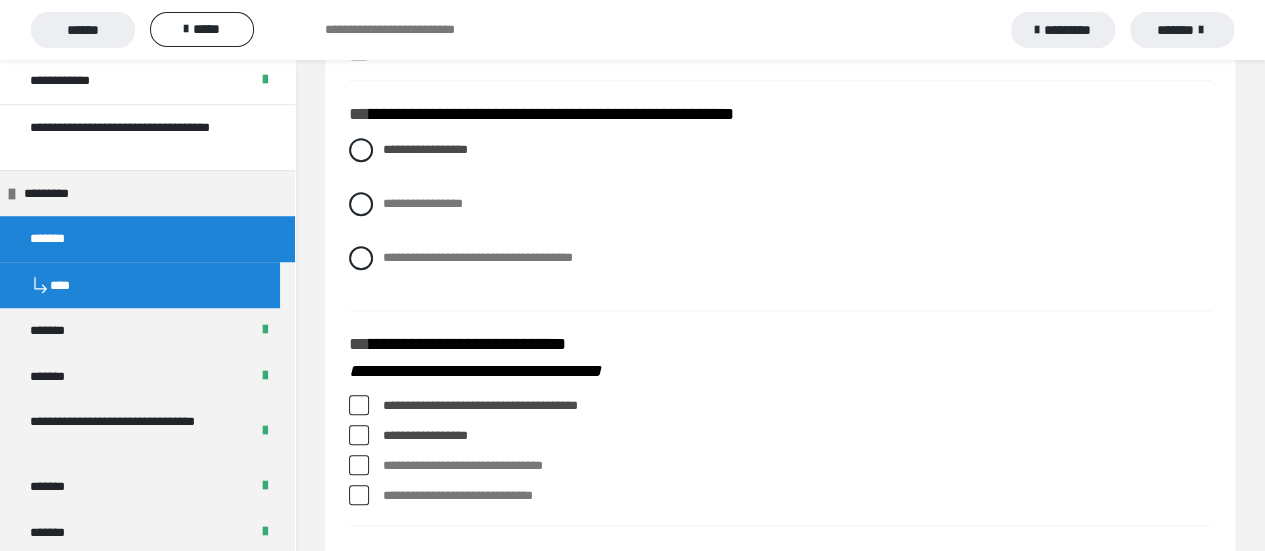 click on "**********" at bounding box center (780, 496) 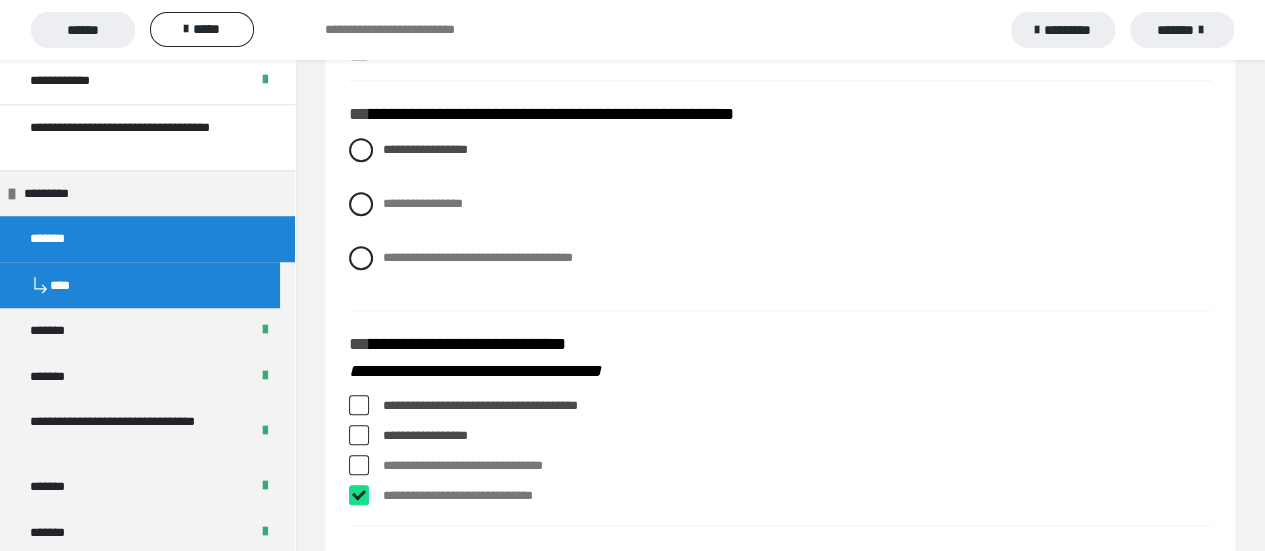 checkbox on "****" 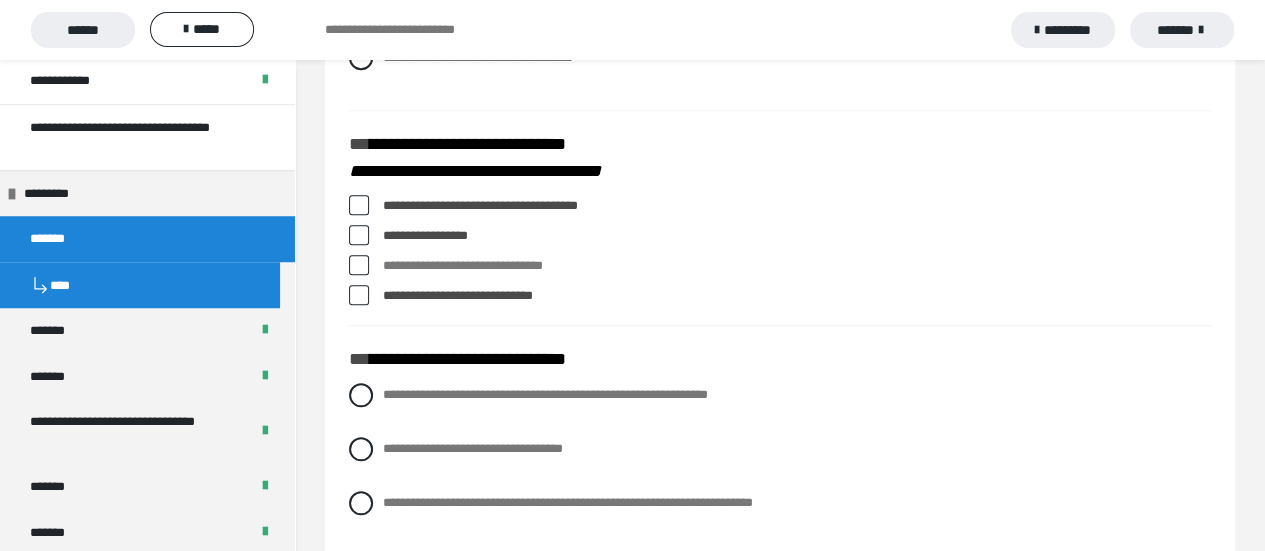 scroll, scrollTop: 900, scrollLeft: 0, axis: vertical 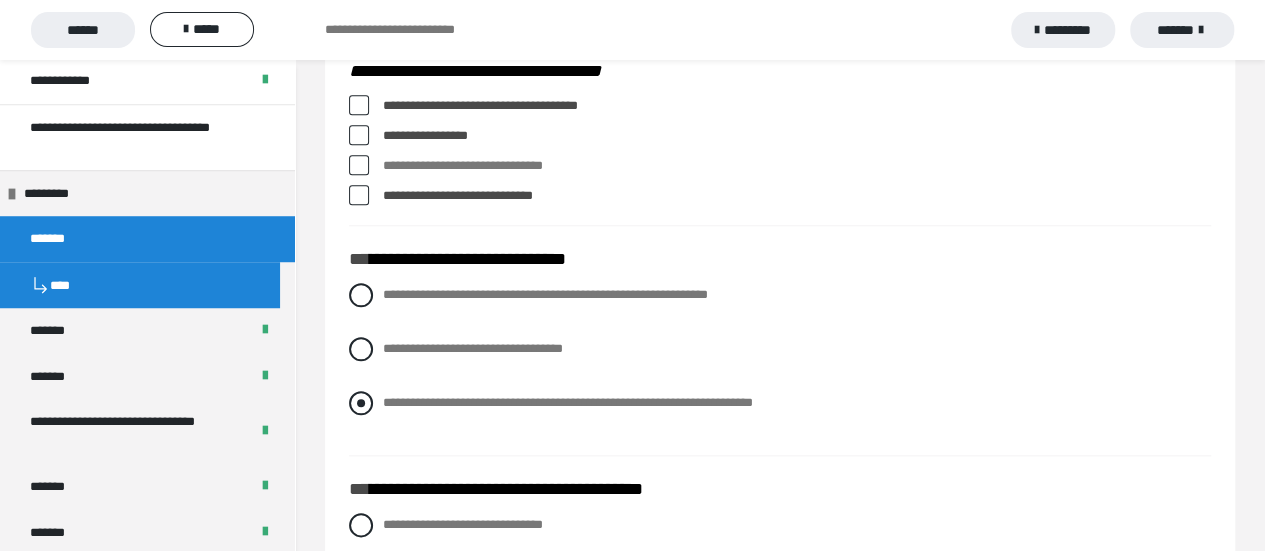 drag, startPoint x: 359, startPoint y: 399, endPoint x: 374, endPoint y: 405, distance: 16.155495 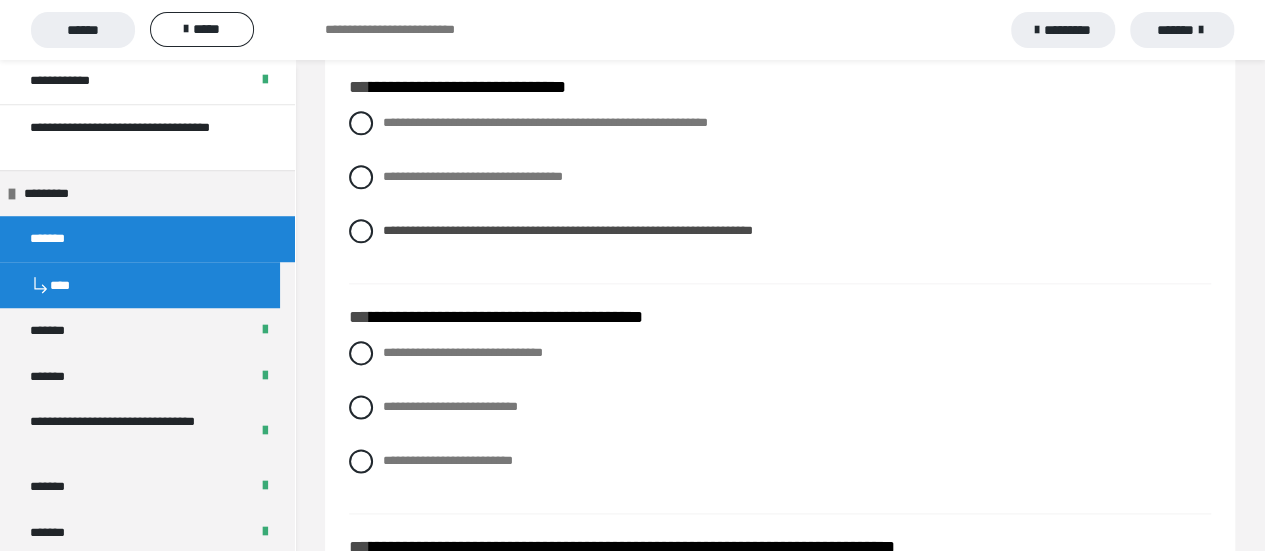 scroll, scrollTop: 1100, scrollLeft: 0, axis: vertical 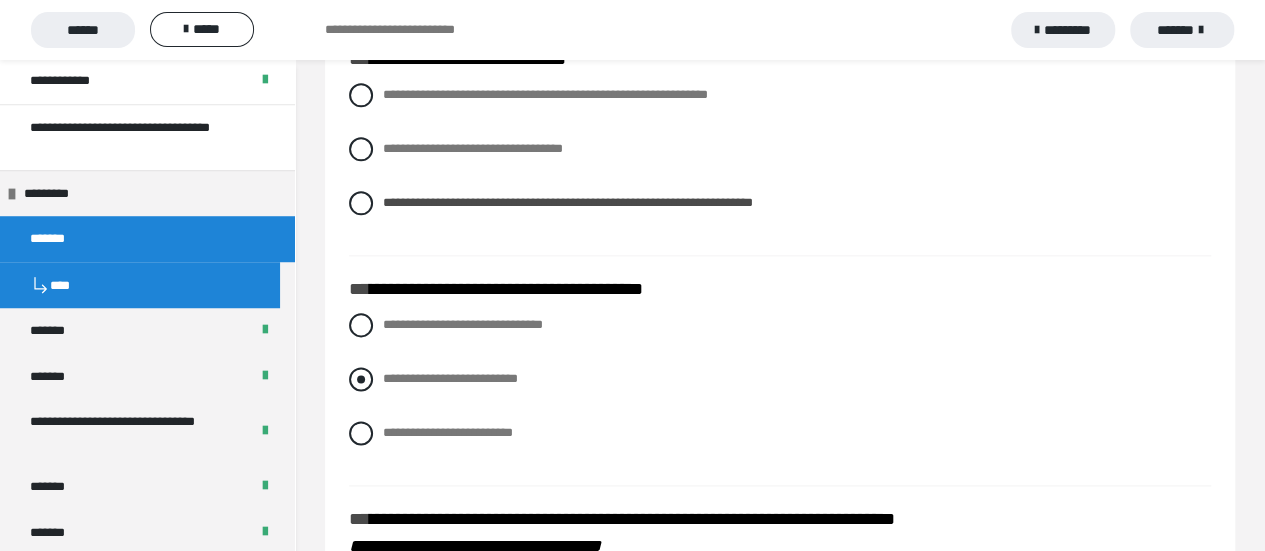 click at bounding box center (361, 379) 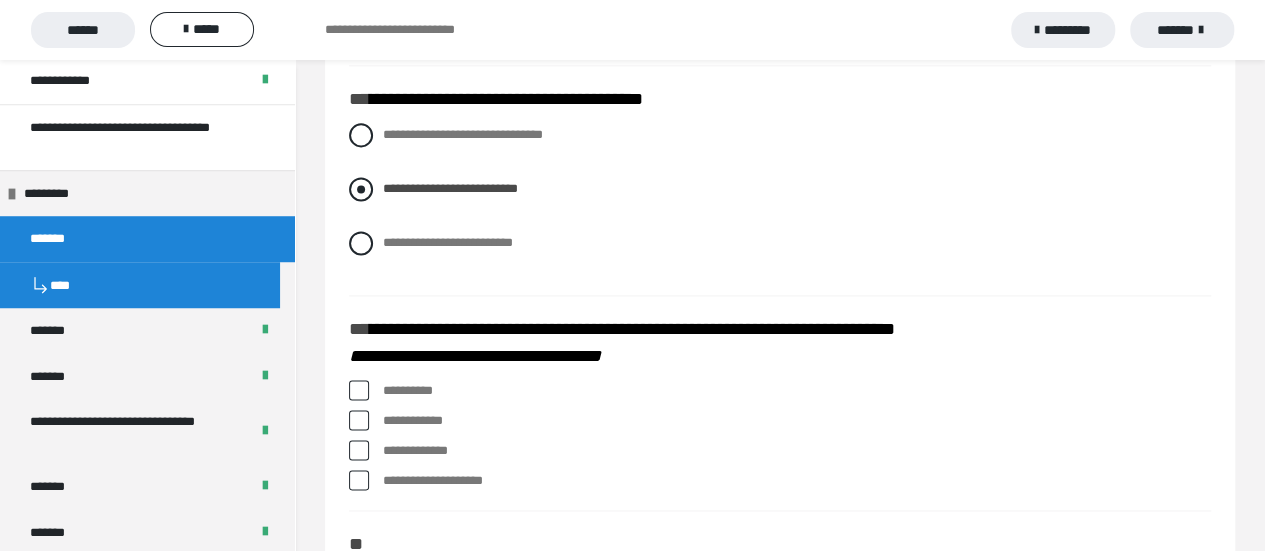 scroll, scrollTop: 1300, scrollLeft: 0, axis: vertical 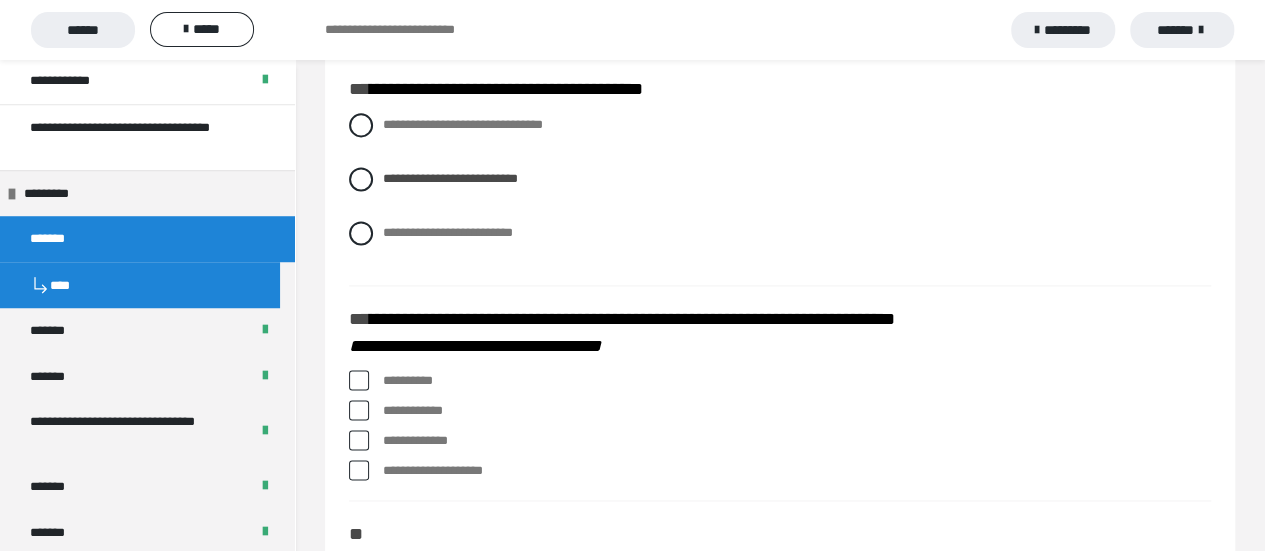click at bounding box center [359, 380] 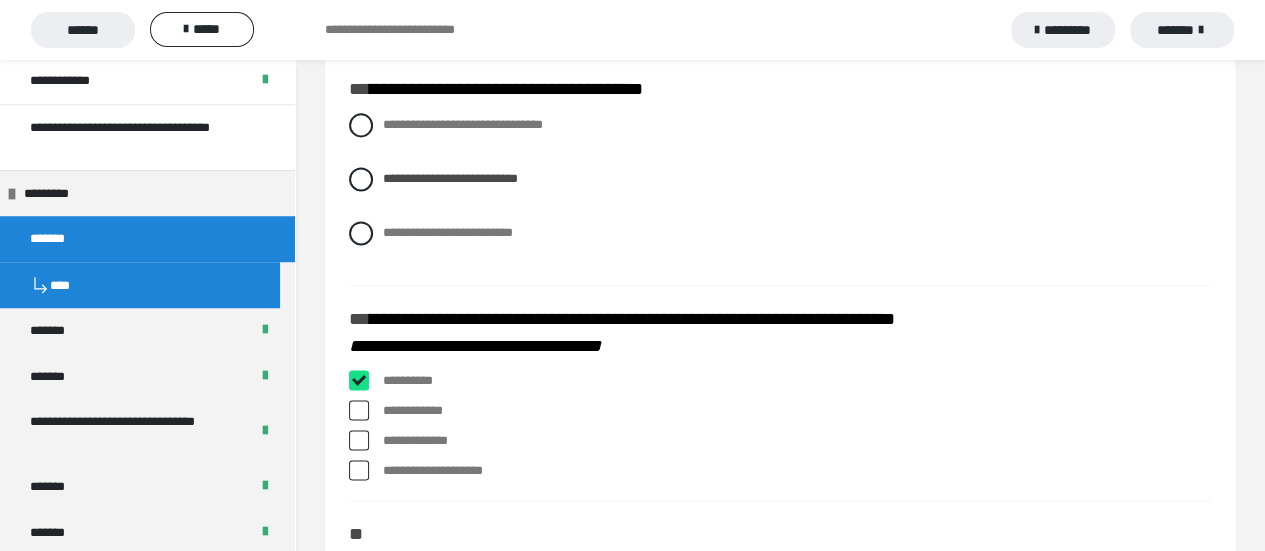 checkbox on "****" 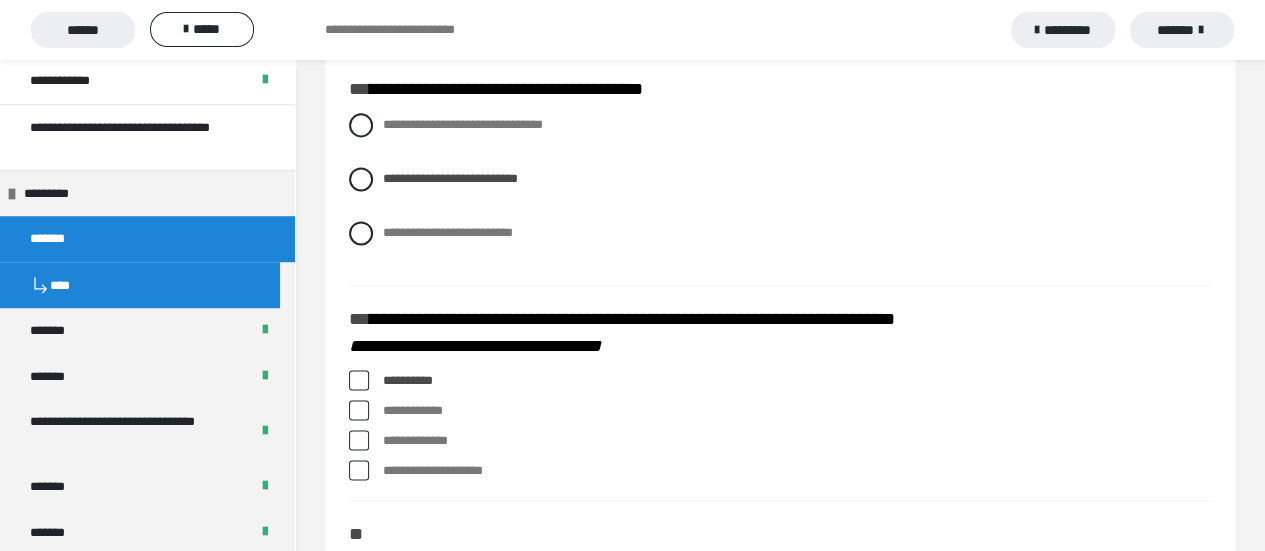 click at bounding box center [359, 410] 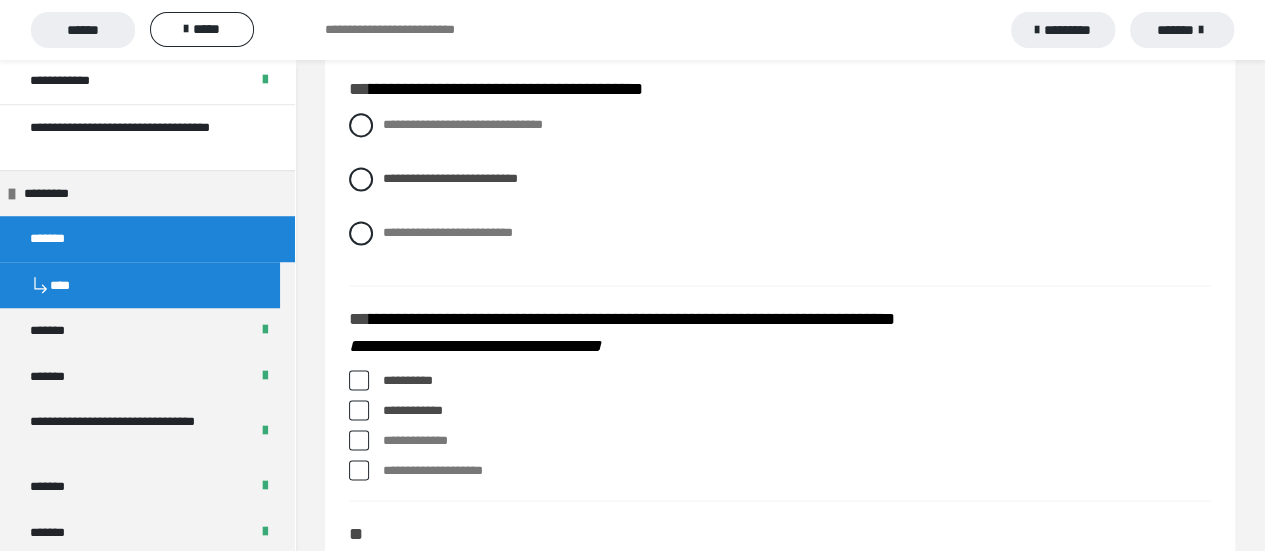 click at bounding box center (359, 410) 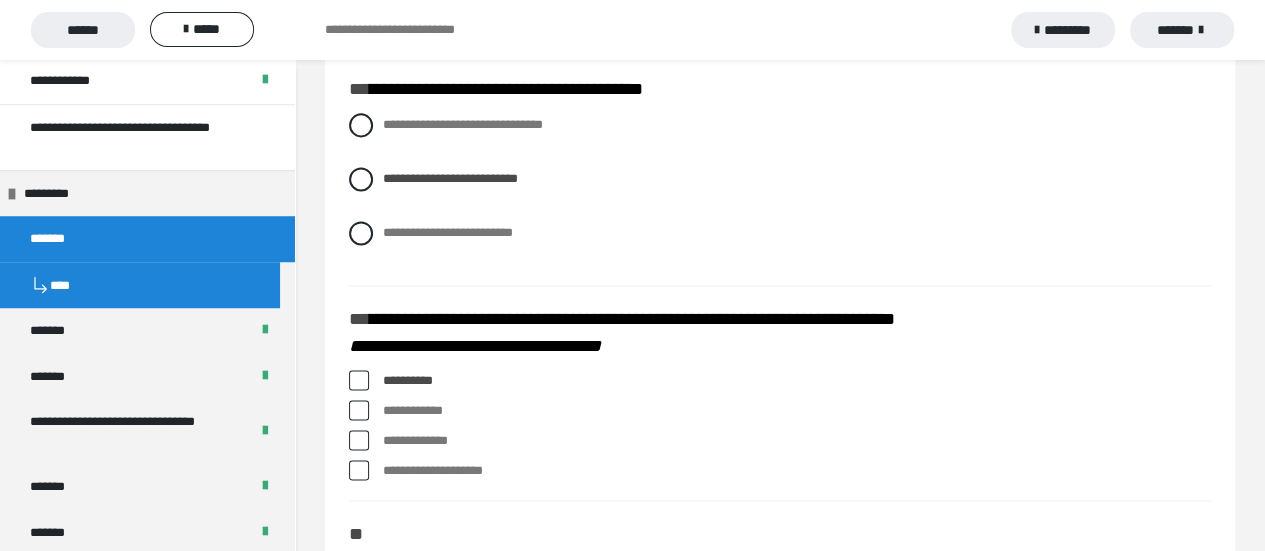 click at bounding box center (359, 440) 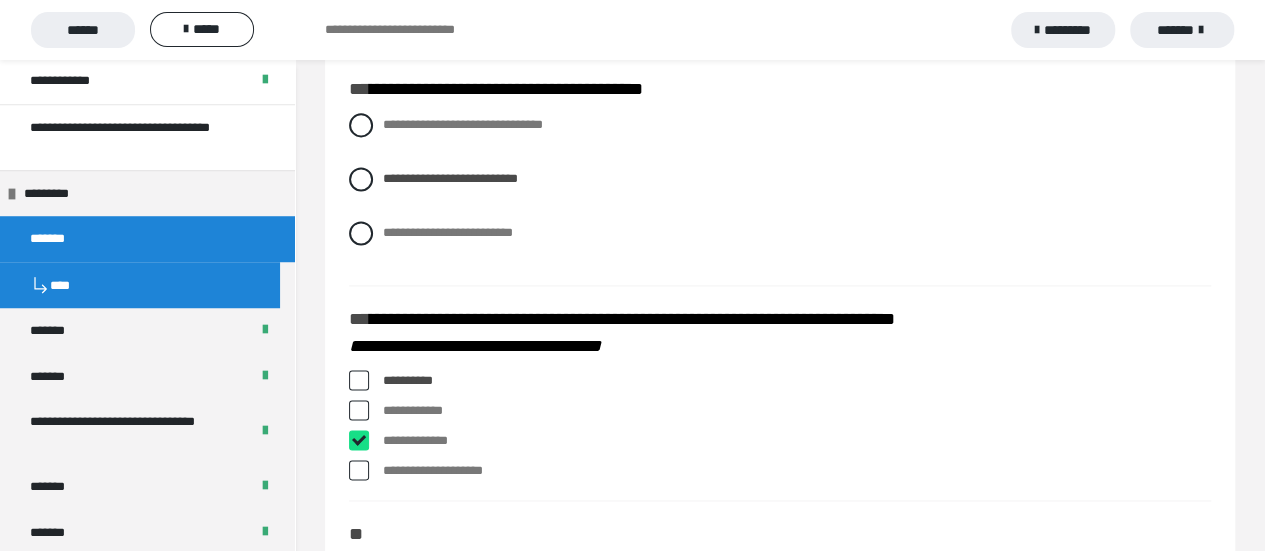 checkbox on "****" 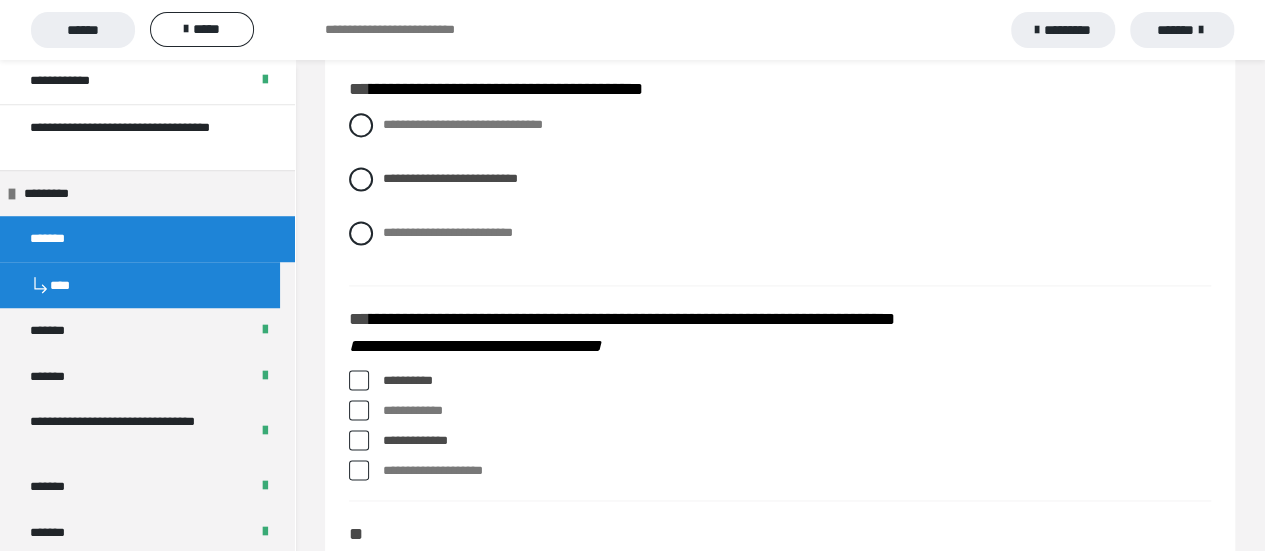 drag, startPoint x: 361, startPoint y: 466, endPoint x: 411, endPoint y: 479, distance: 51.662365 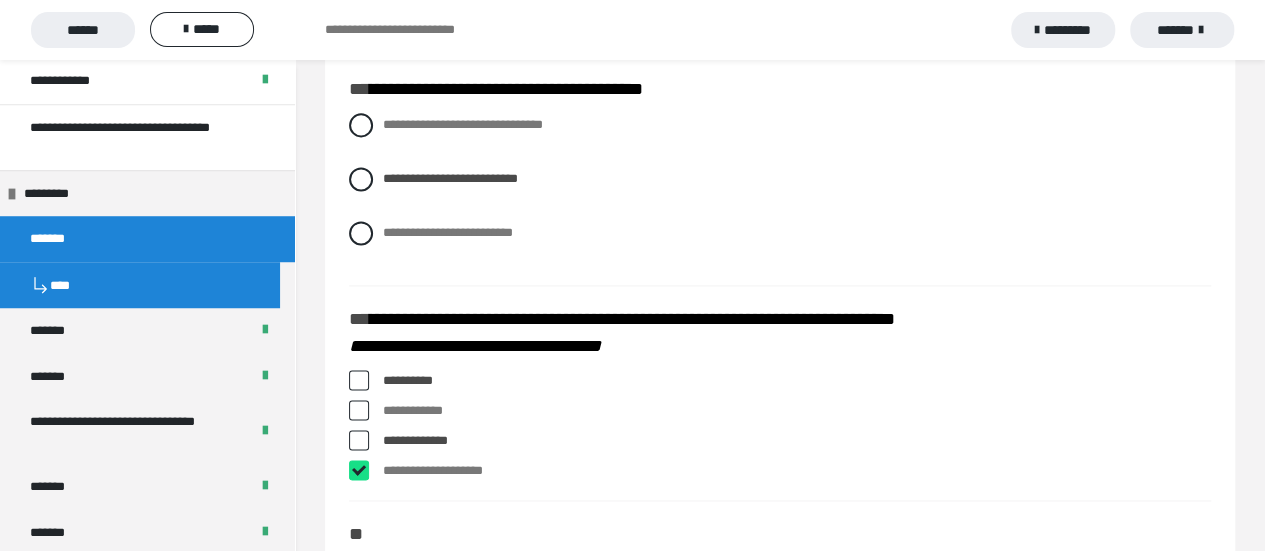 checkbox on "****" 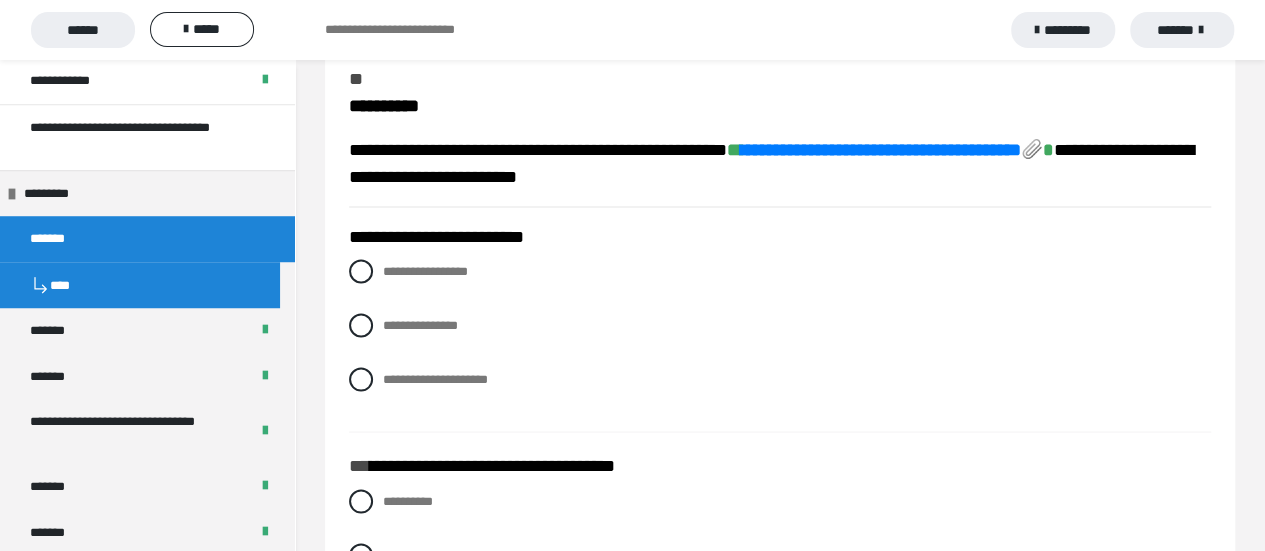 scroll, scrollTop: 1700, scrollLeft: 0, axis: vertical 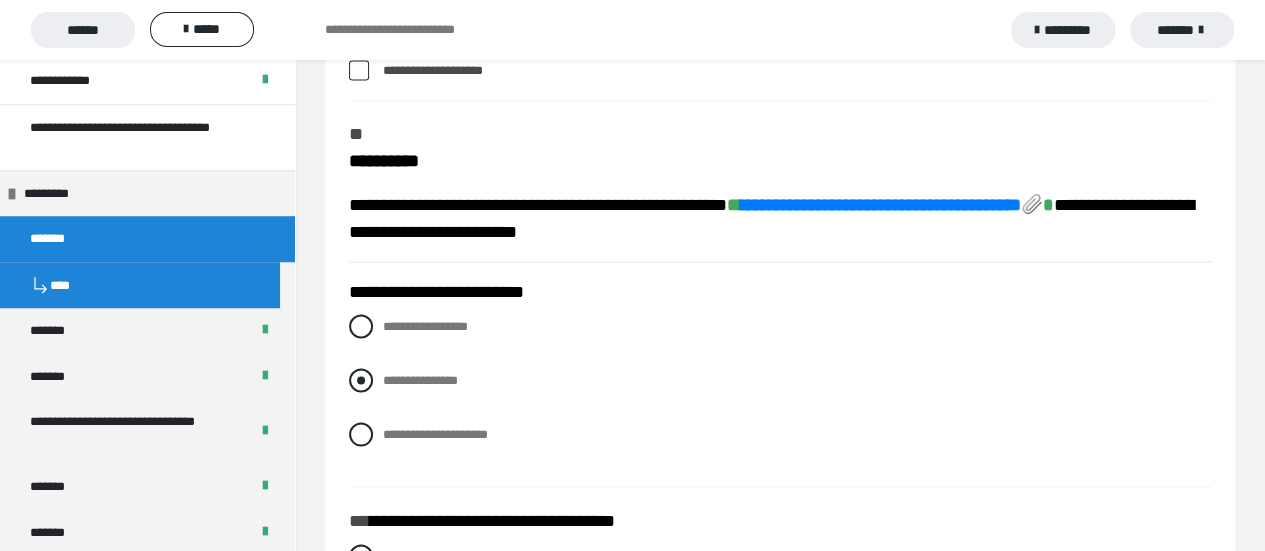 click at bounding box center (361, 380) 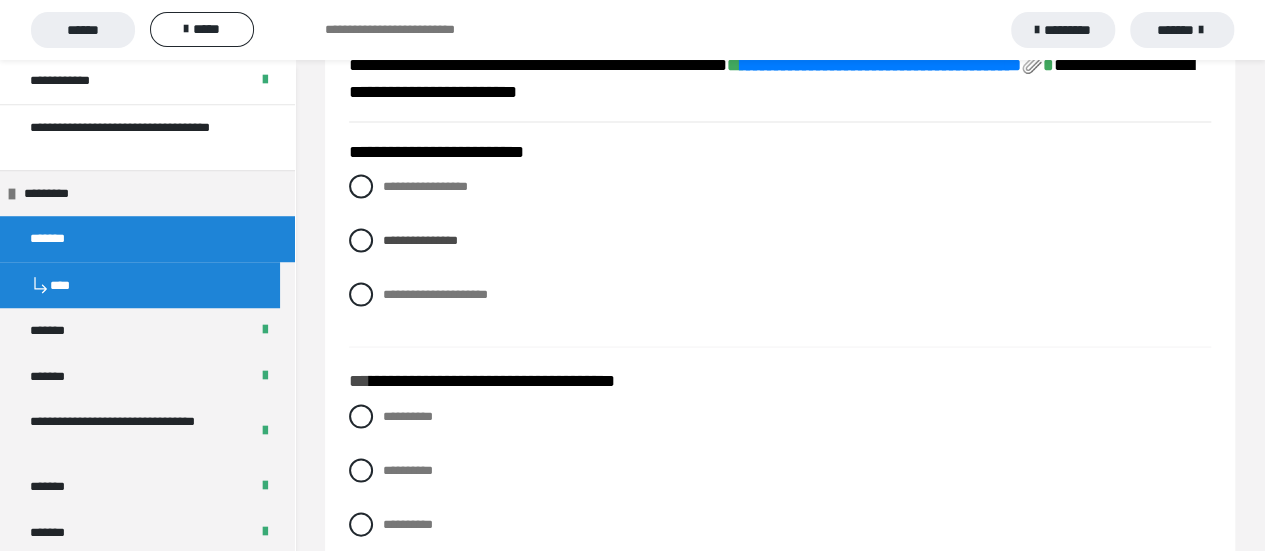 scroll, scrollTop: 2000, scrollLeft: 0, axis: vertical 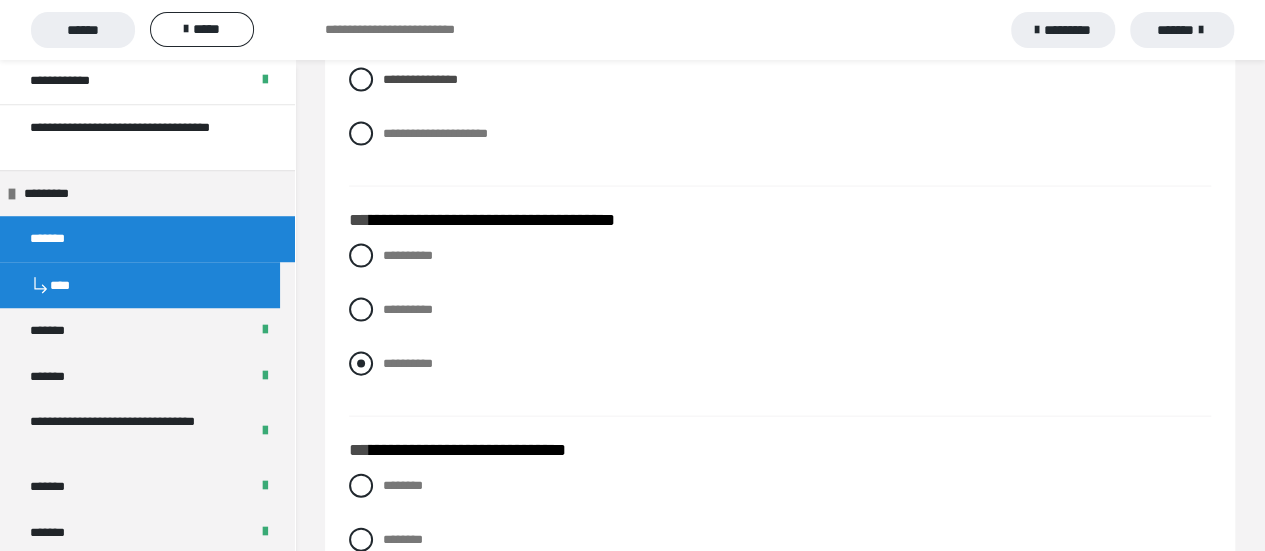 click at bounding box center (361, 364) 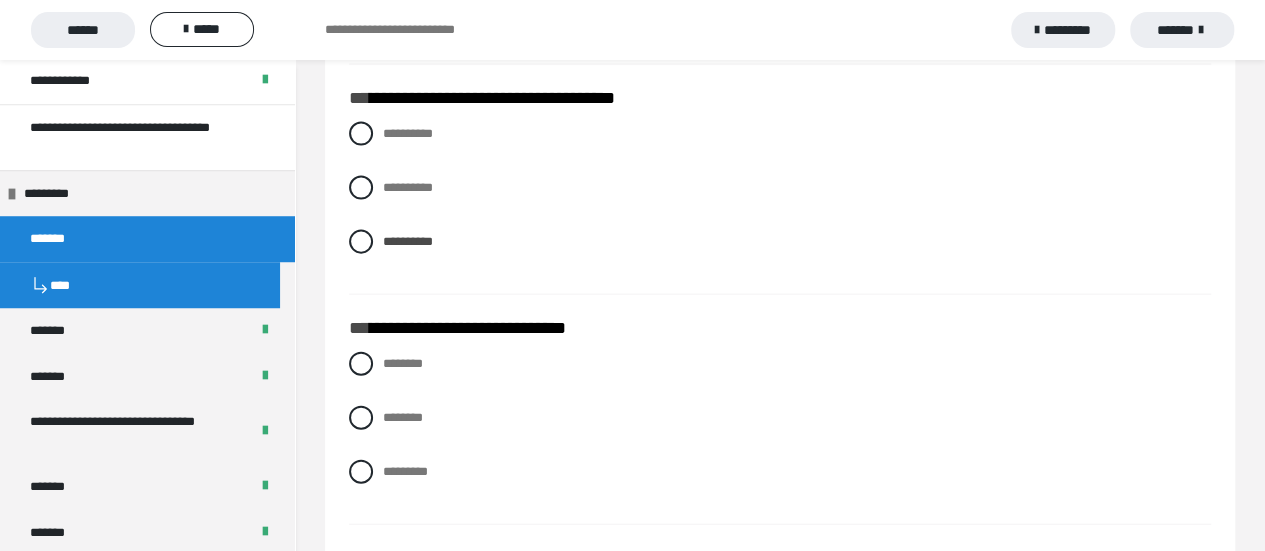 scroll, scrollTop: 2200, scrollLeft: 0, axis: vertical 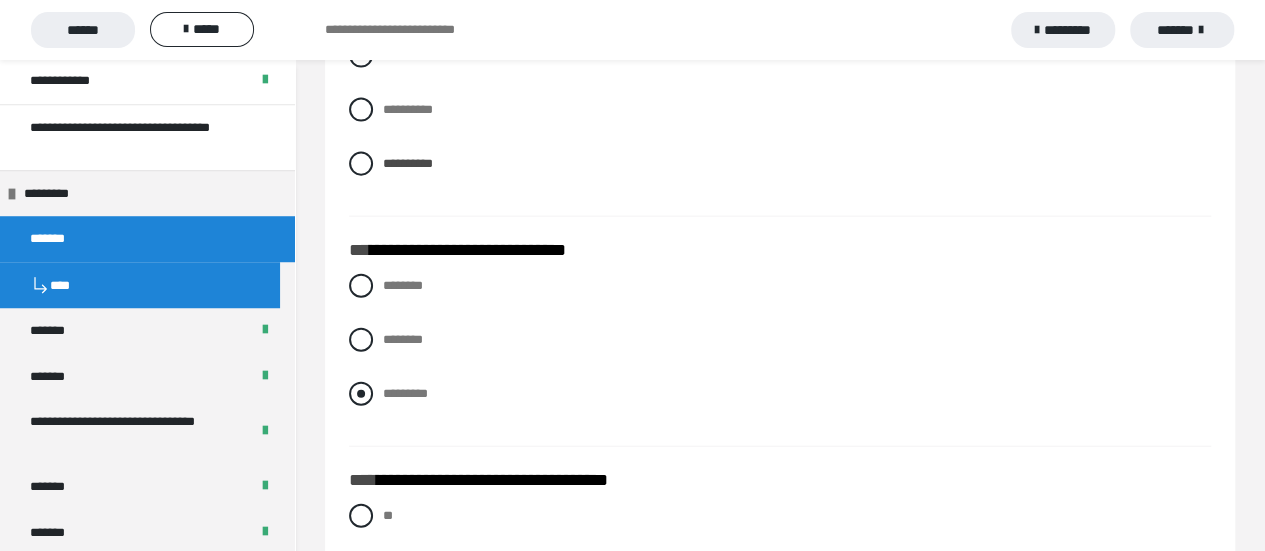 click at bounding box center [361, 394] 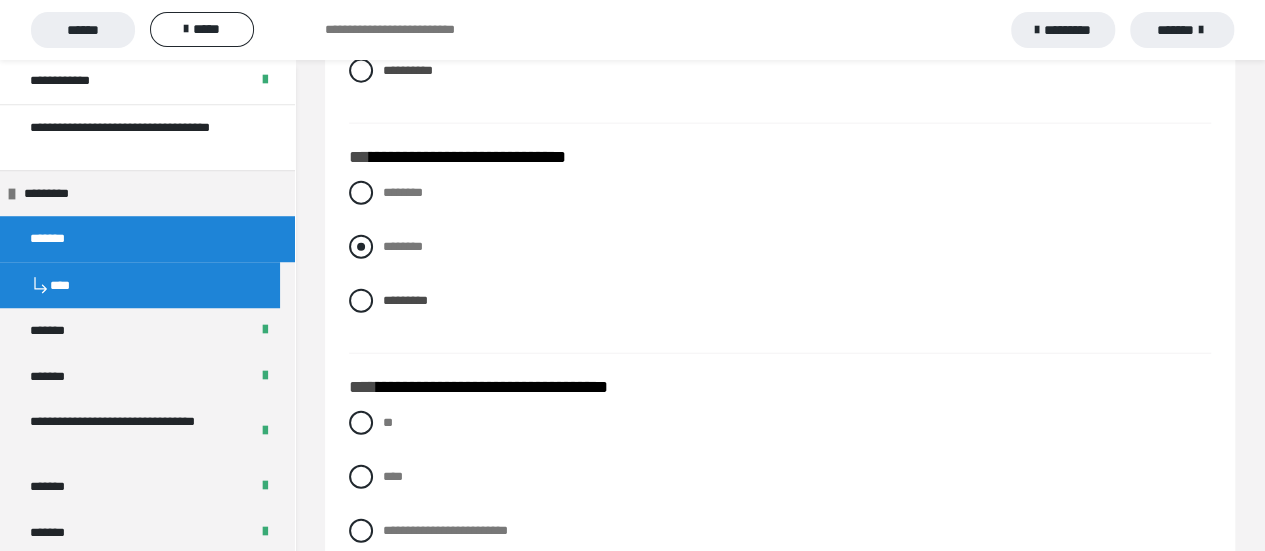 scroll, scrollTop: 2400, scrollLeft: 0, axis: vertical 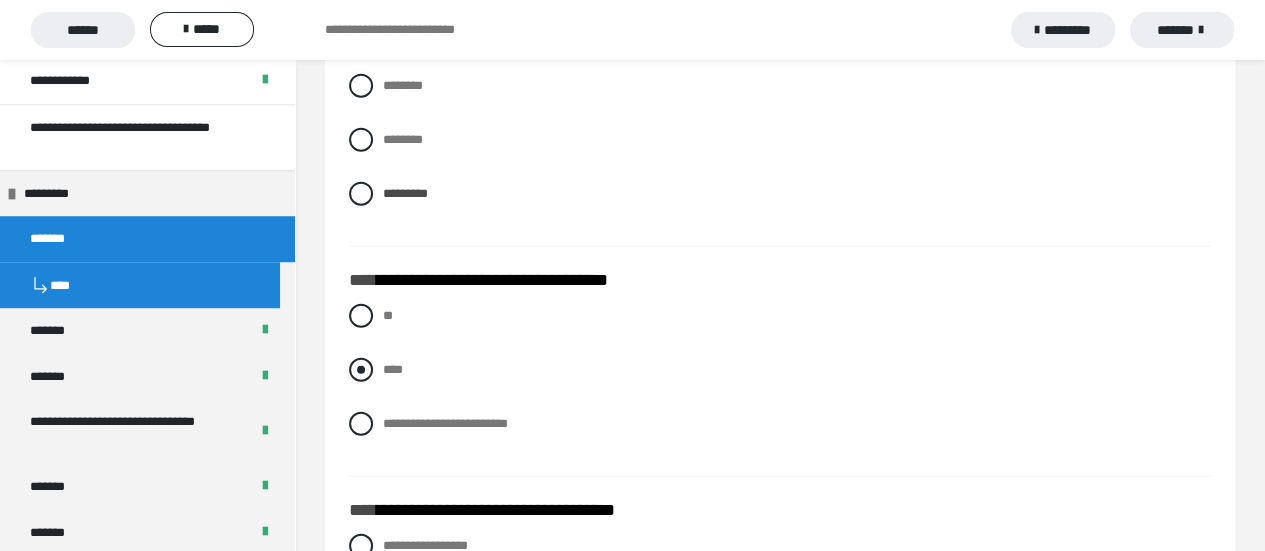 click on "****" at bounding box center (393, 369) 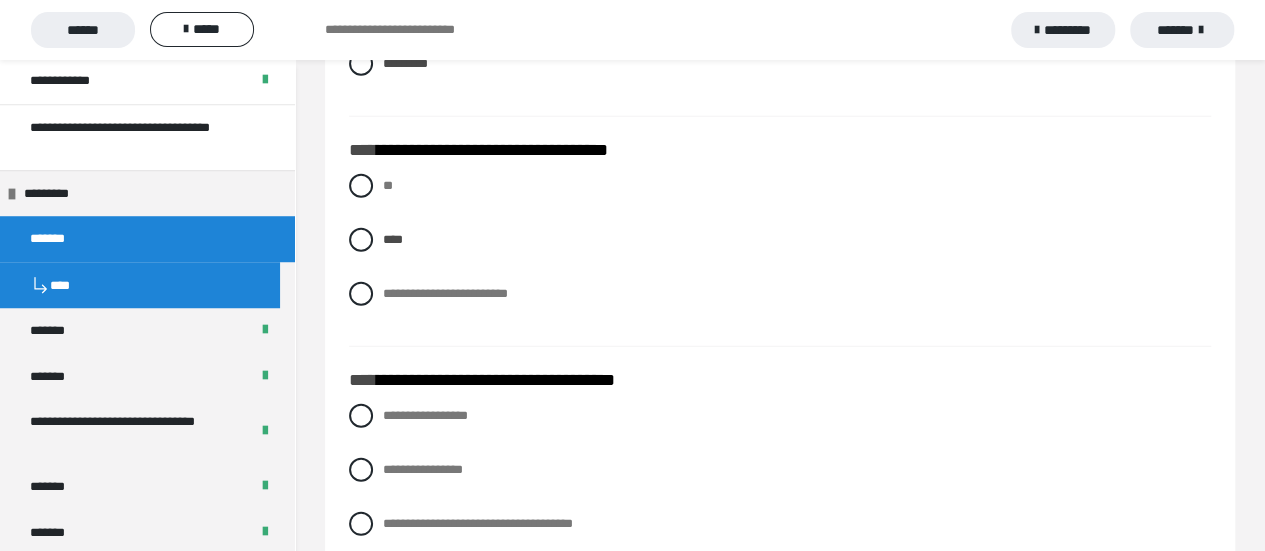 scroll, scrollTop: 2600, scrollLeft: 0, axis: vertical 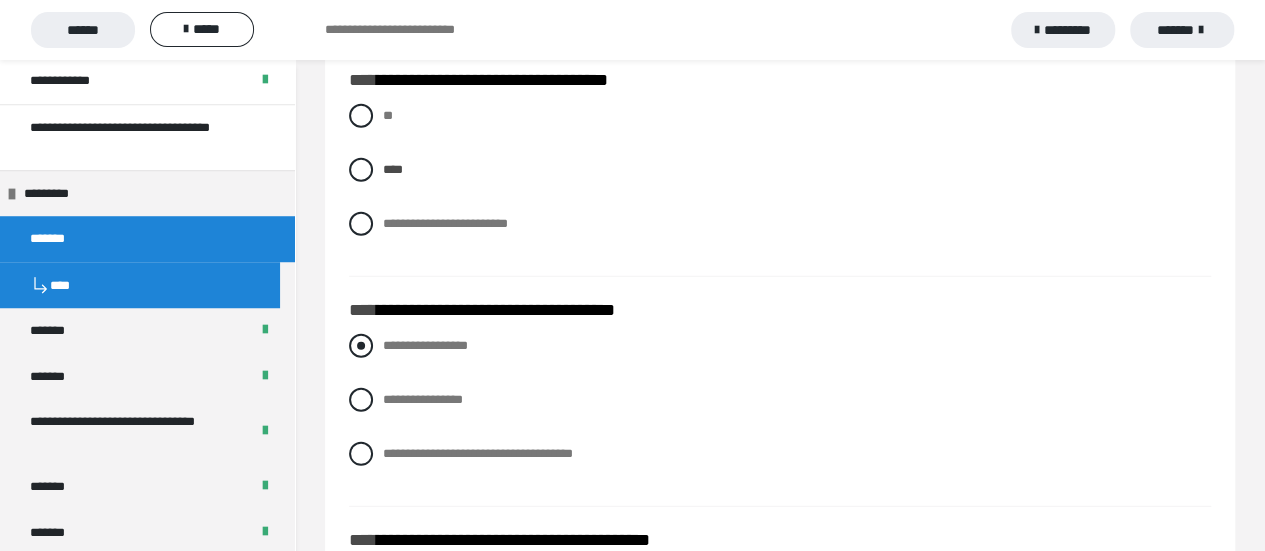 click at bounding box center [361, 346] 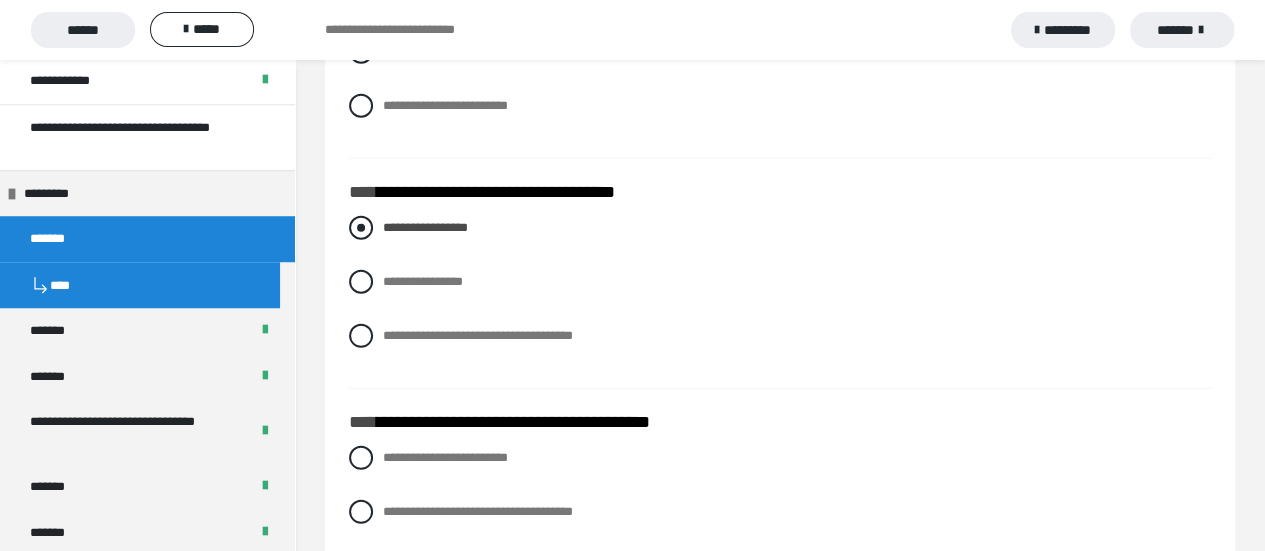 scroll, scrollTop: 2800, scrollLeft: 0, axis: vertical 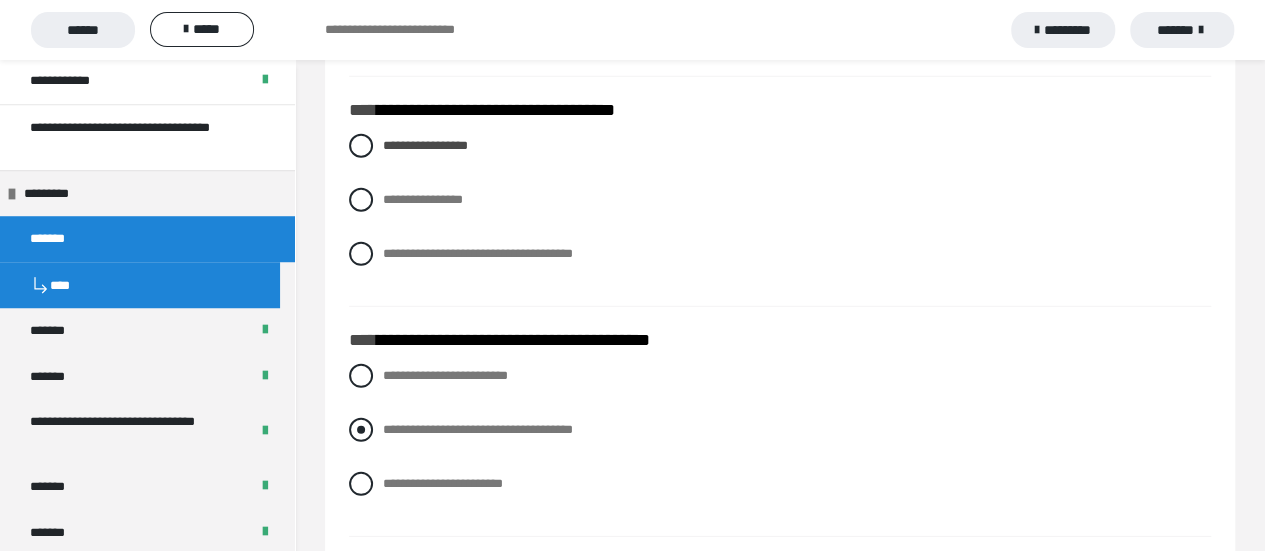 click at bounding box center (361, 430) 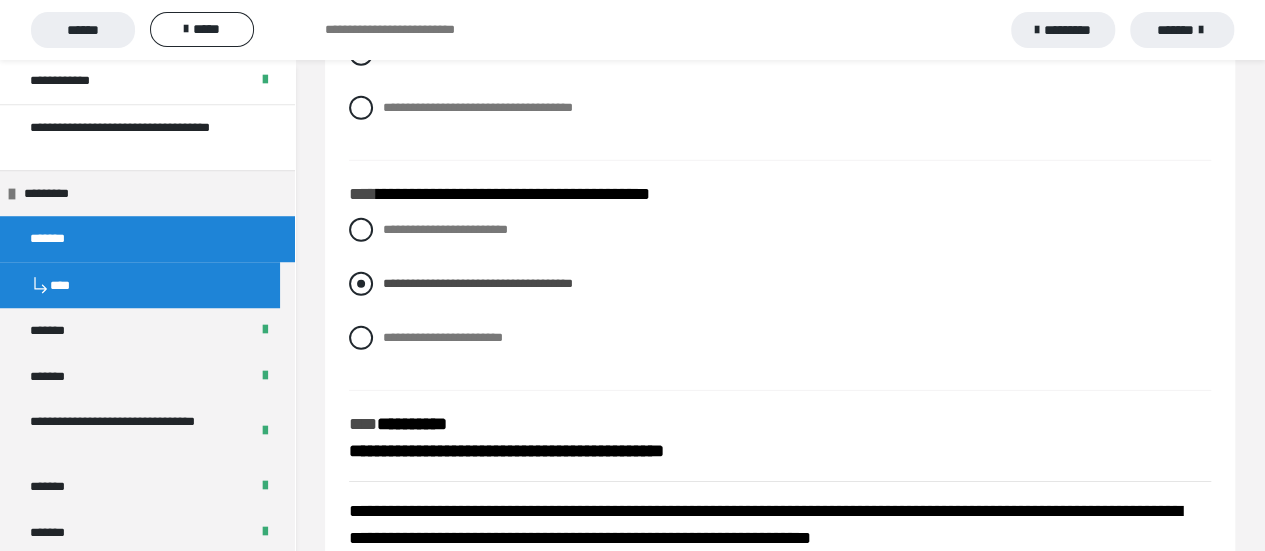 scroll, scrollTop: 3100, scrollLeft: 0, axis: vertical 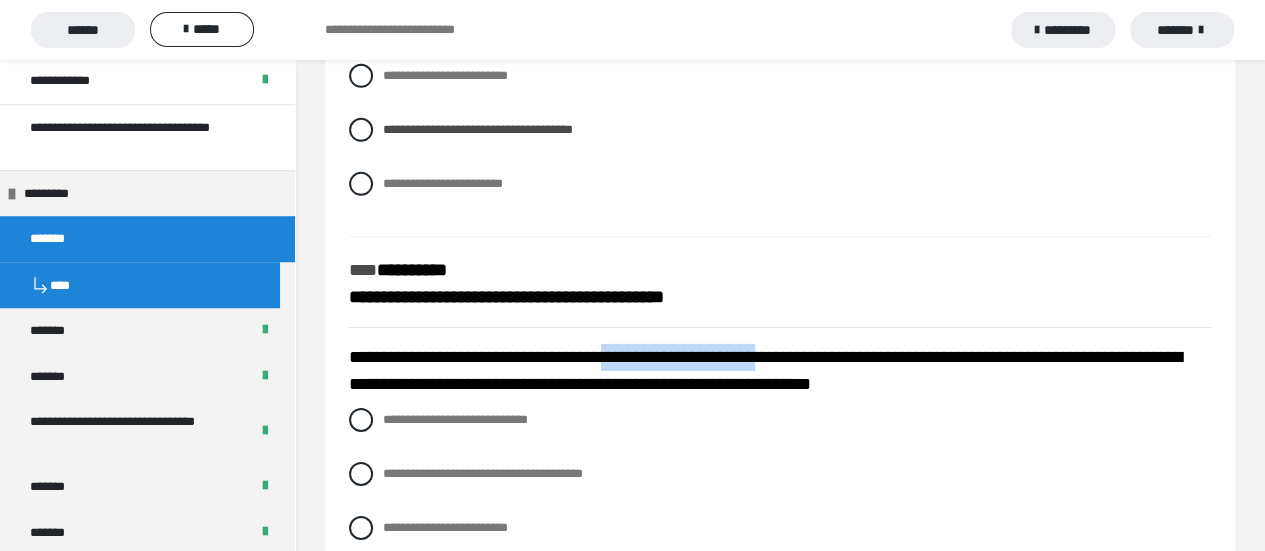 drag, startPoint x: 648, startPoint y: 354, endPoint x: 843, endPoint y: 360, distance: 195.09229 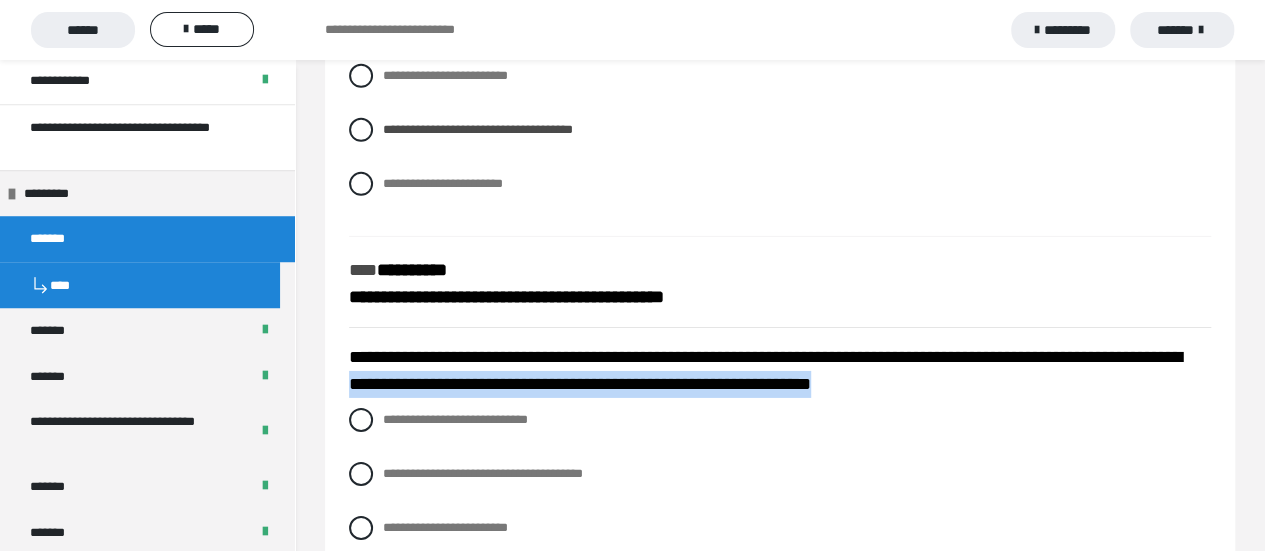 drag, startPoint x: 517, startPoint y: 378, endPoint x: 1082, endPoint y: 383, distance: 565.0221 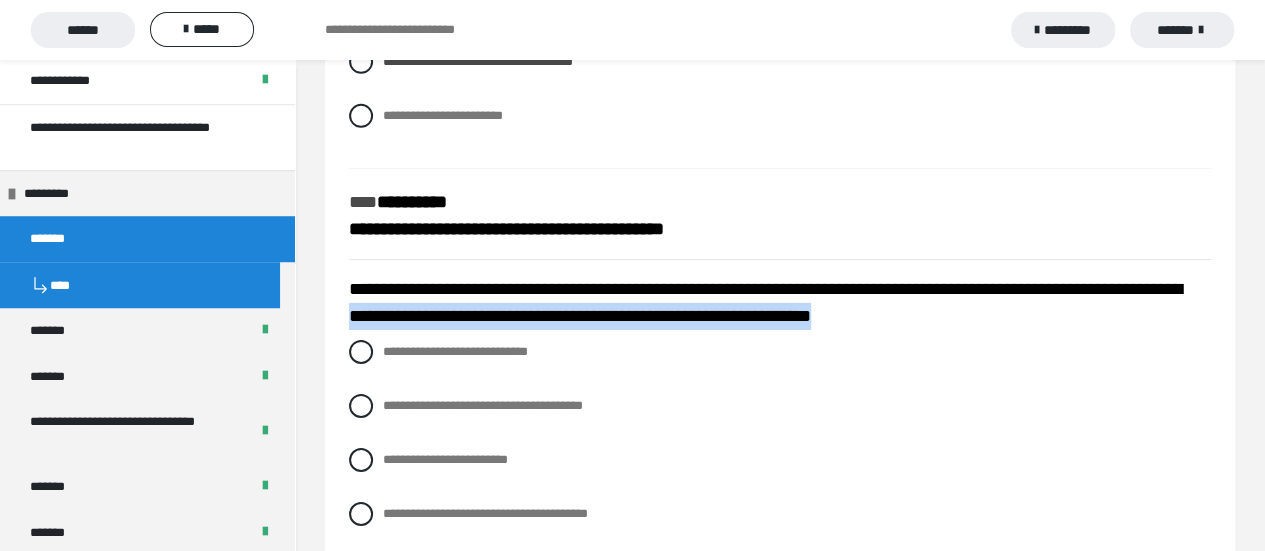 scroll, scrollTop: 3200, scrollLeft: 0, axis: vertical 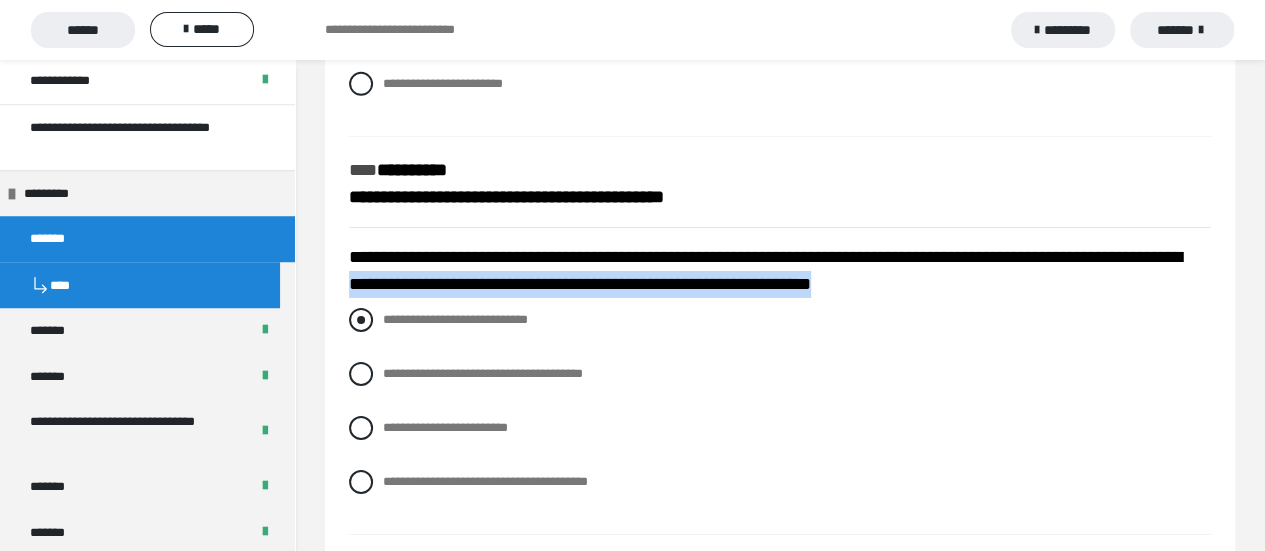 click at bounding box center (361, 320) 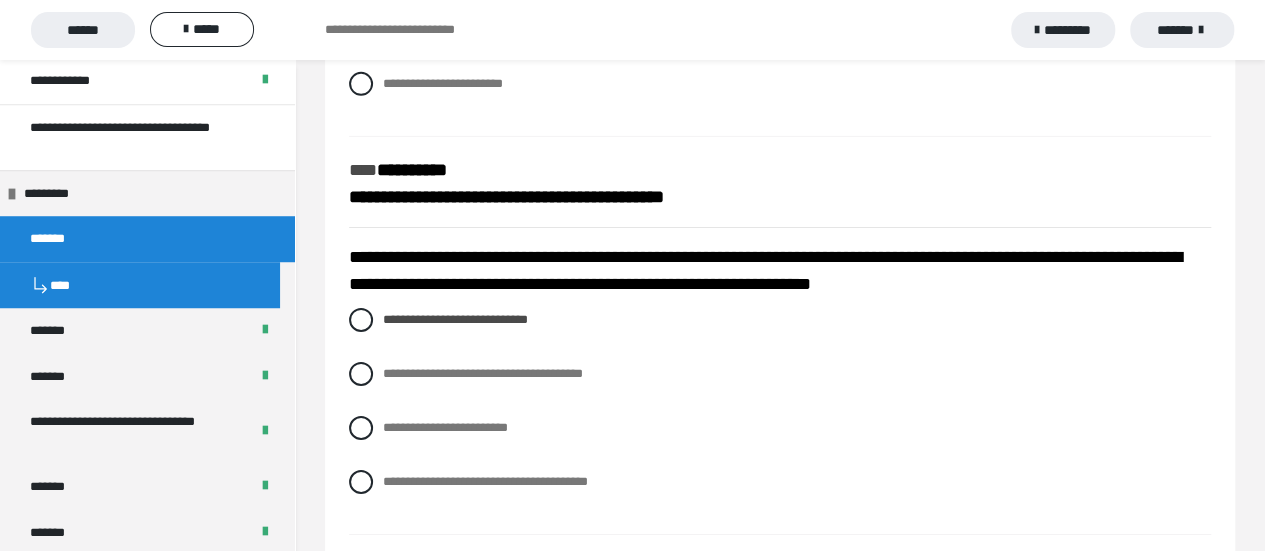 click on "**********" at bounding box center [780, 416] 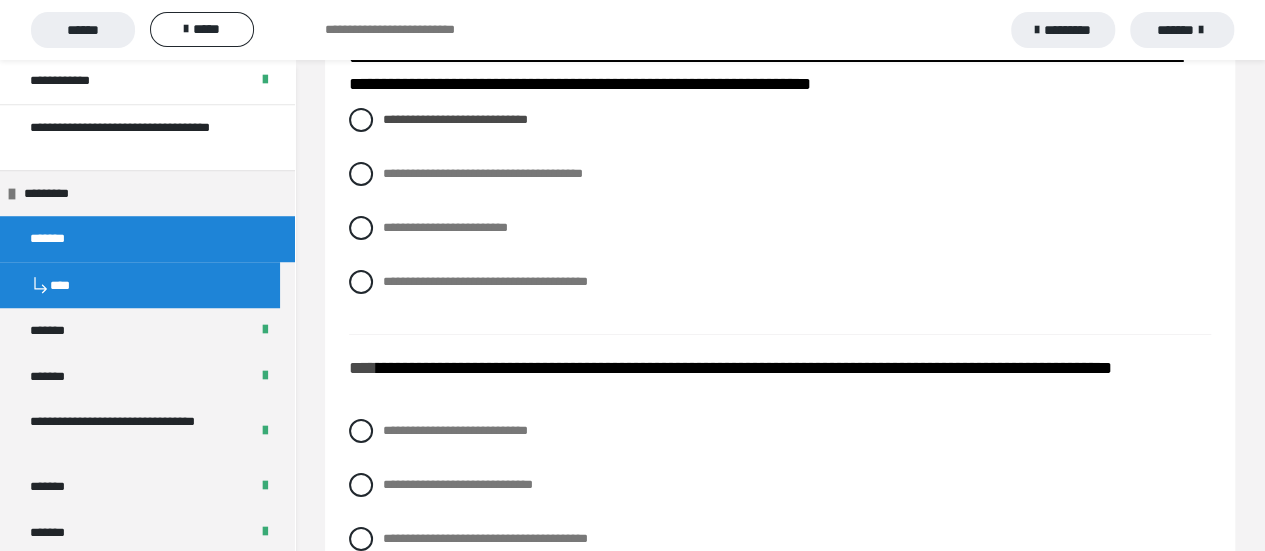 scroll, scrollTop: 3500, scrollLeft: 0, axis: vertical 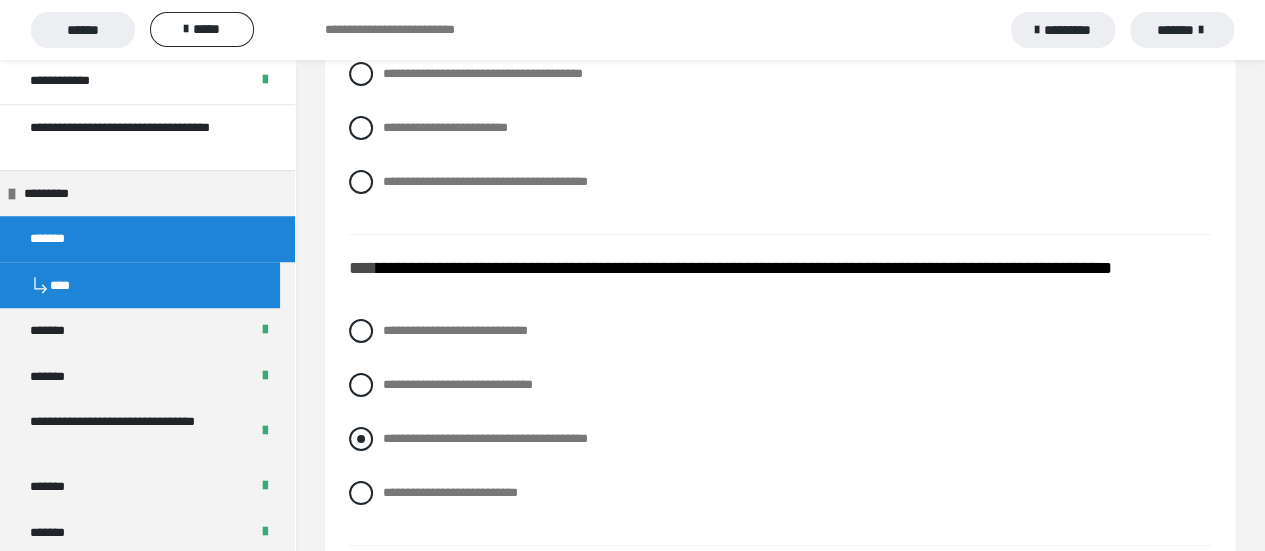 click at bounding box center (361, 439) 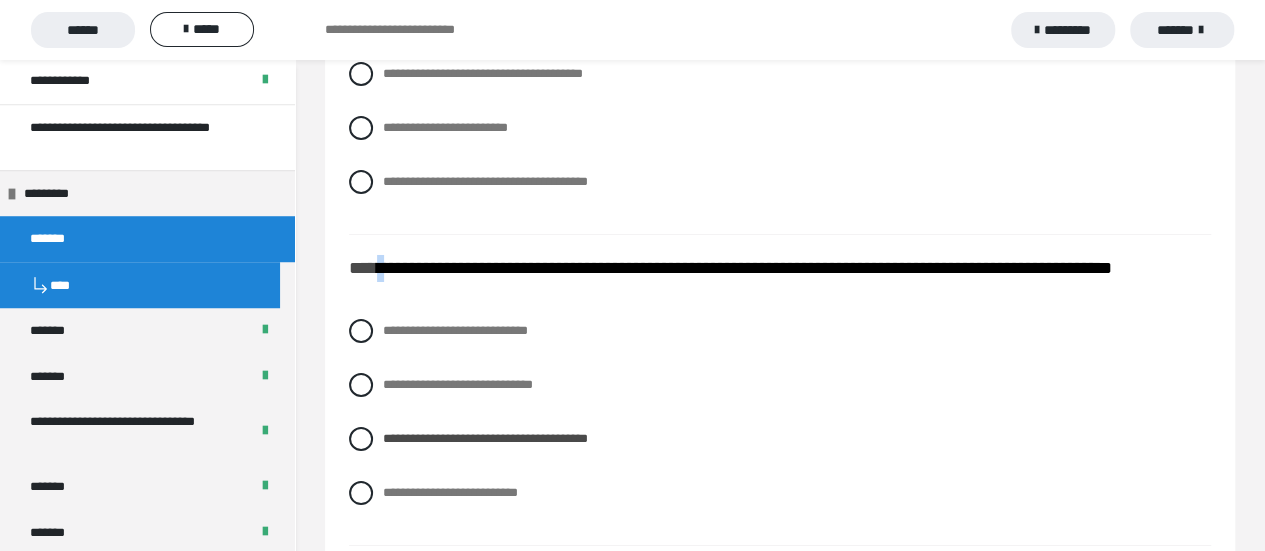 drag, startPoint x: 389, startPoint y: 294, endPoint x: 380, endPoint y: 263, distance: 32.280025 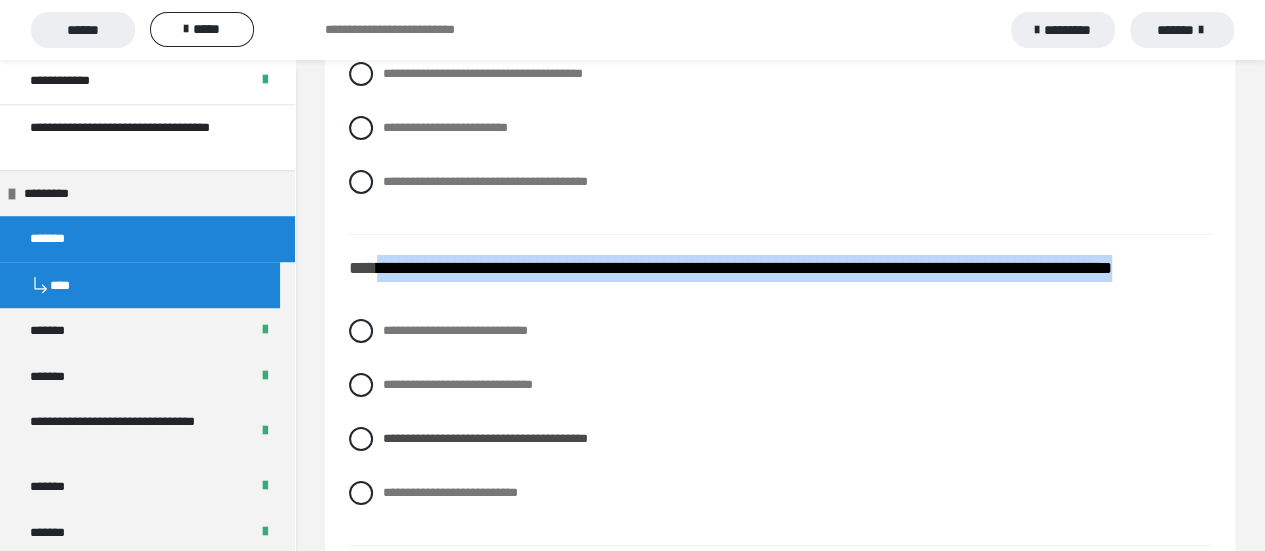 drag, startPoint x: 380, startPoint y: 257, endPoint x: 397, endPoint y: 286, distance: 33.61547 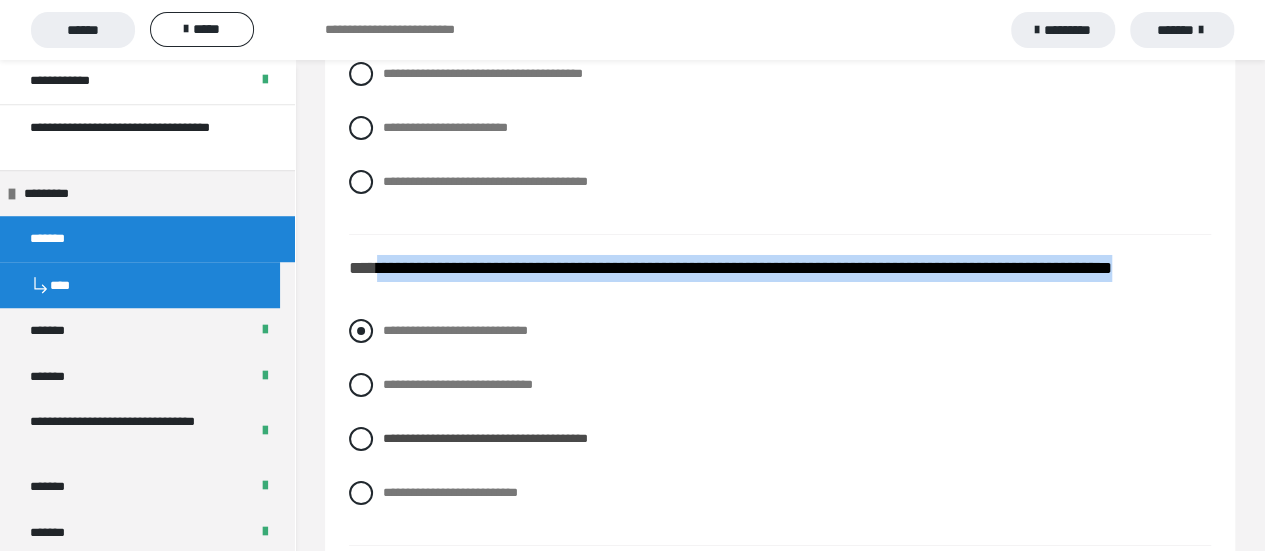 click on "**********" at bounding box center [780, 331] 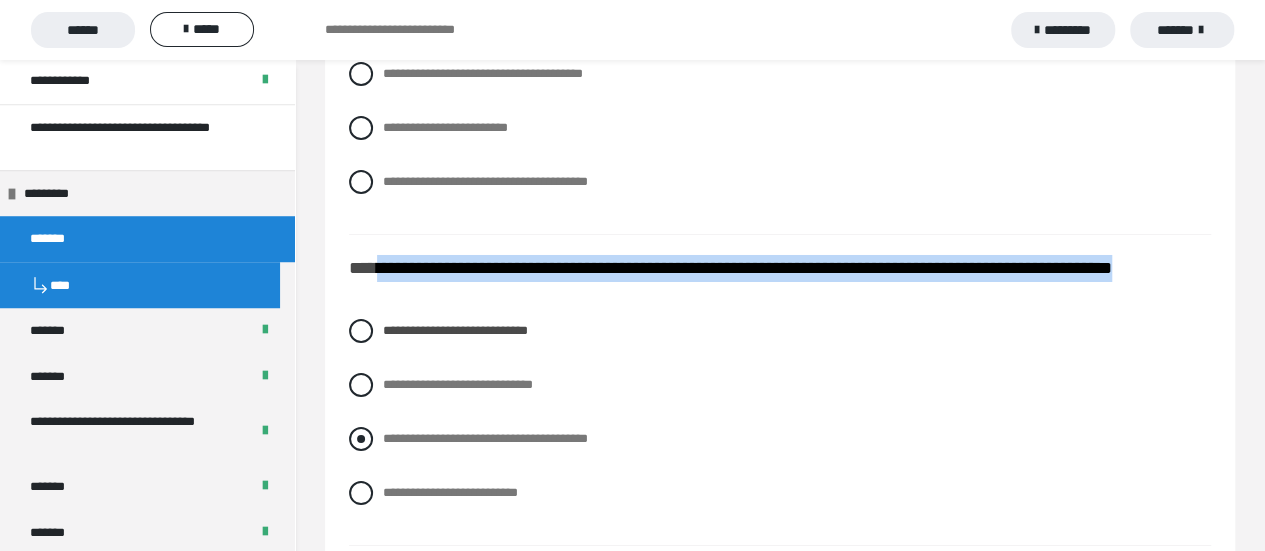 click on "**********" at bounding box center (485, 438) 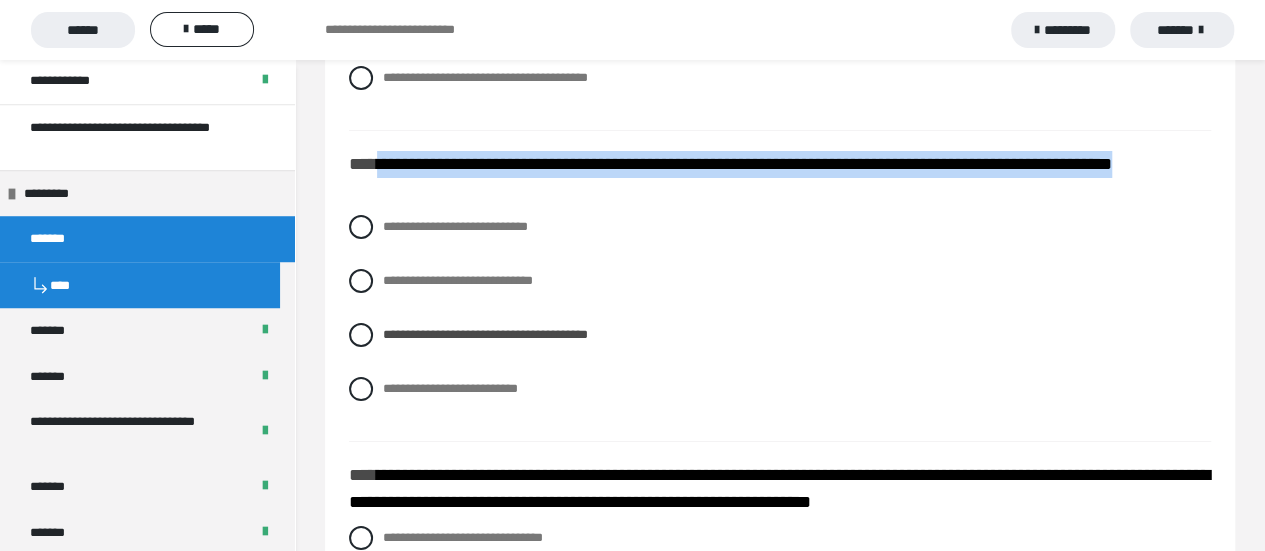 scroll, scrollTop: 3800, scrollLeft: 0, axis: vertical 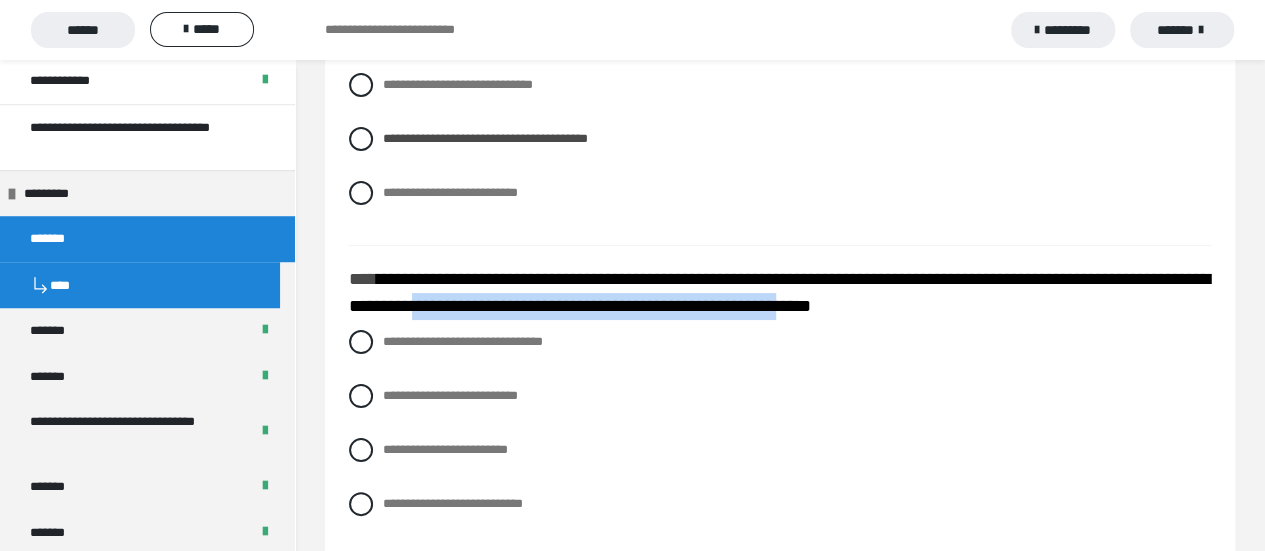 drag, startPoint x: 646, startPoint y: 301, endPoint x: 1079, endPoint y: 312, distance: 433.1397 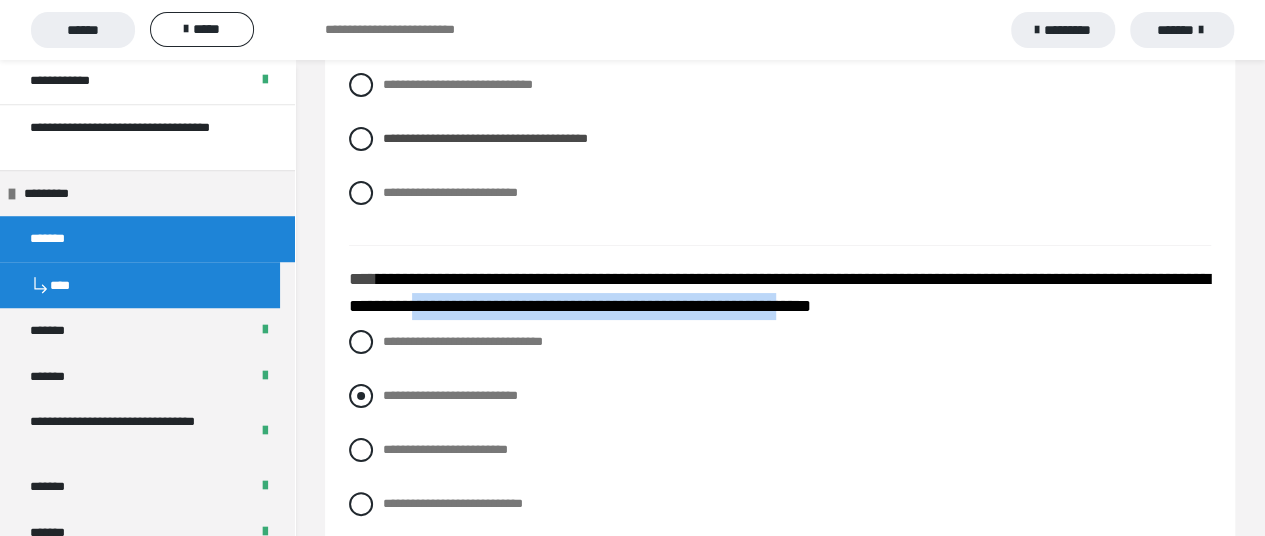 click on "**********" at bounding box center (780, 396) 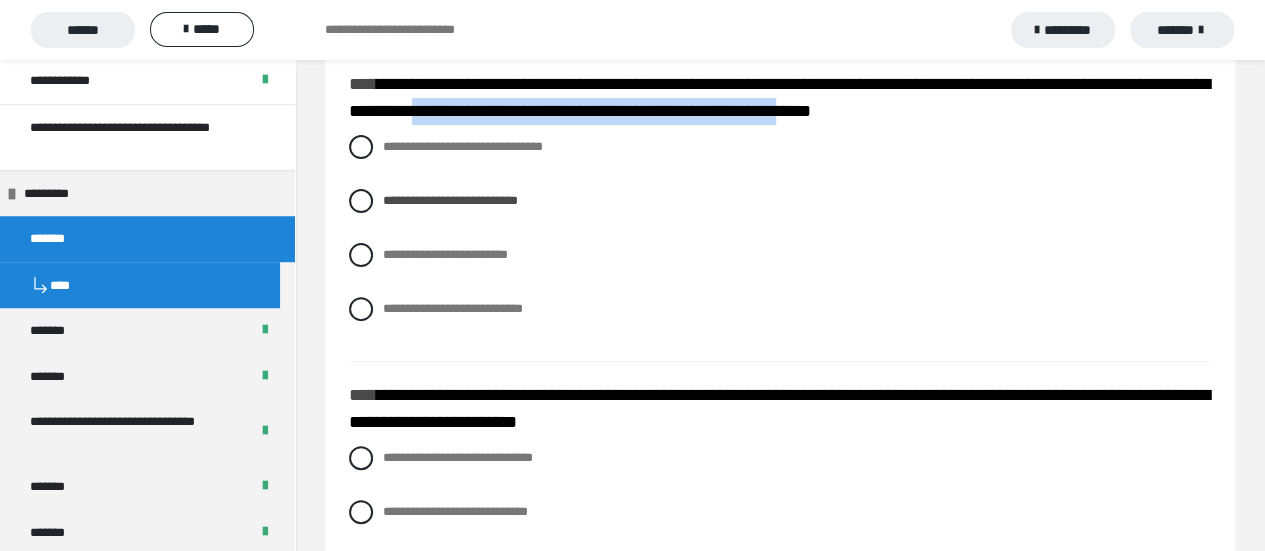 scroll, scrollTop: 4000, scrollLeft: 0, axis: vertical 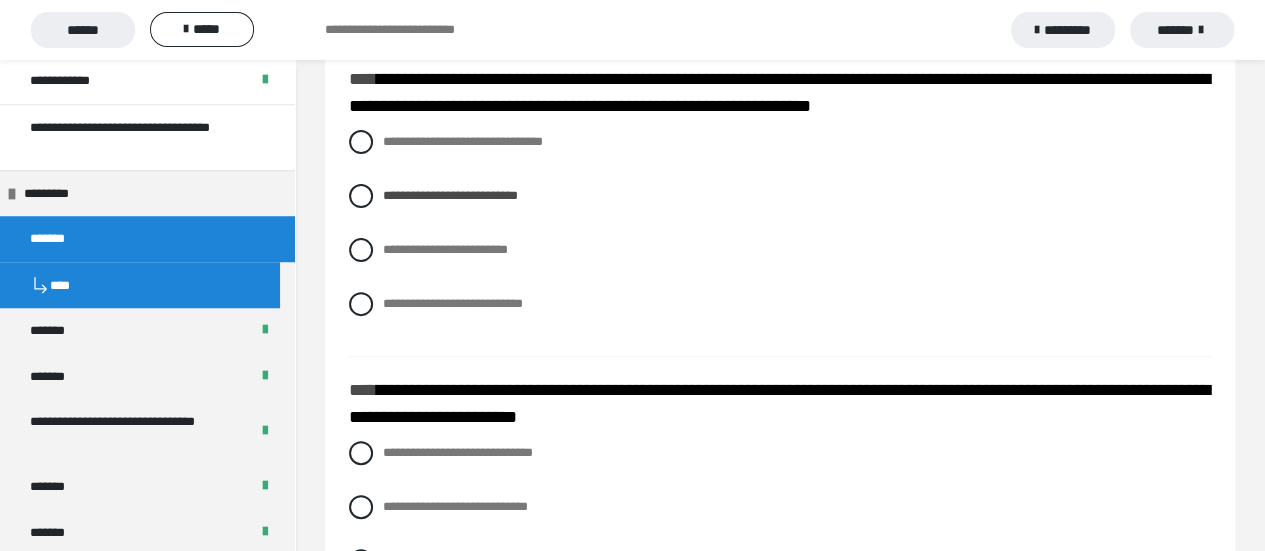 click on "**********" at bounding box center (780, 238) 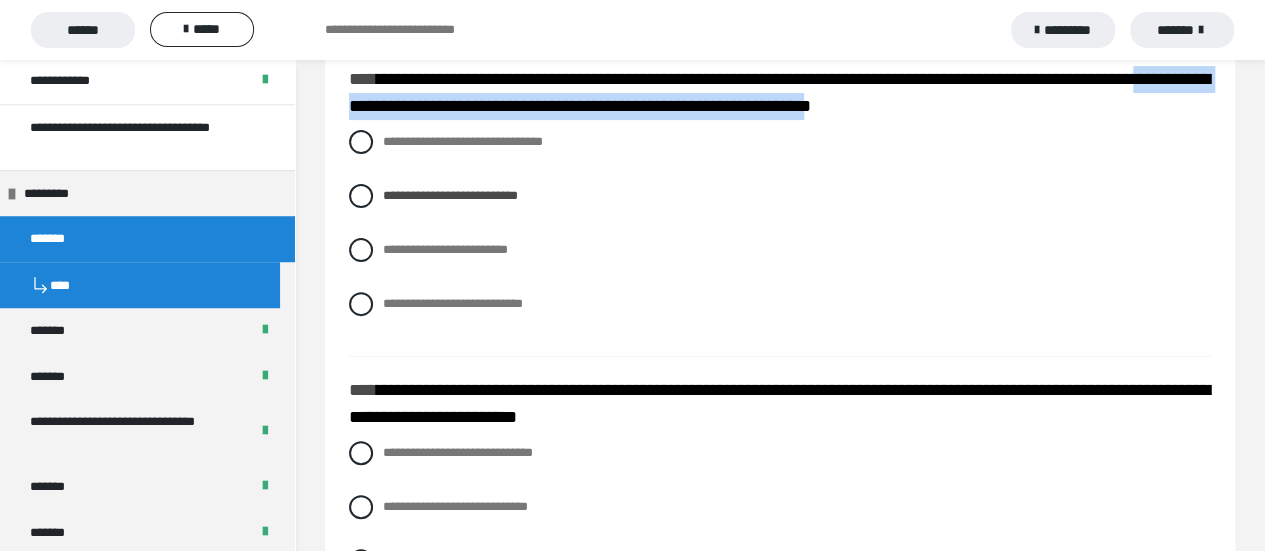 drag, startPoint x: 1106, startPoint y: 98, endPoint x: 478, endPoint y: 112, distance: 628.156 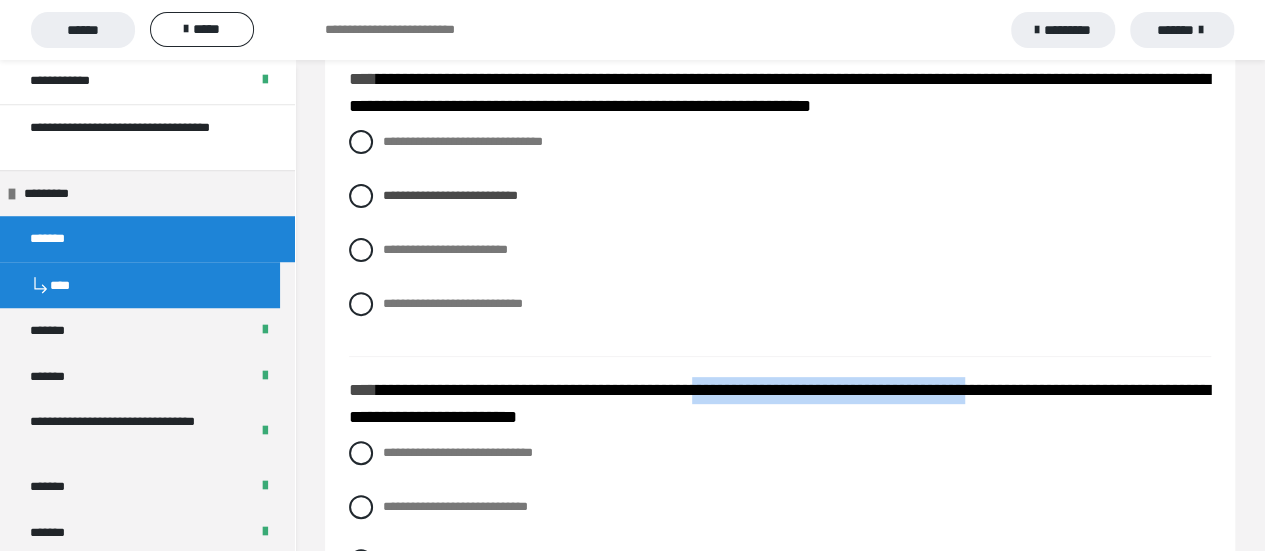 drag, startPoint x: 736, startPoint y: 382, endPoint x: 1042, endPoint y: 386, distance: 306.02615 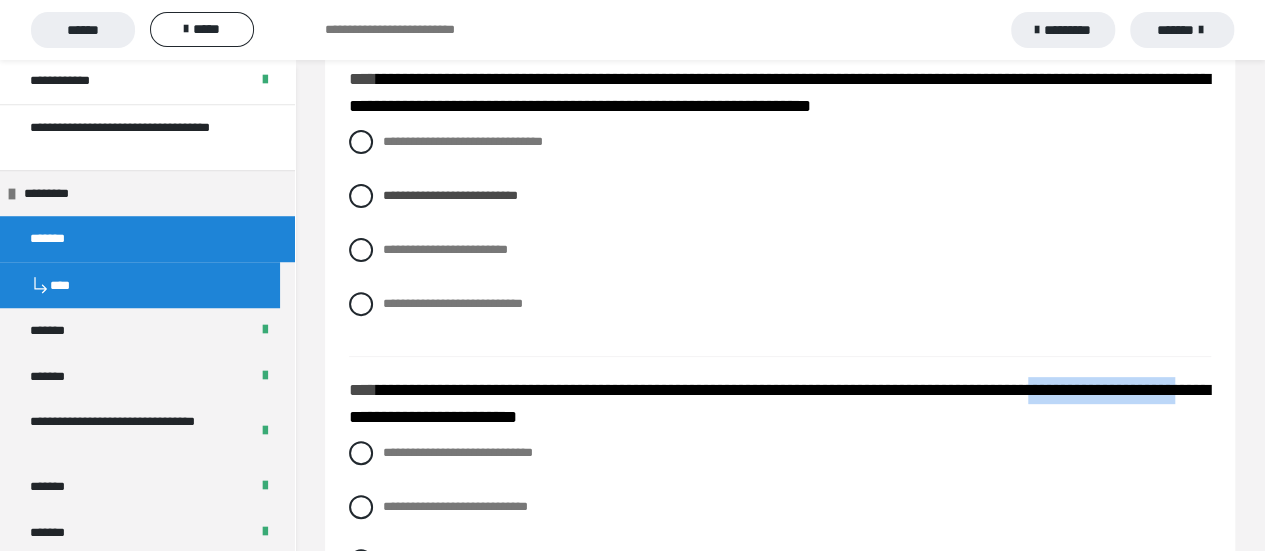 drag, startPoint x: 358, startPoint y: 412, endPoint x: 543, endPoint y: 403, distance: 185.2188 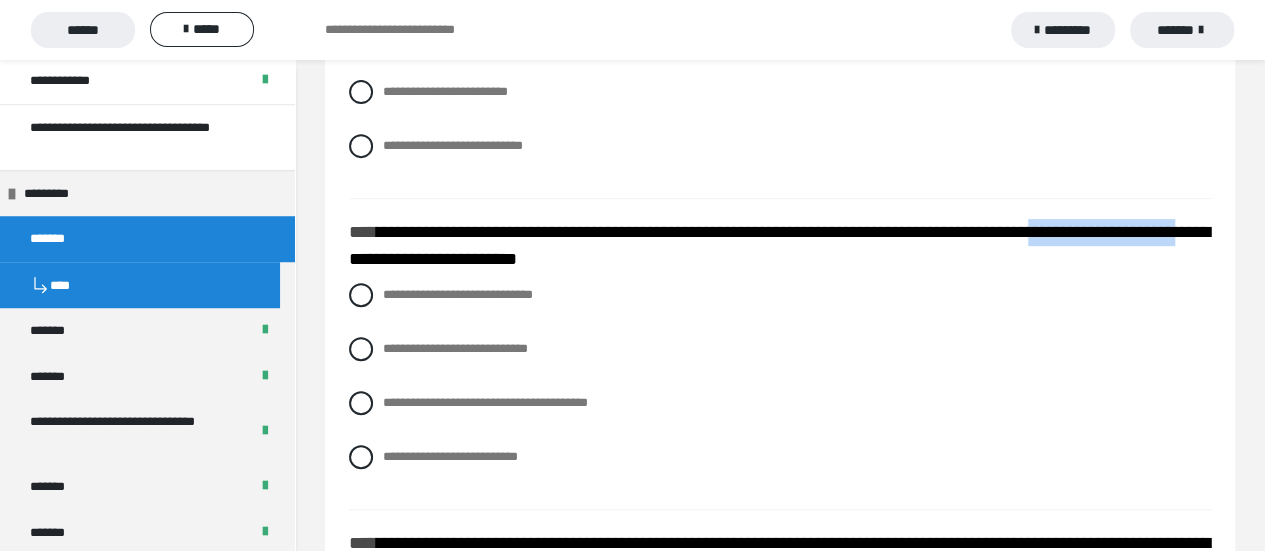 scroll, scrollTop: 4200, scrollLeft: 0, axis: vertical 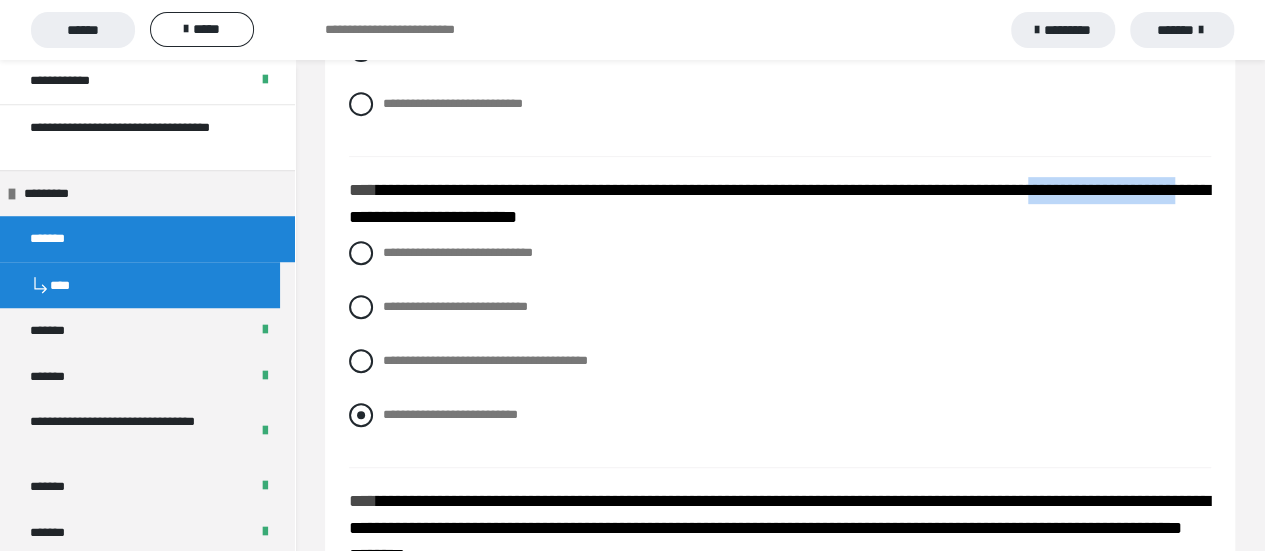click at bounding box center (361, 415) 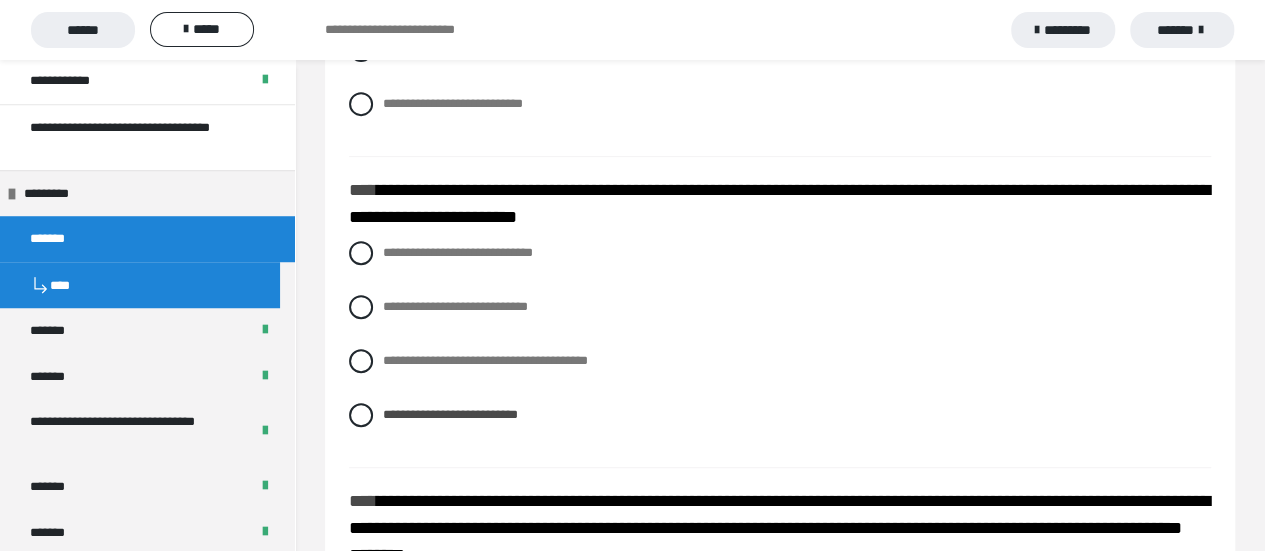 click on "**********" at bounding box center [780, 349] 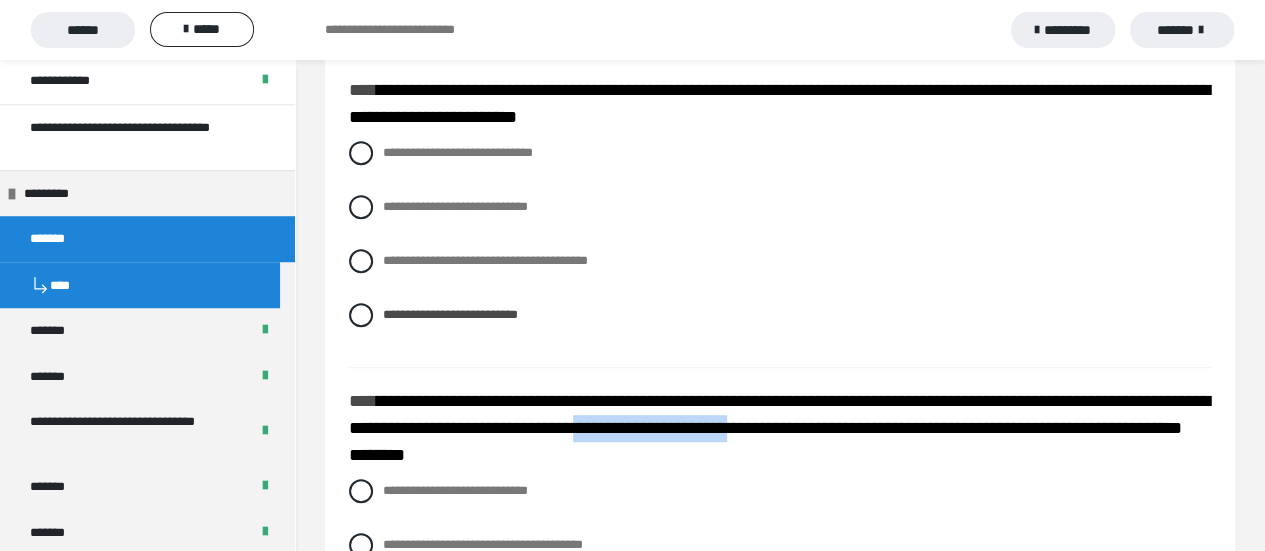 drag, startPoint x: 755, startPoint y: 422, endPoint x: 935, endPoint y: 427, distance: 180.06943 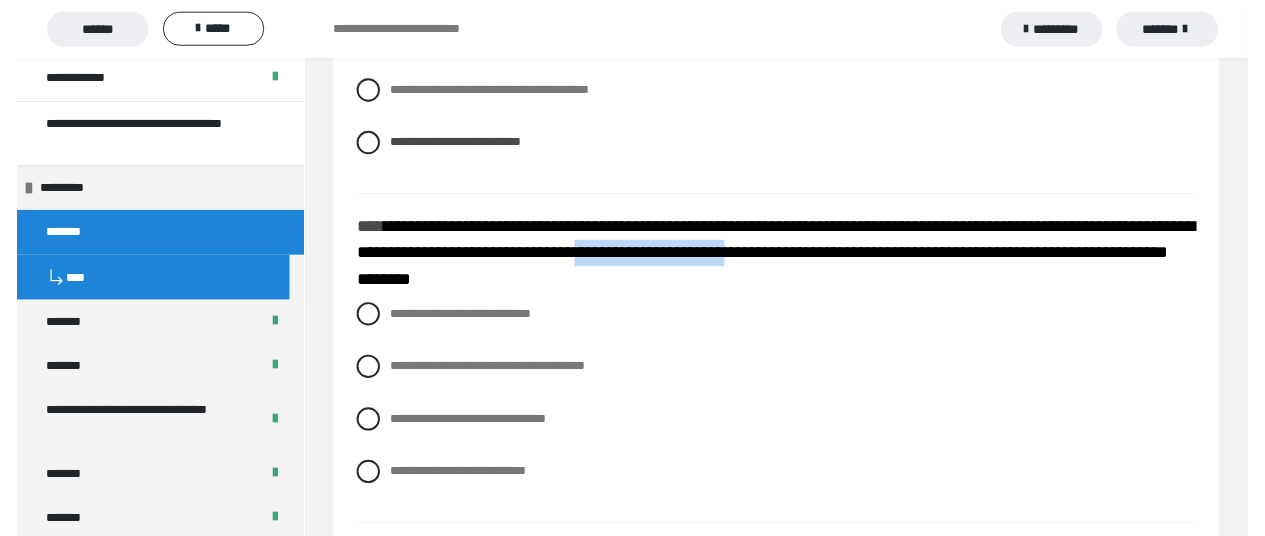 scroll, scrollTop: 4500, scrollLeft: 0, axis: vertical 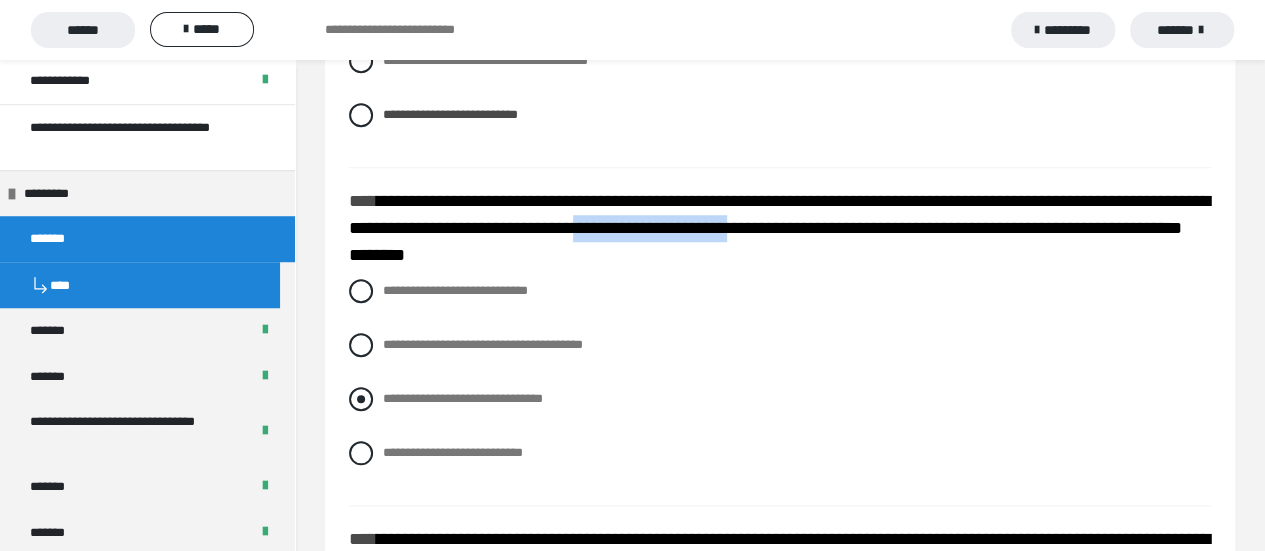 click at bounding box center (361, 399) 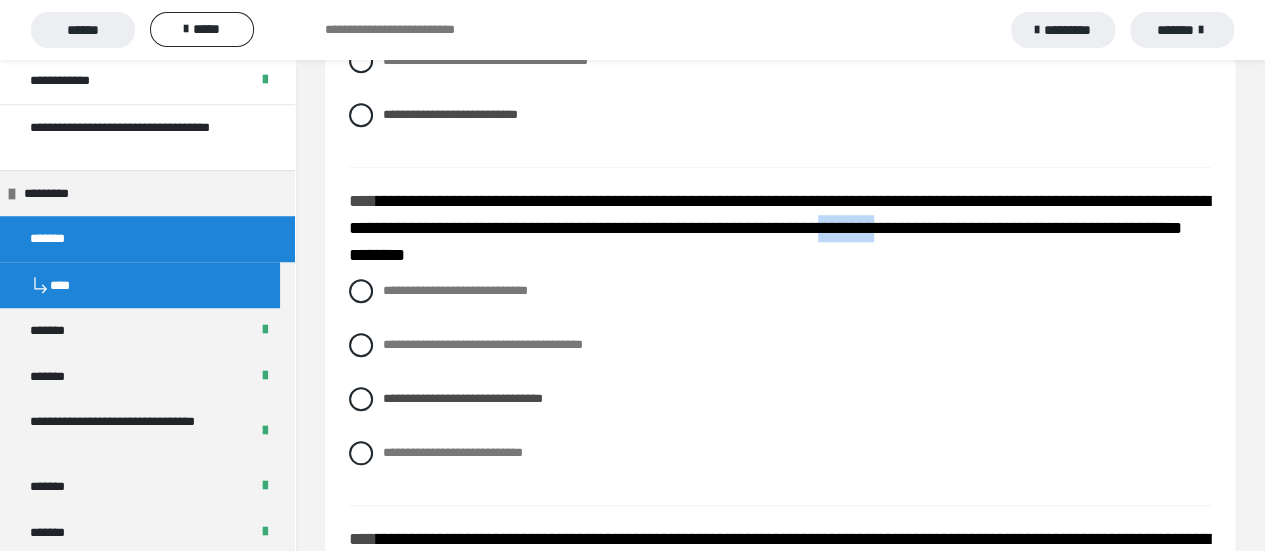 drag, startPoint x: 1030, startPoint y: 221, endPoint x: 1101, endPoint y: 223, distance: 71.02816 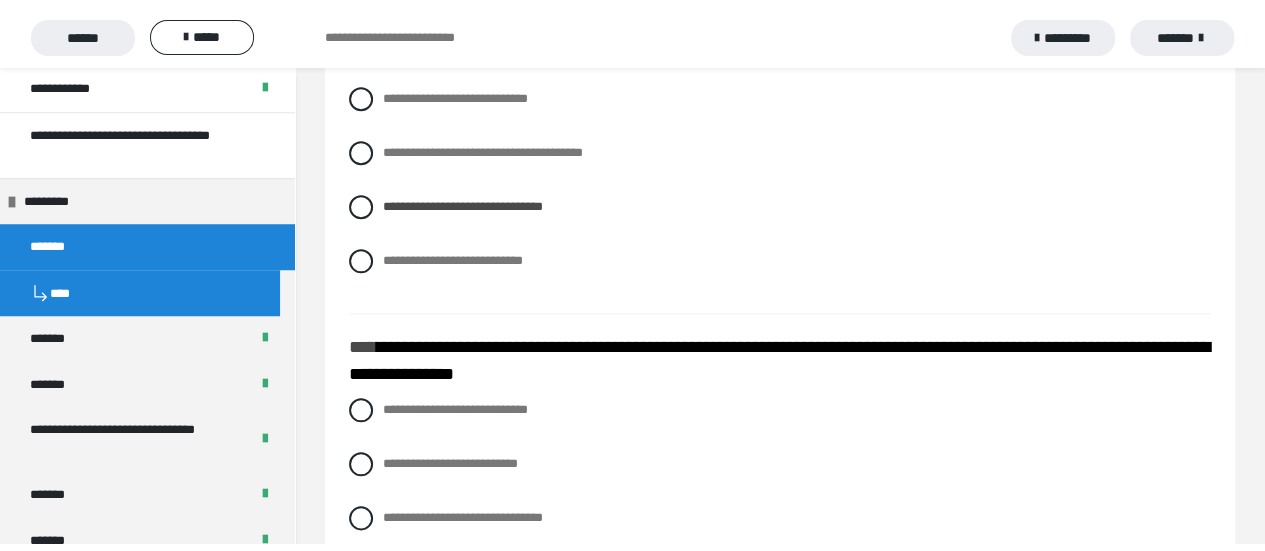 scroll, scrollTop: 4800, scrollLeft: 0, axis: vertical 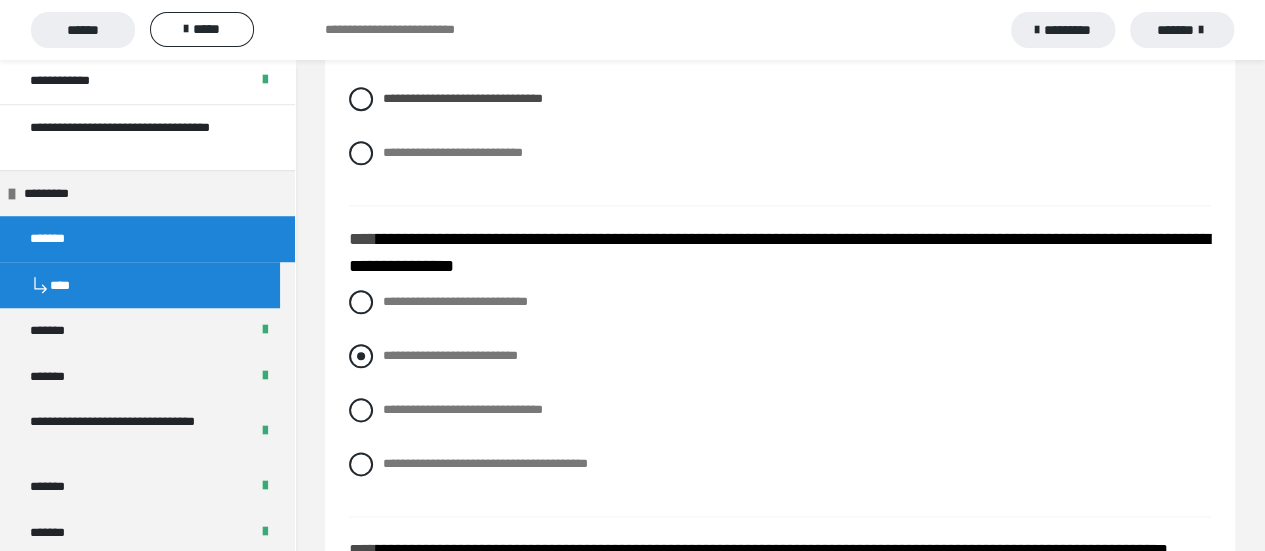 click at bounding box center [361, 356] 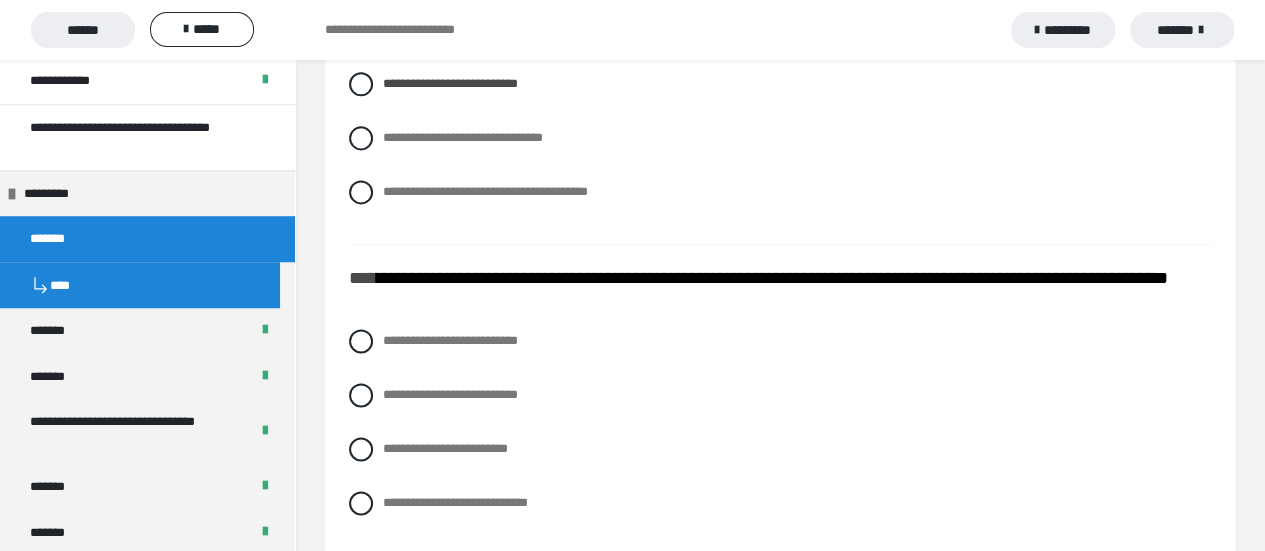 scroll, scrollTop: 5100, scrollLeft: 0, axis: vertical 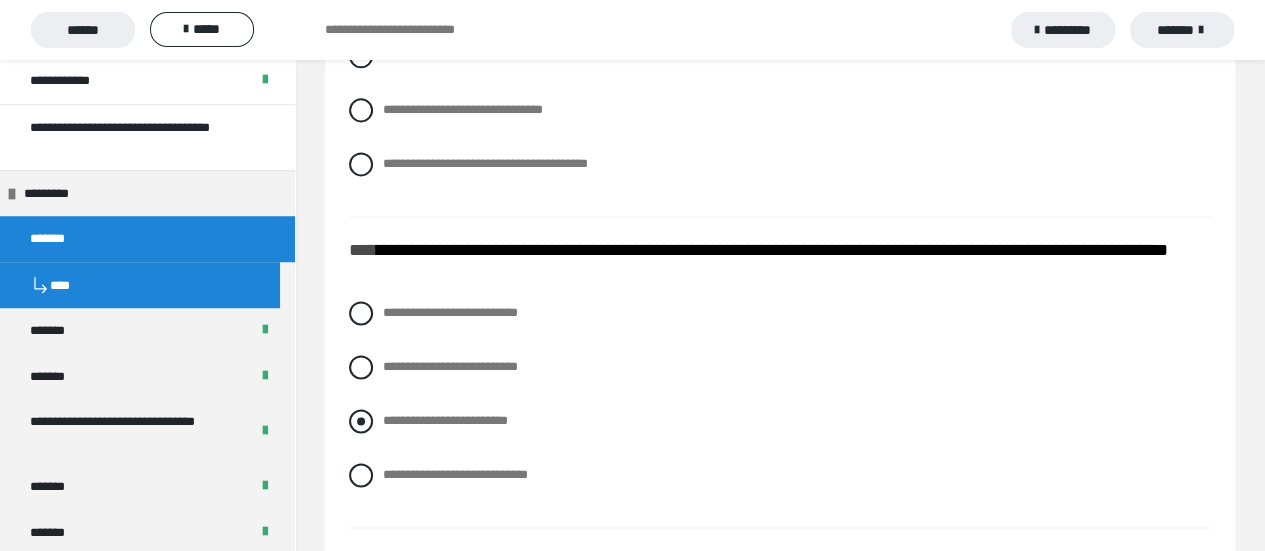 click at bounding box center (361, 421) 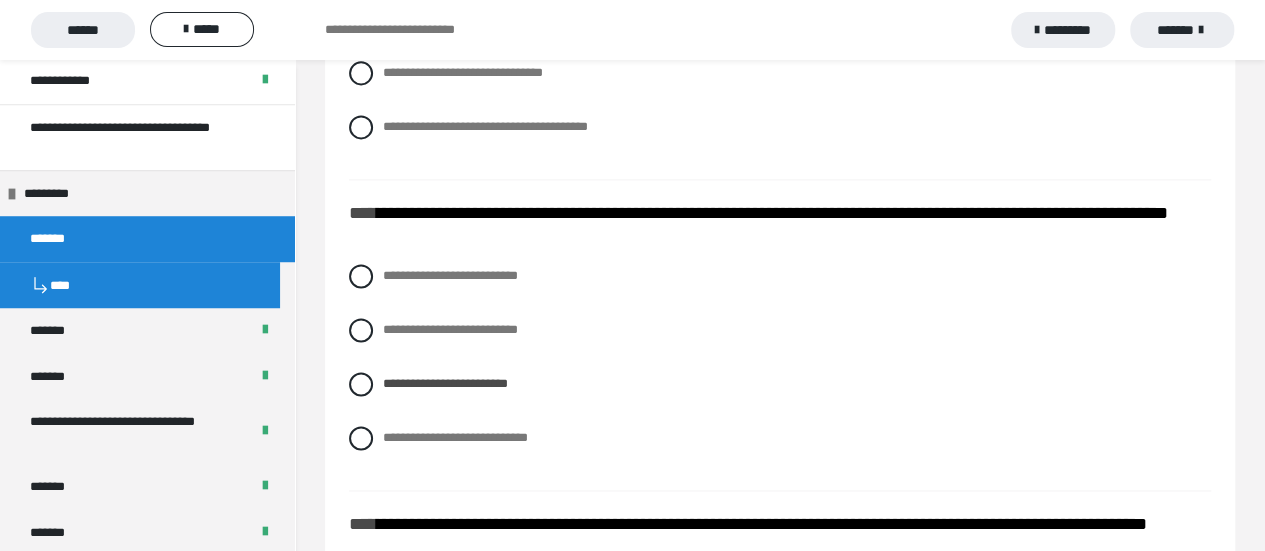 scroll, scrollTop: 5400, scrollLeft: 0, axis: vertical 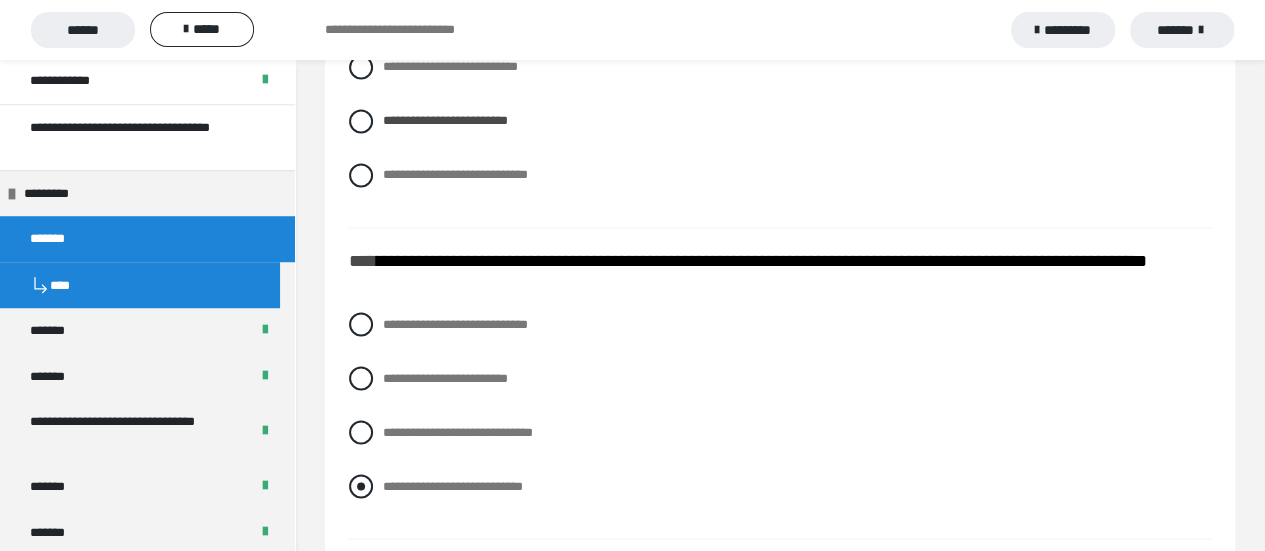 click at bounding box center [361, 486] 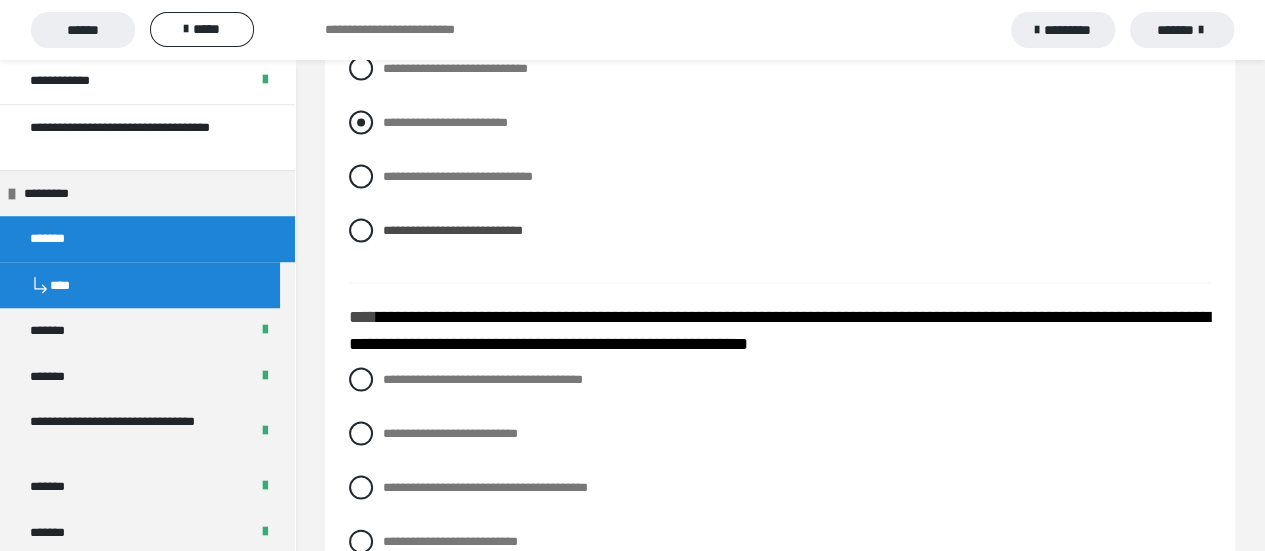 scroll, scrollTop: 5700, scrollLeft: 0, axis: vertical 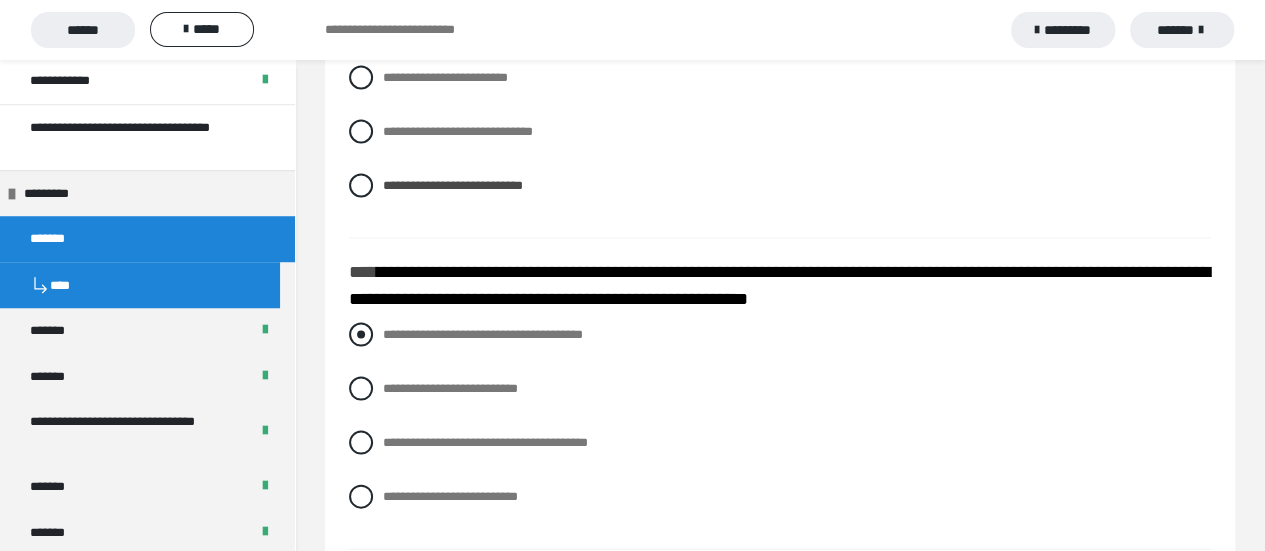 click at bounding box center (361, 335) 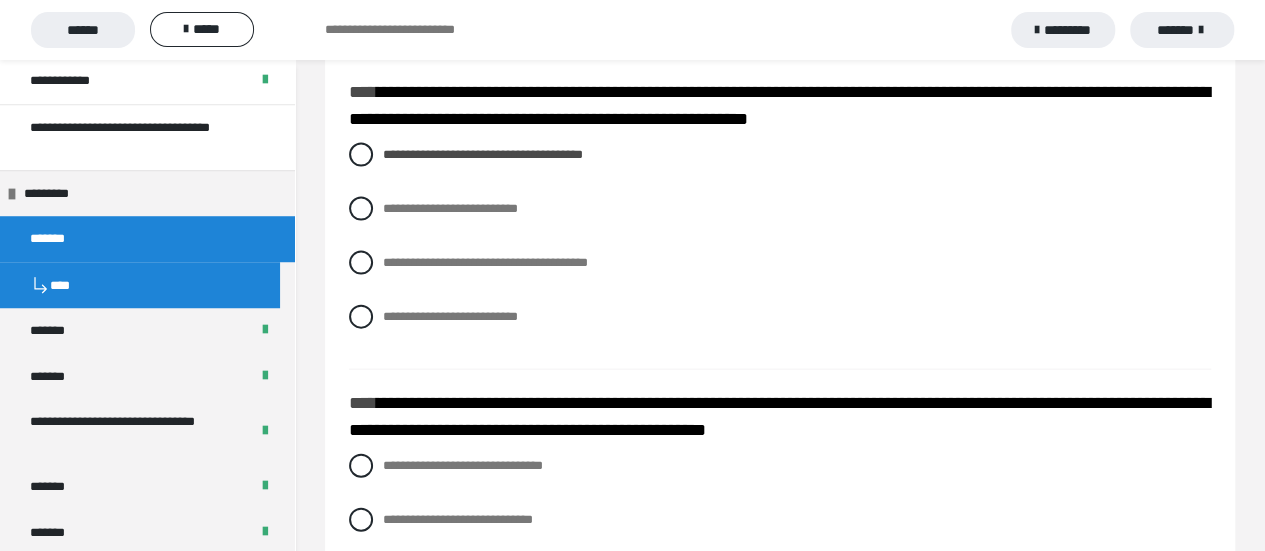 scroll, scrollTop: 6000, scrollLeft: 0, axis: vertical 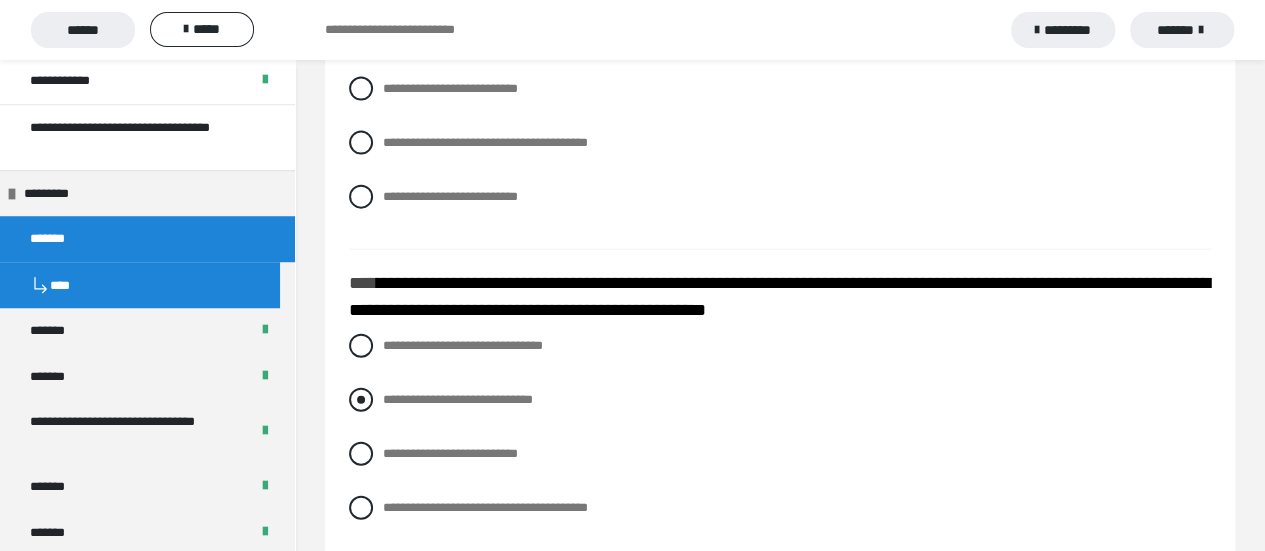 click at bounding box center (361, 400) 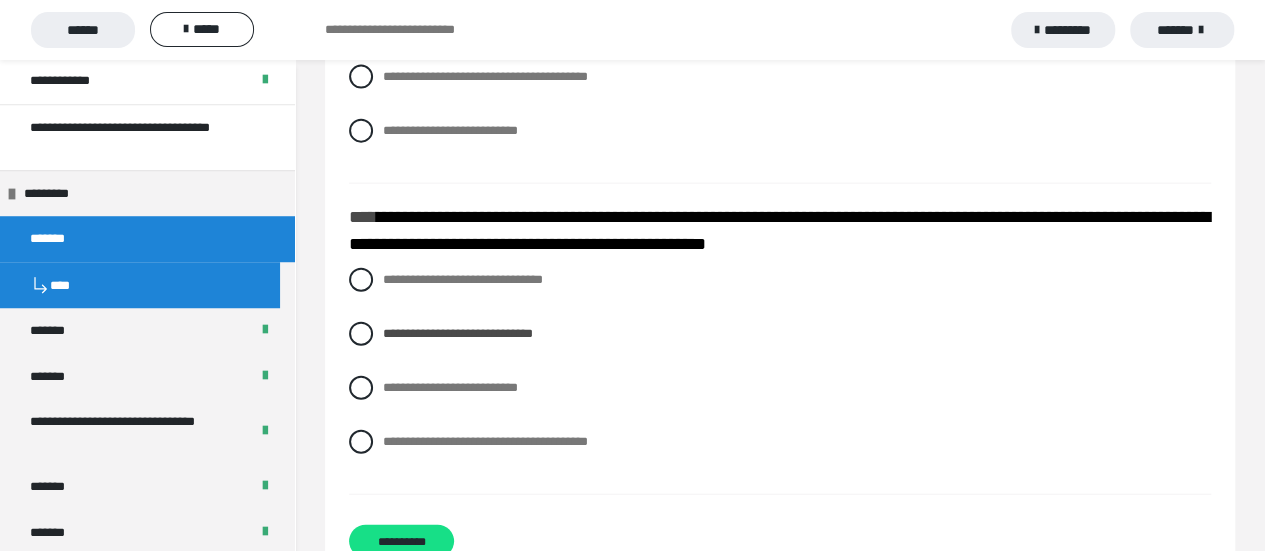 scroll, scrollTop: 6119, scrollLeft: 0, axis: vertical 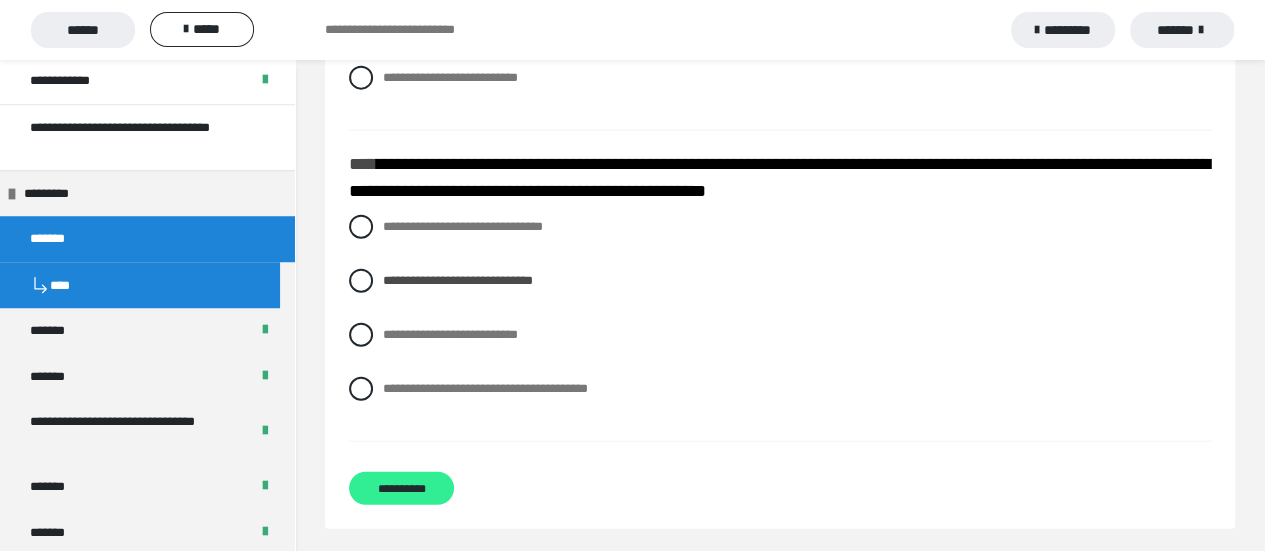 click on "**********" at bounding box center [401, 488] 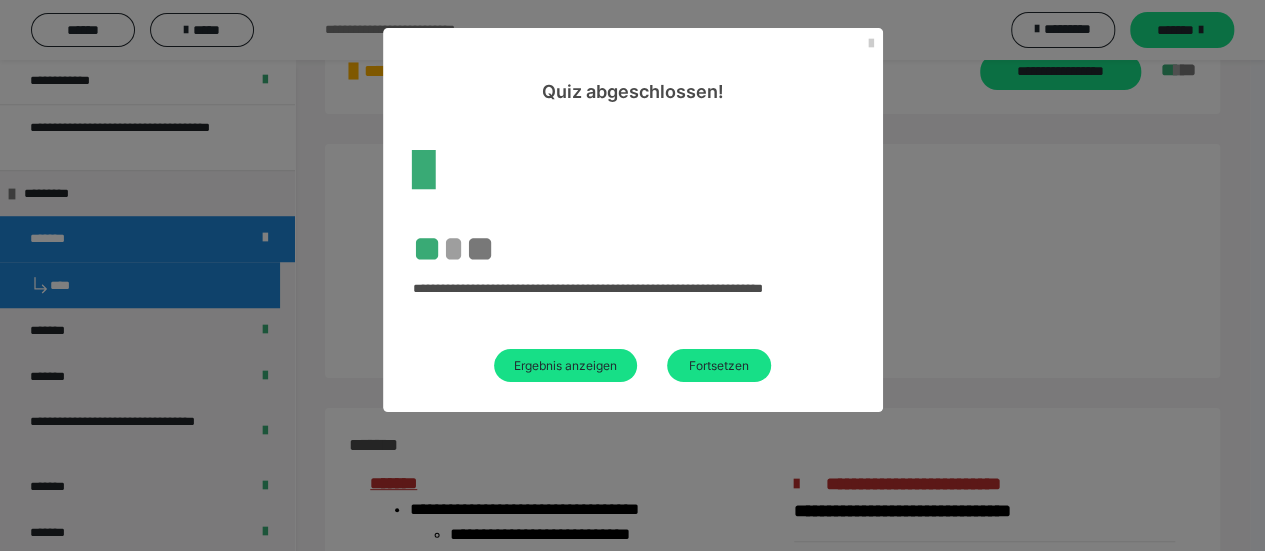 scroll, scrollTop: 3140, scrollLeft: 0, axis: vertical 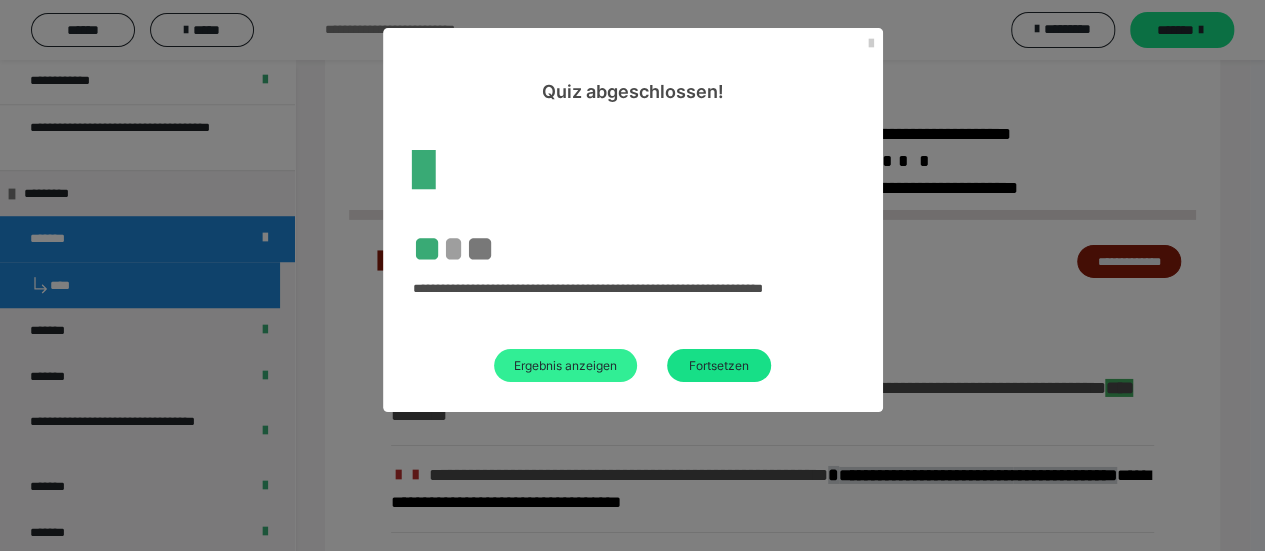 click on "Ergebnis anzeigen" at bounding box center (565, 365) 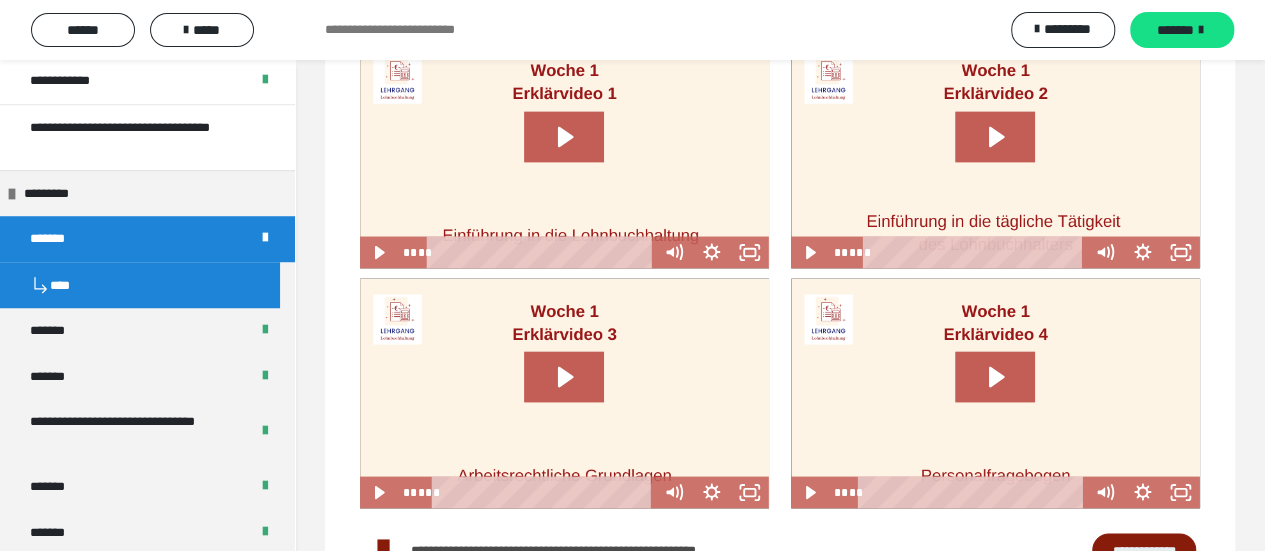 scroll, scrollTop: 5600, scrollLeft: 0, axis: vertical 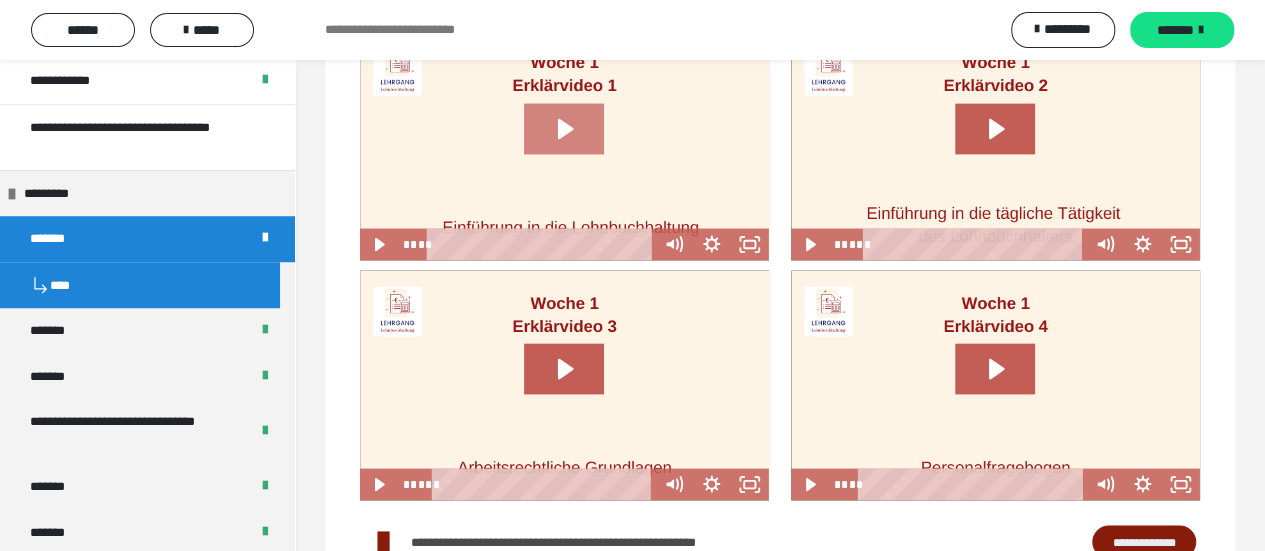 click 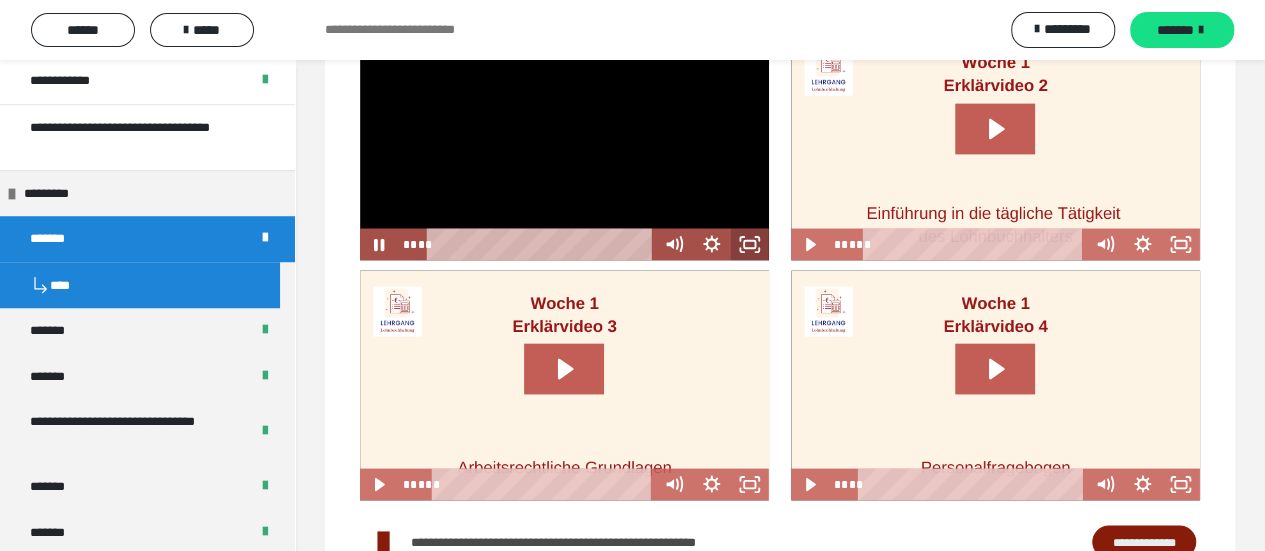 drag, startPoint x: 756, startPoint y: 343, endPoint x: 756, endPoint y: 464, distance: 121 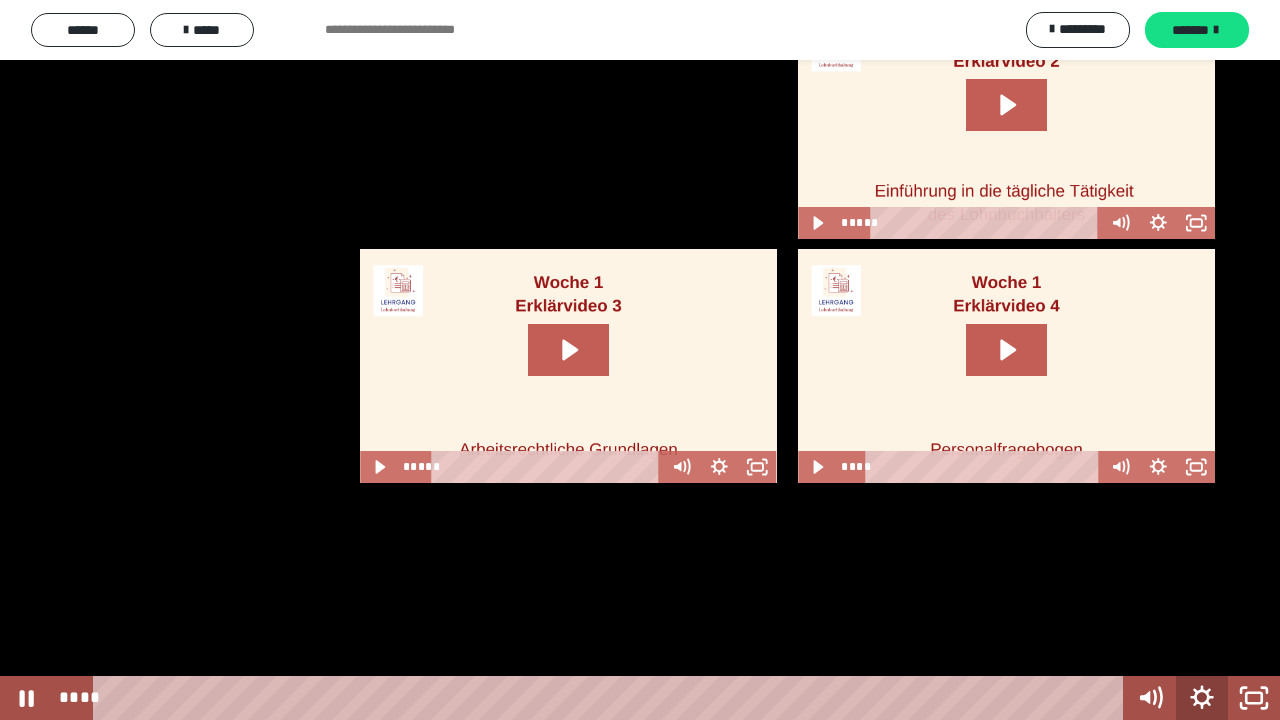 click 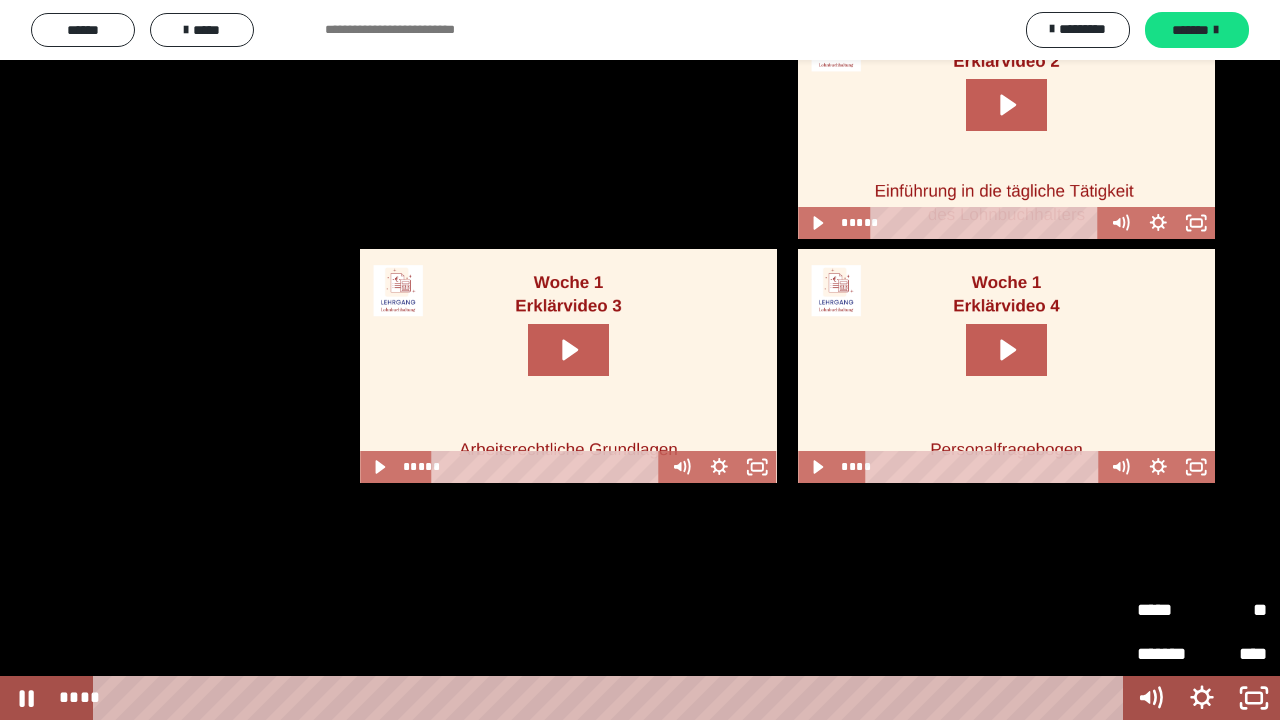 click on "*****" at bounding box center (1169, 610) 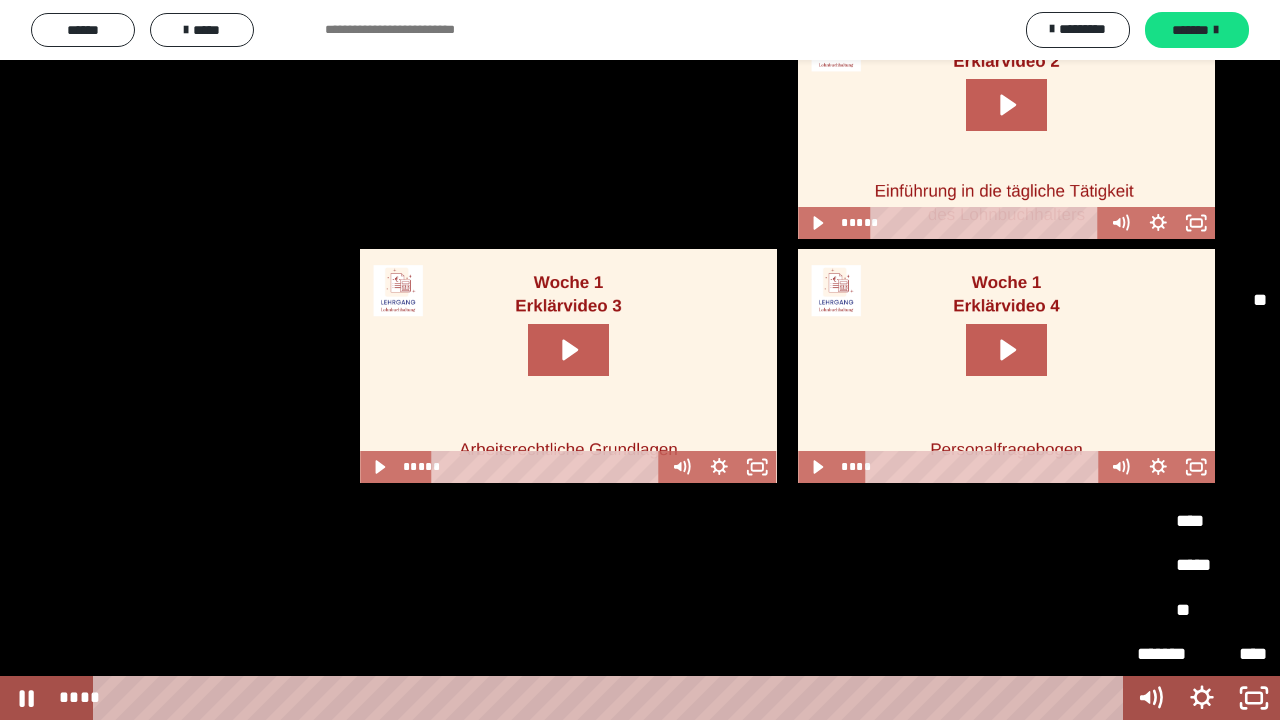 click on "**" at bounding box center [1202, 610] 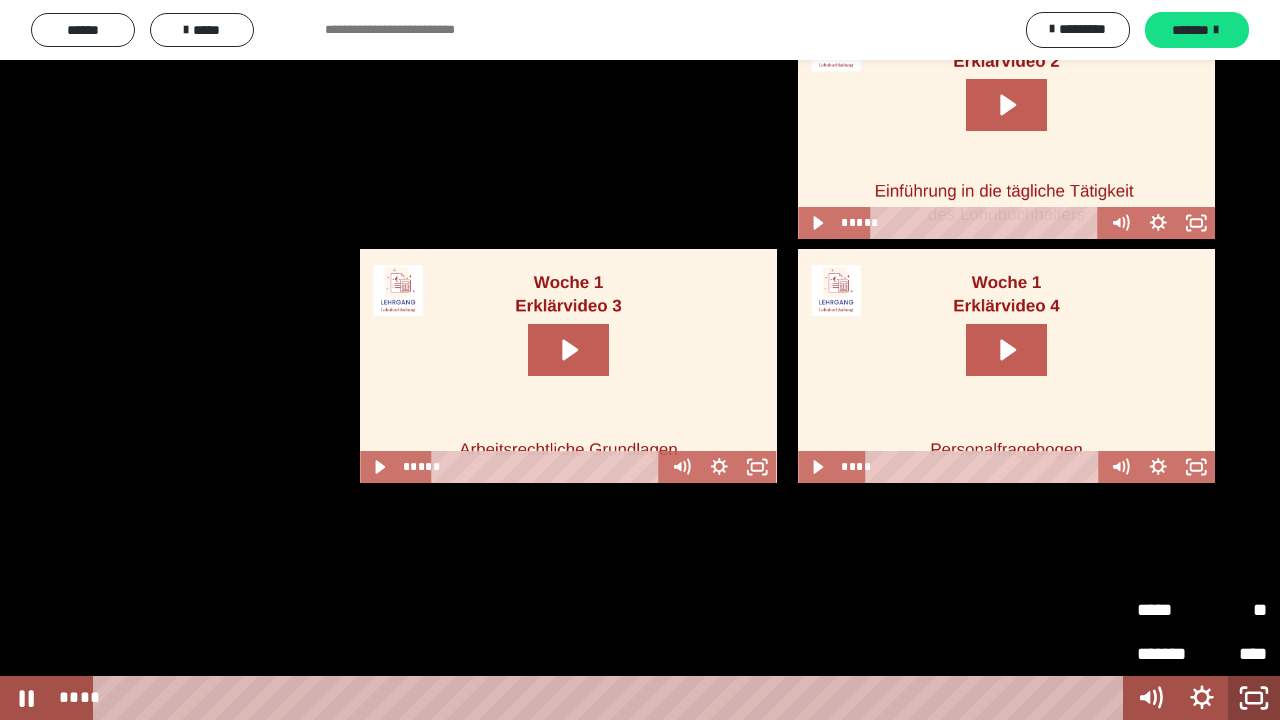 click 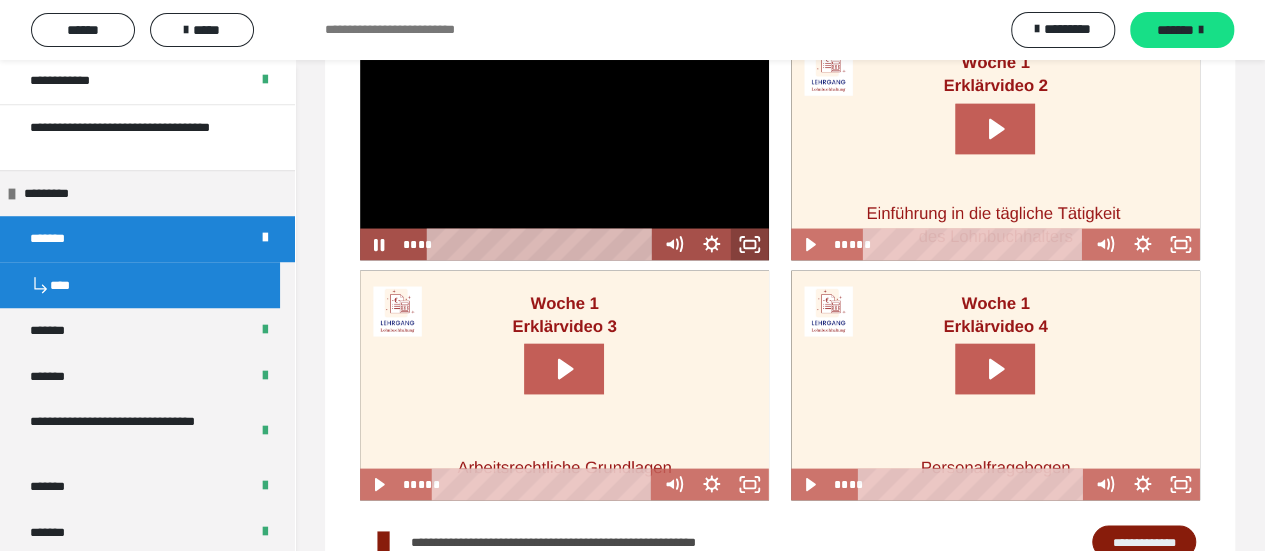 click 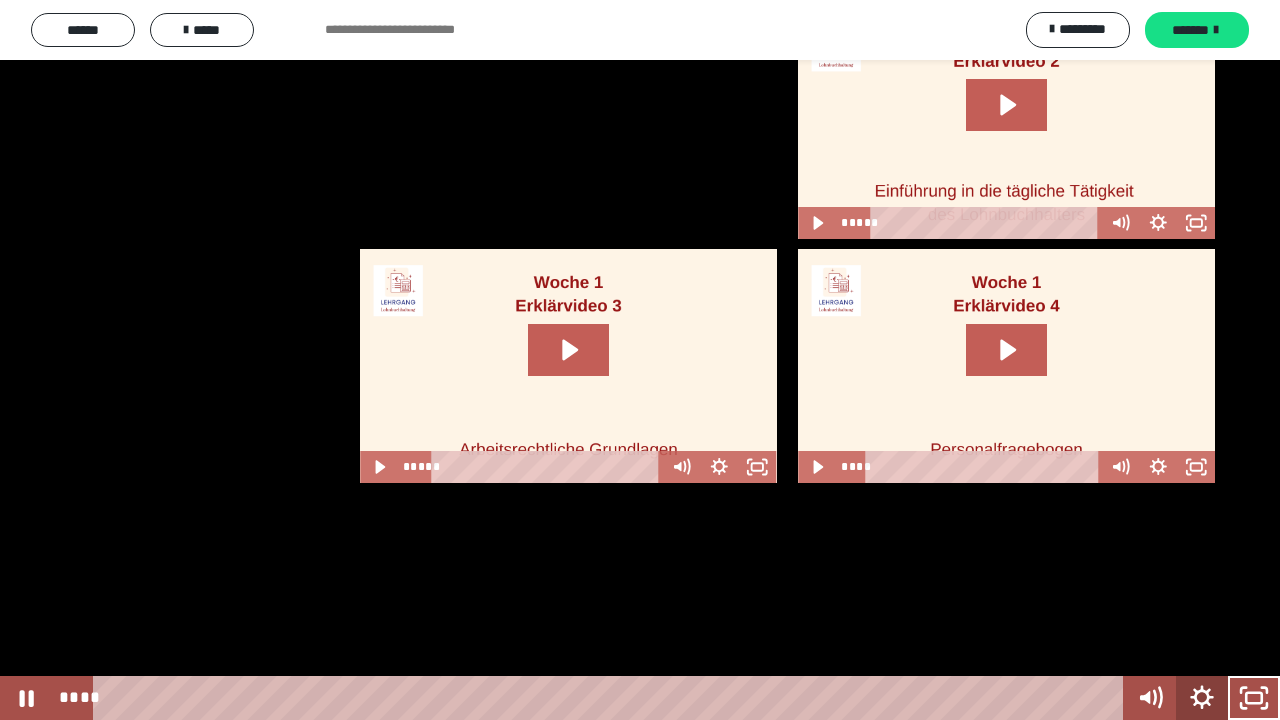 click 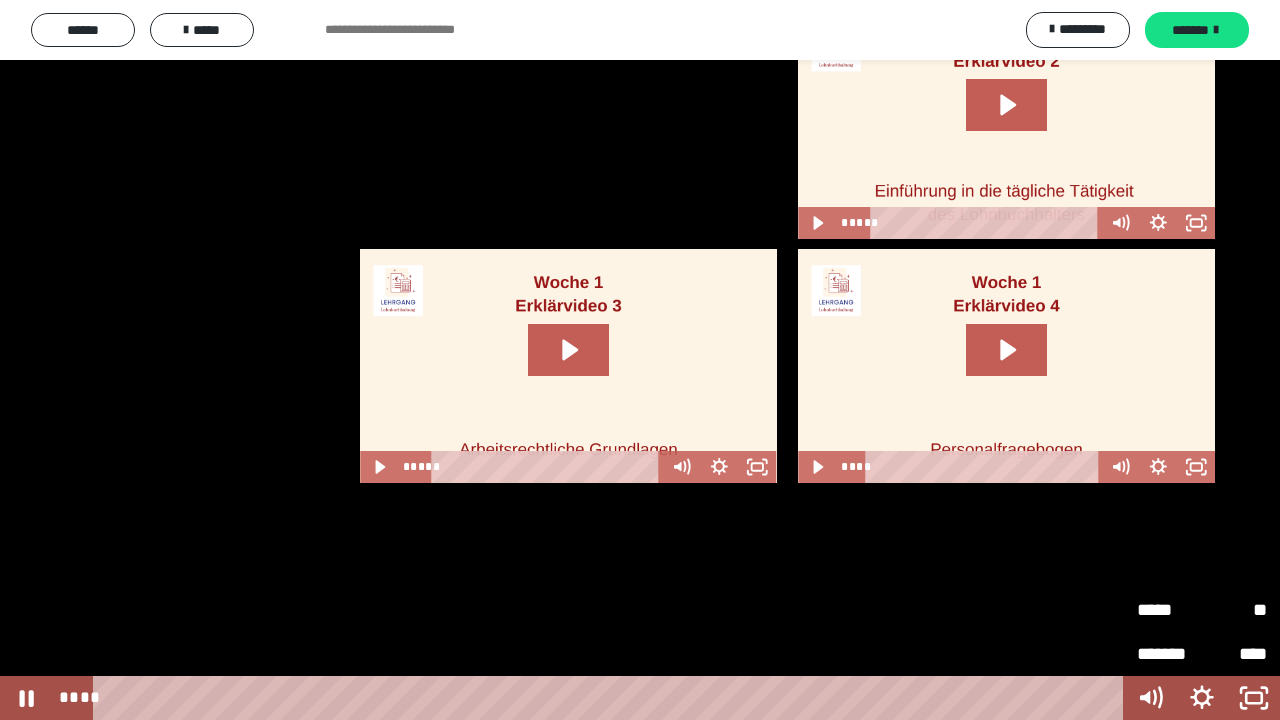 click on "*****" at bounding box center (1169, 605) 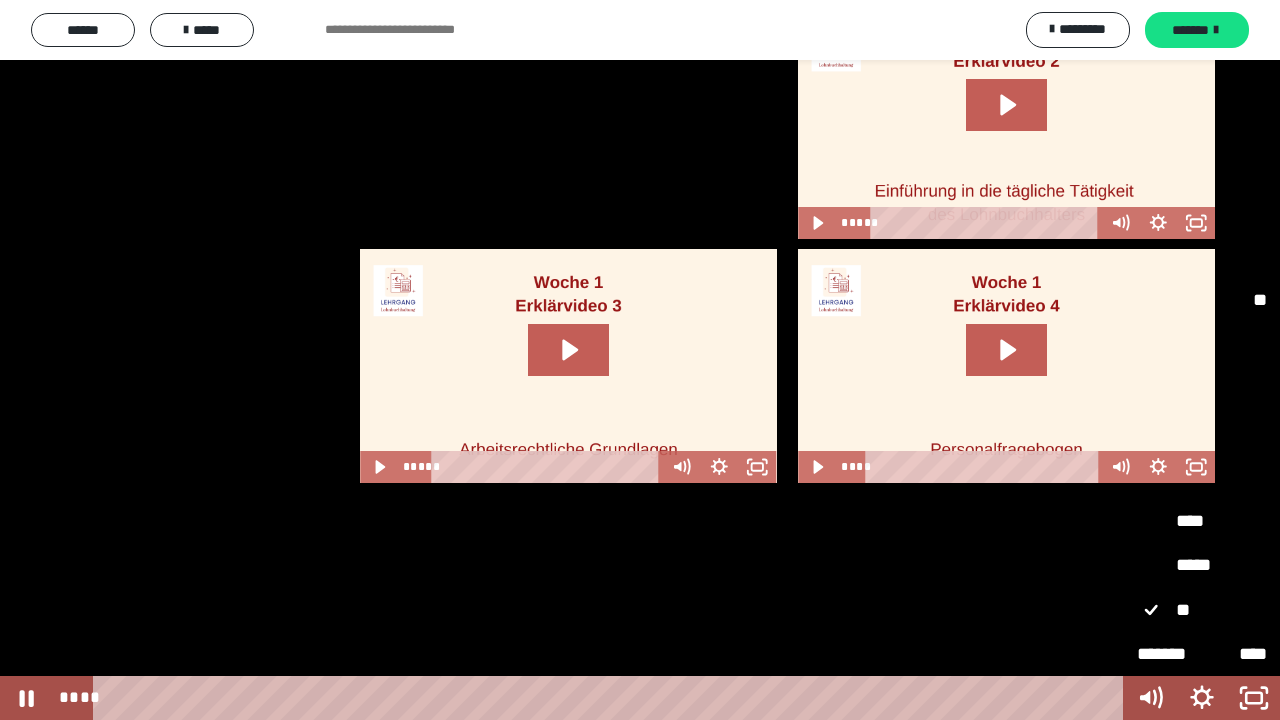 click on "*****" at bounding box center [1202, 565] 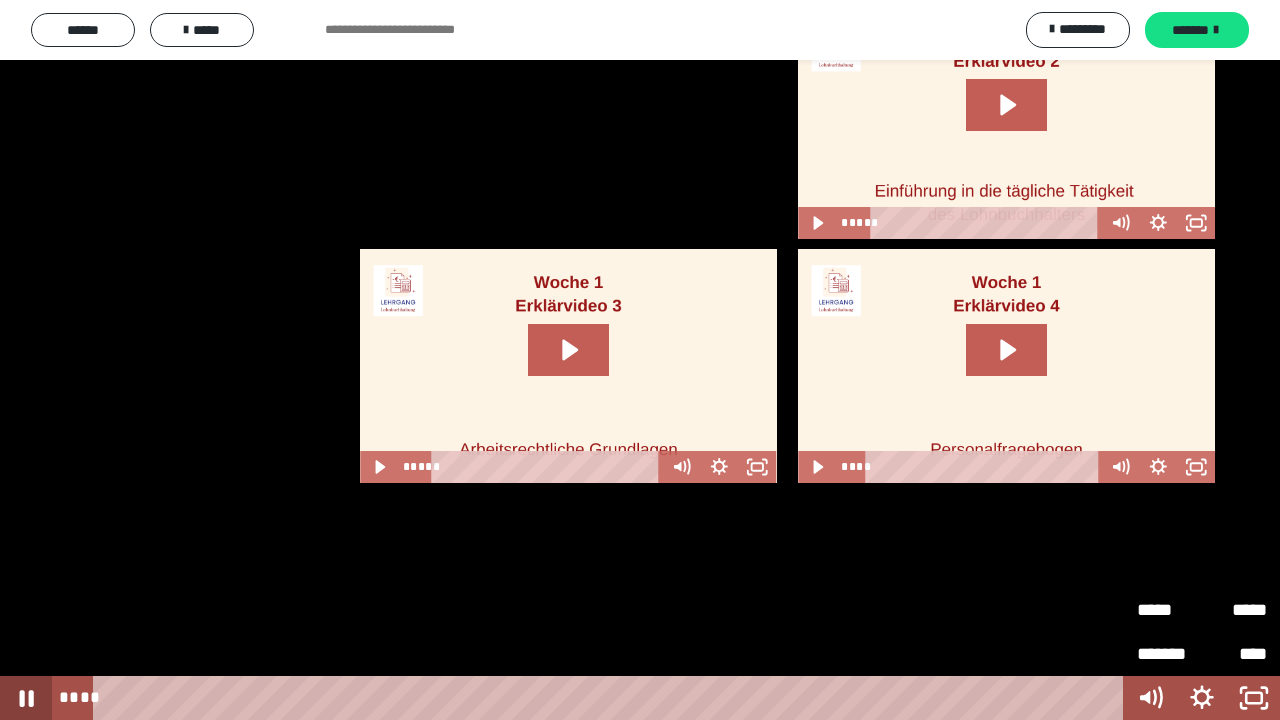 click 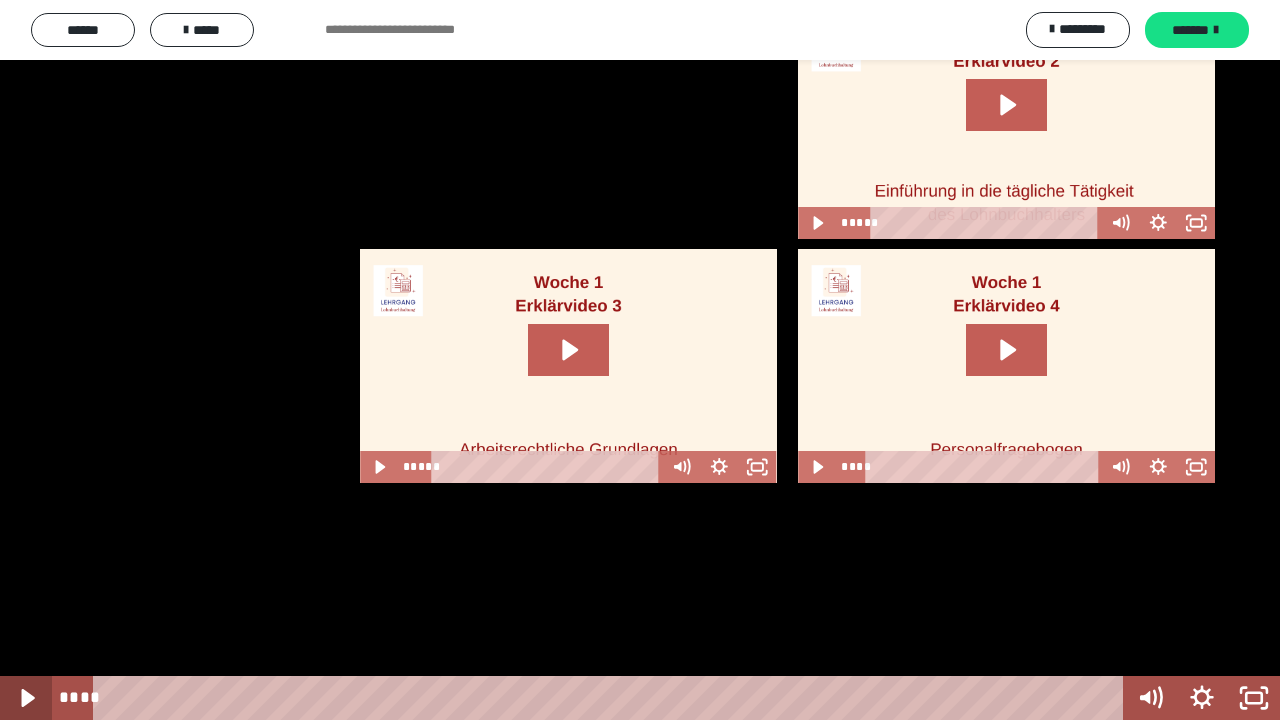 click 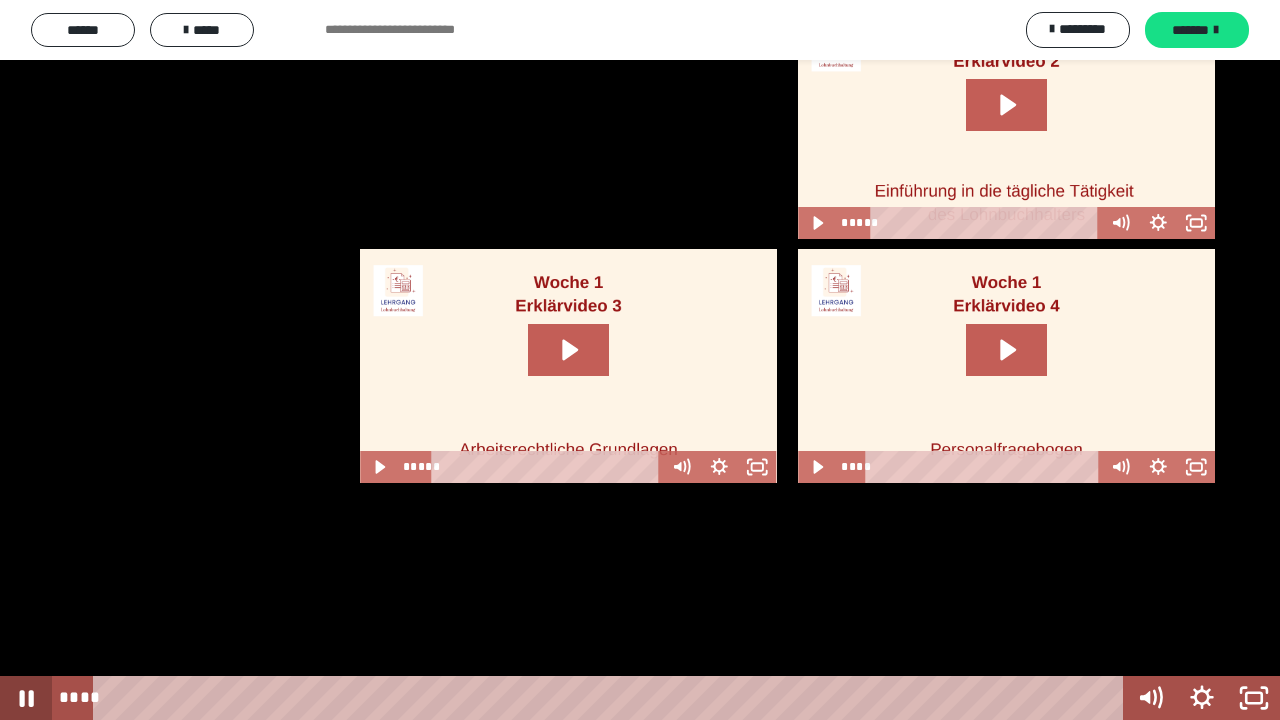 click 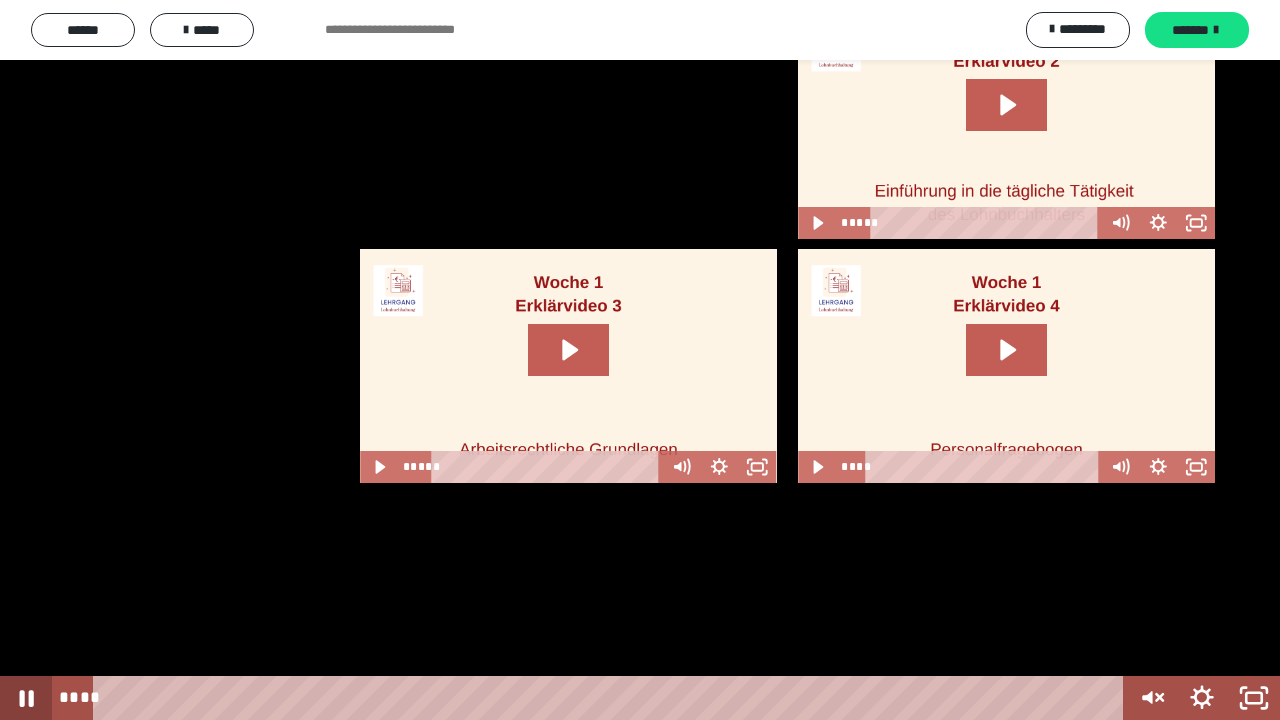 click 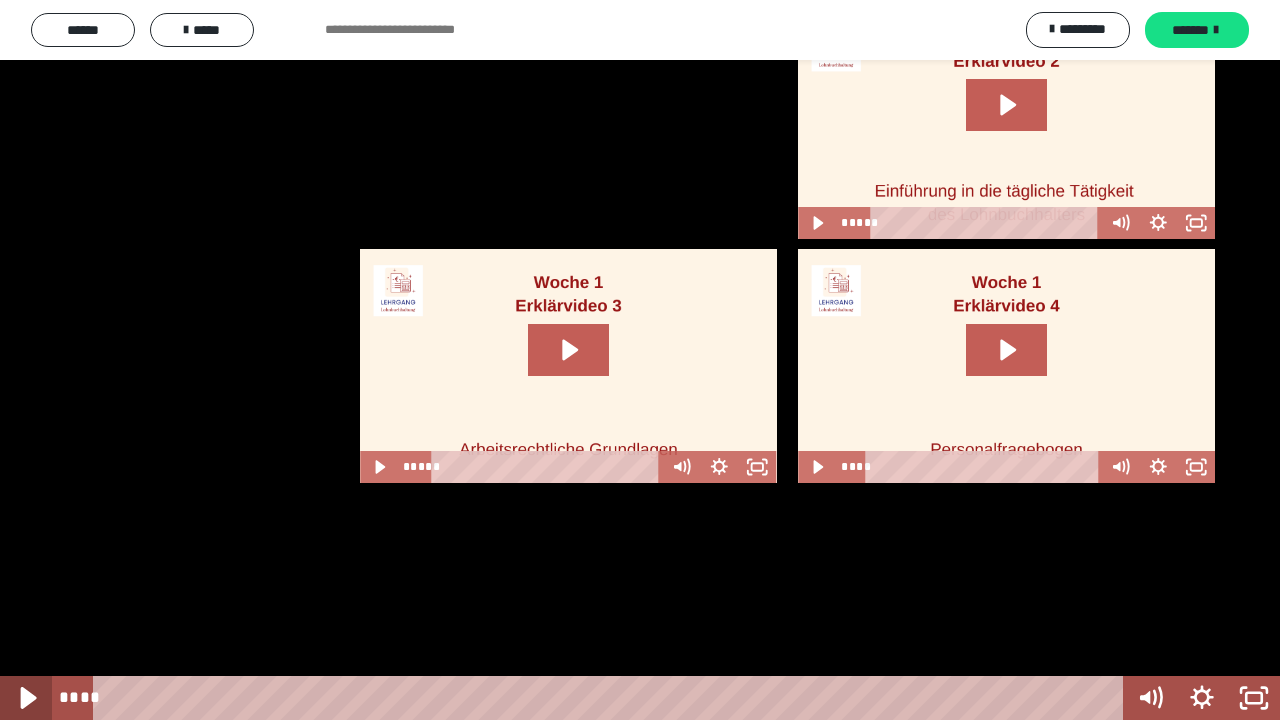 click 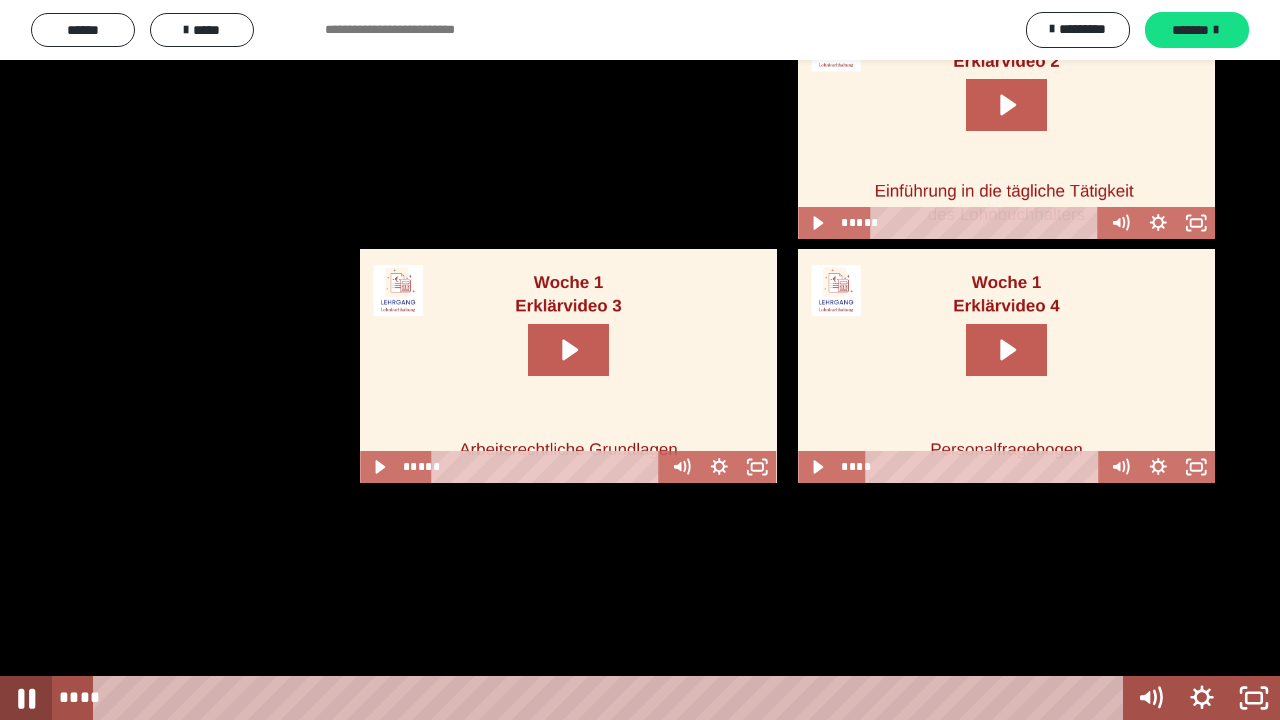 click 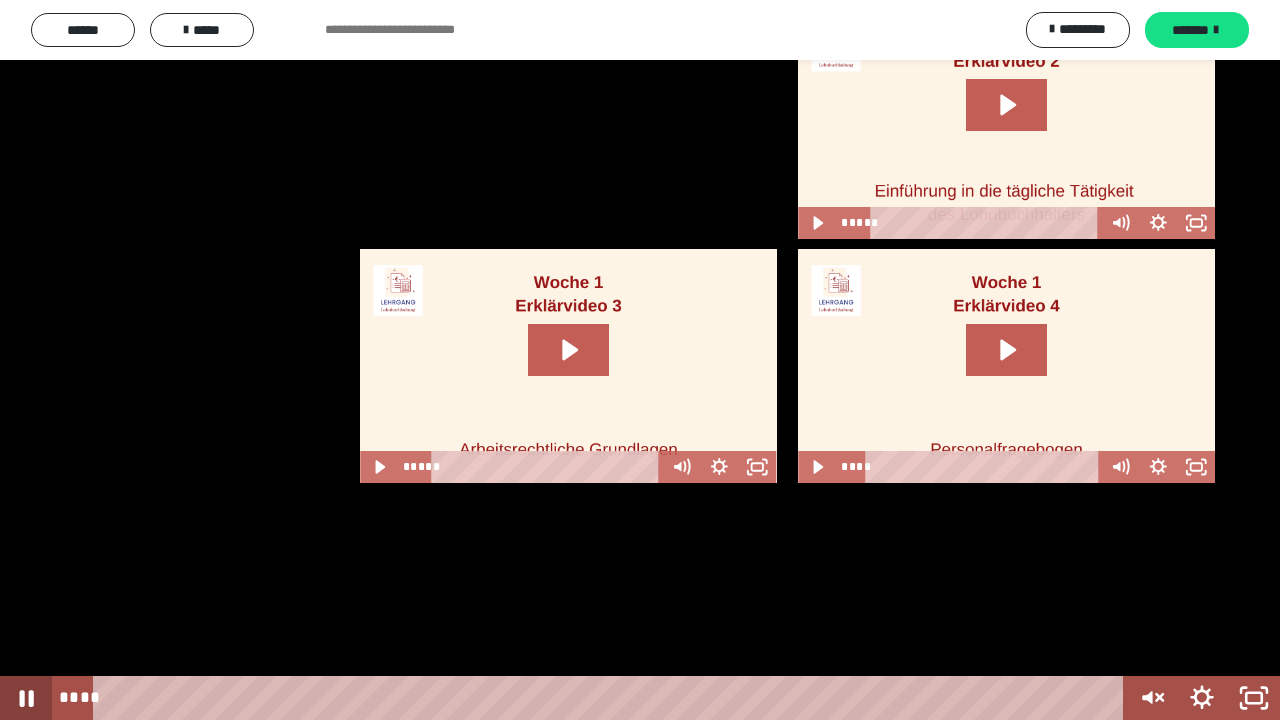 click 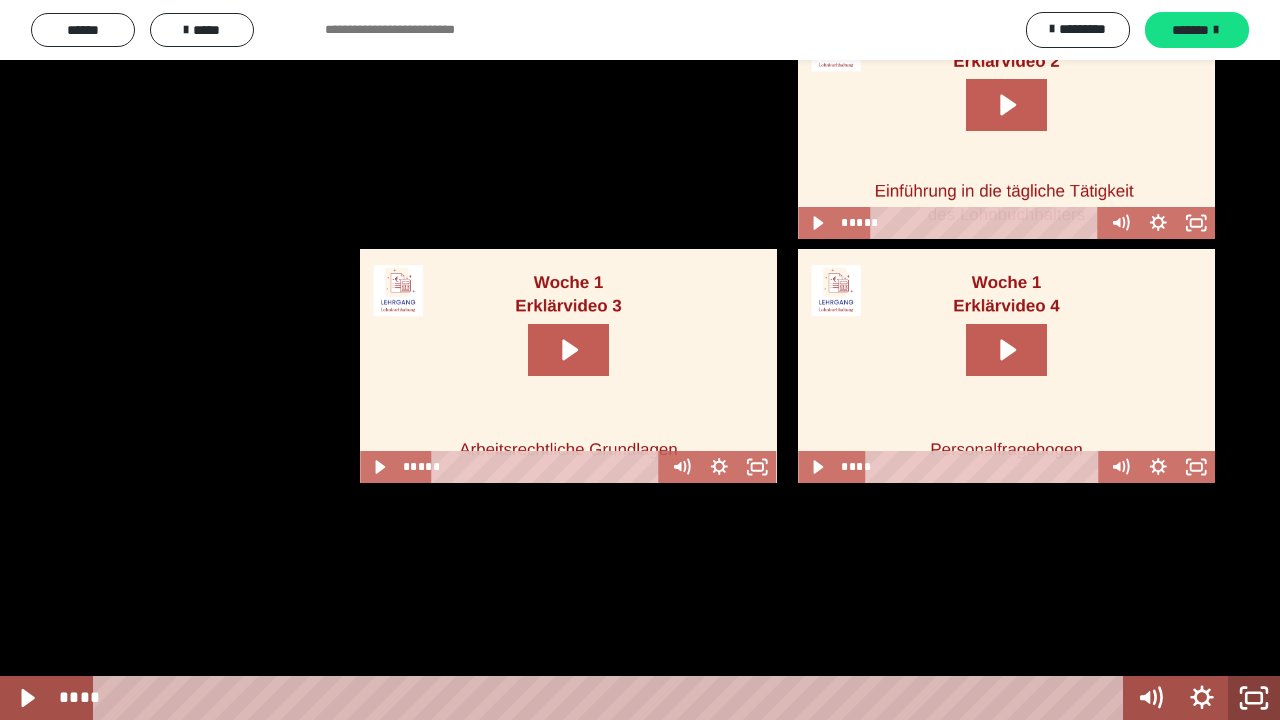 click 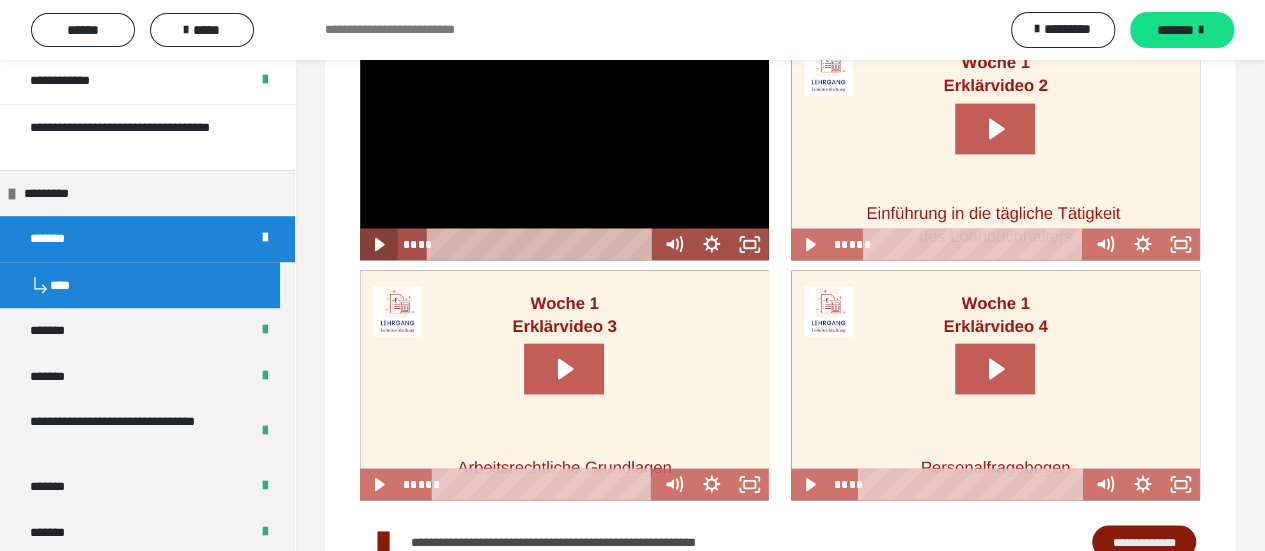 click 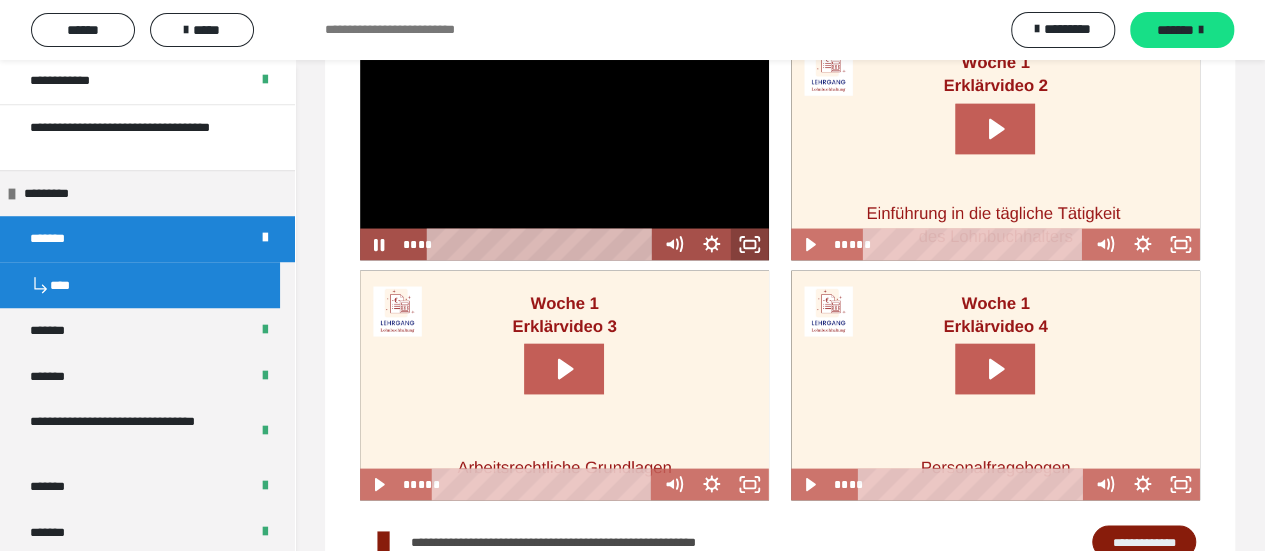 click 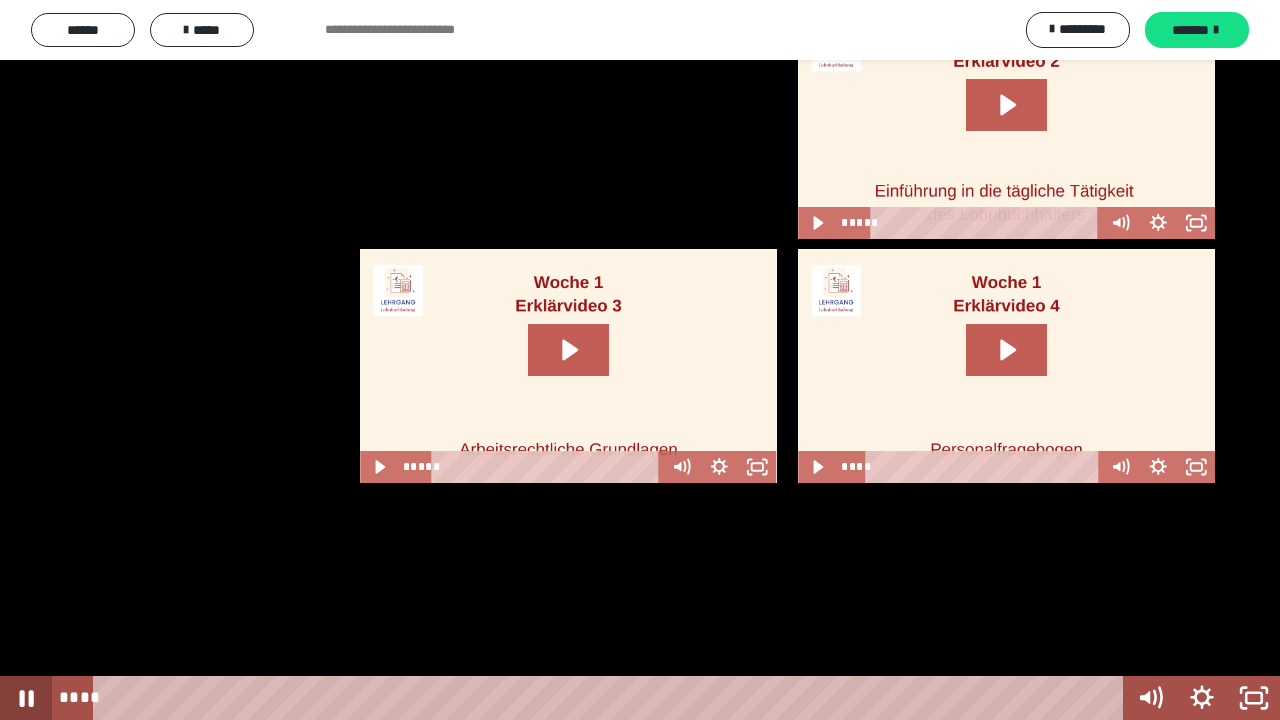 click 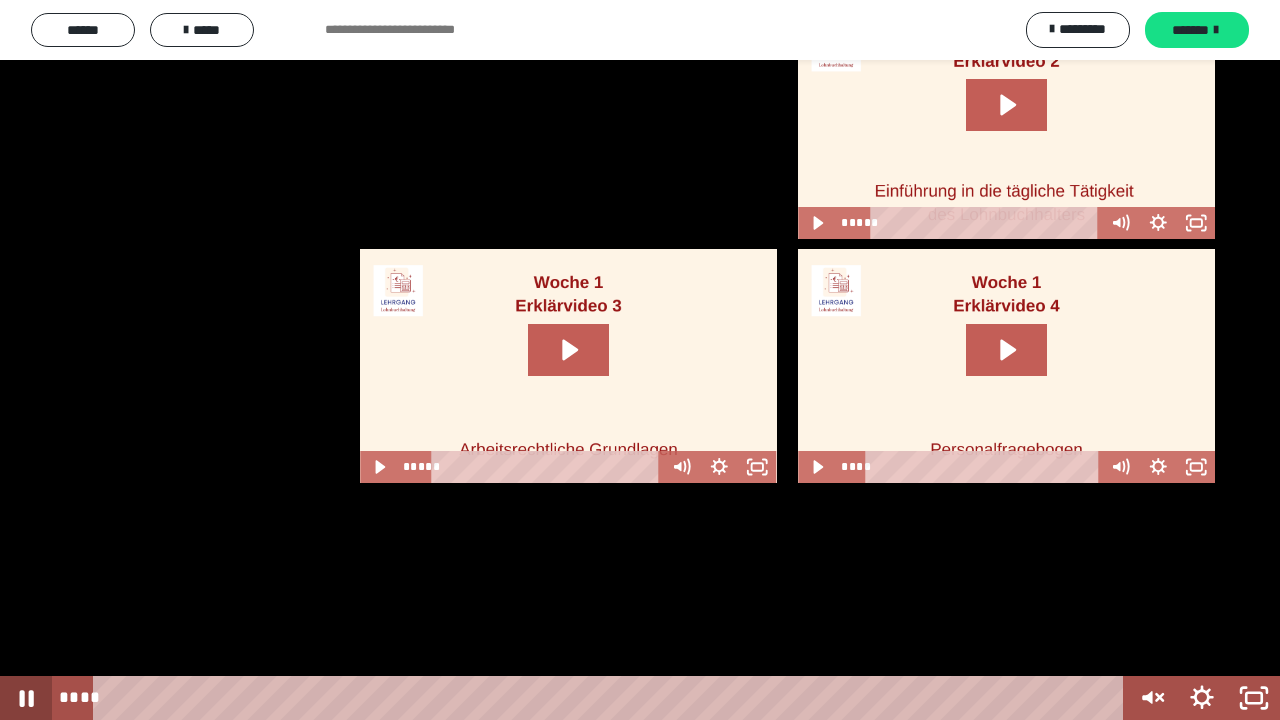click 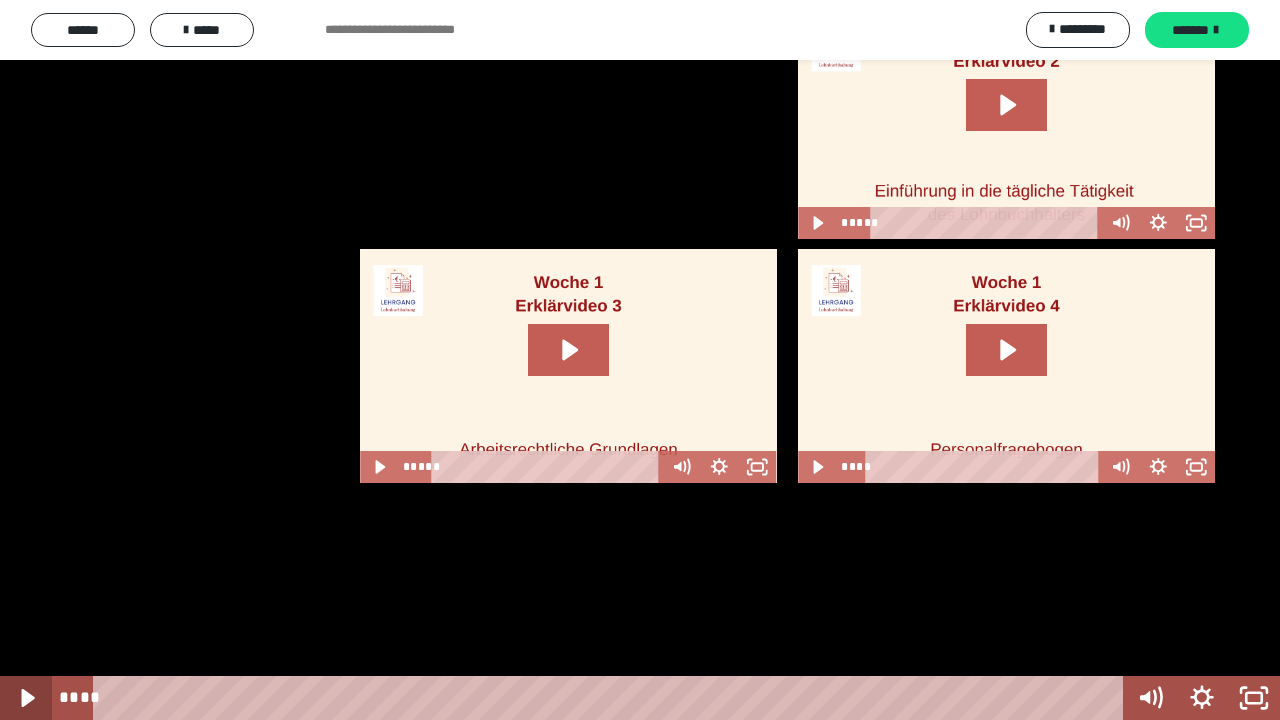 click 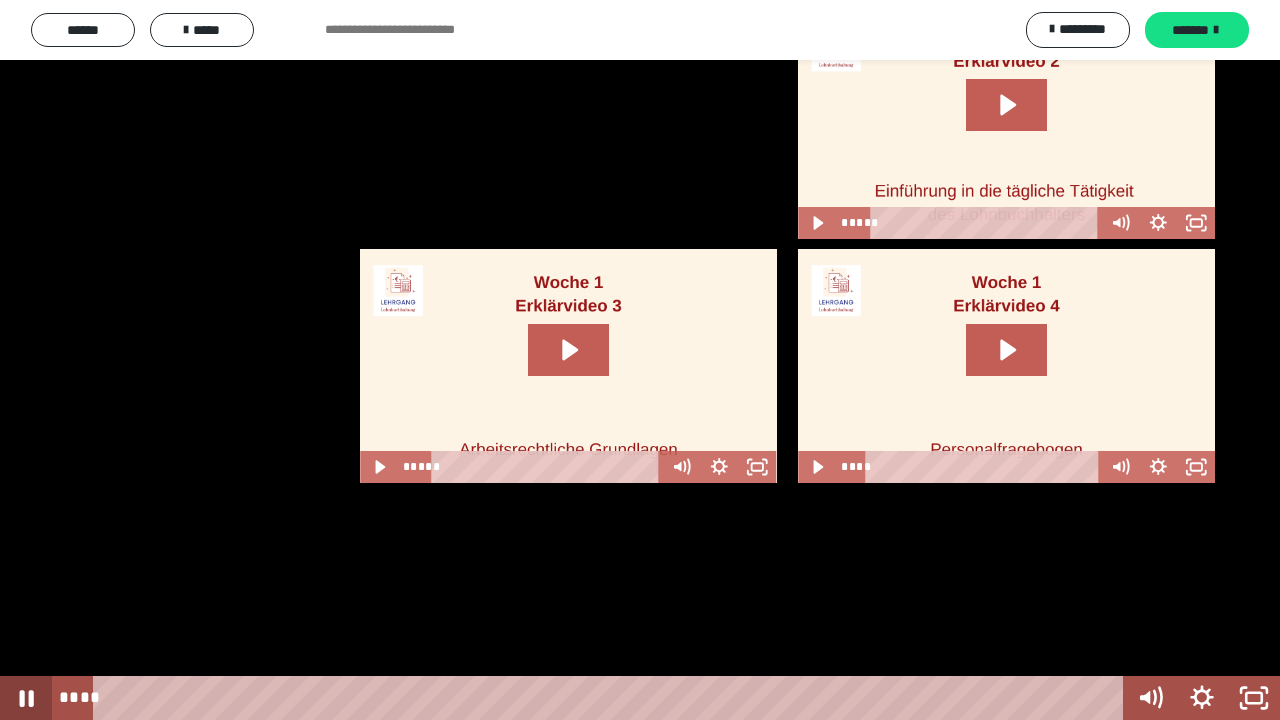 click 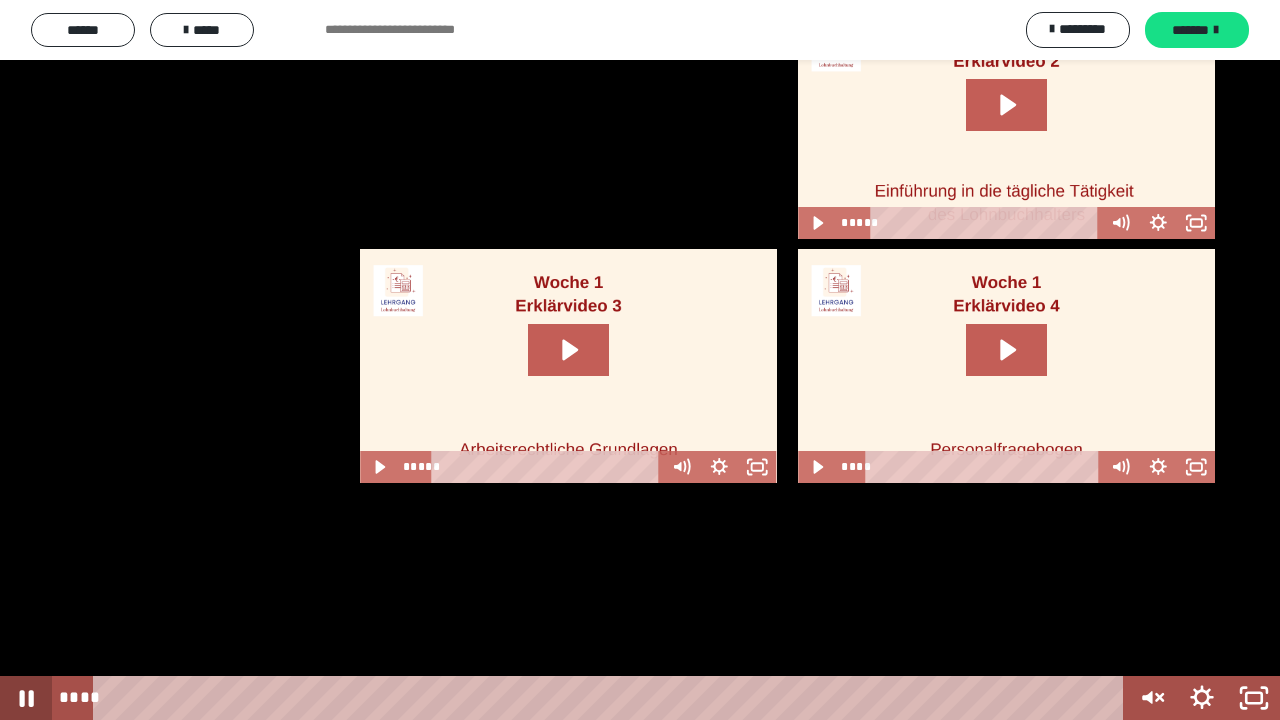 click 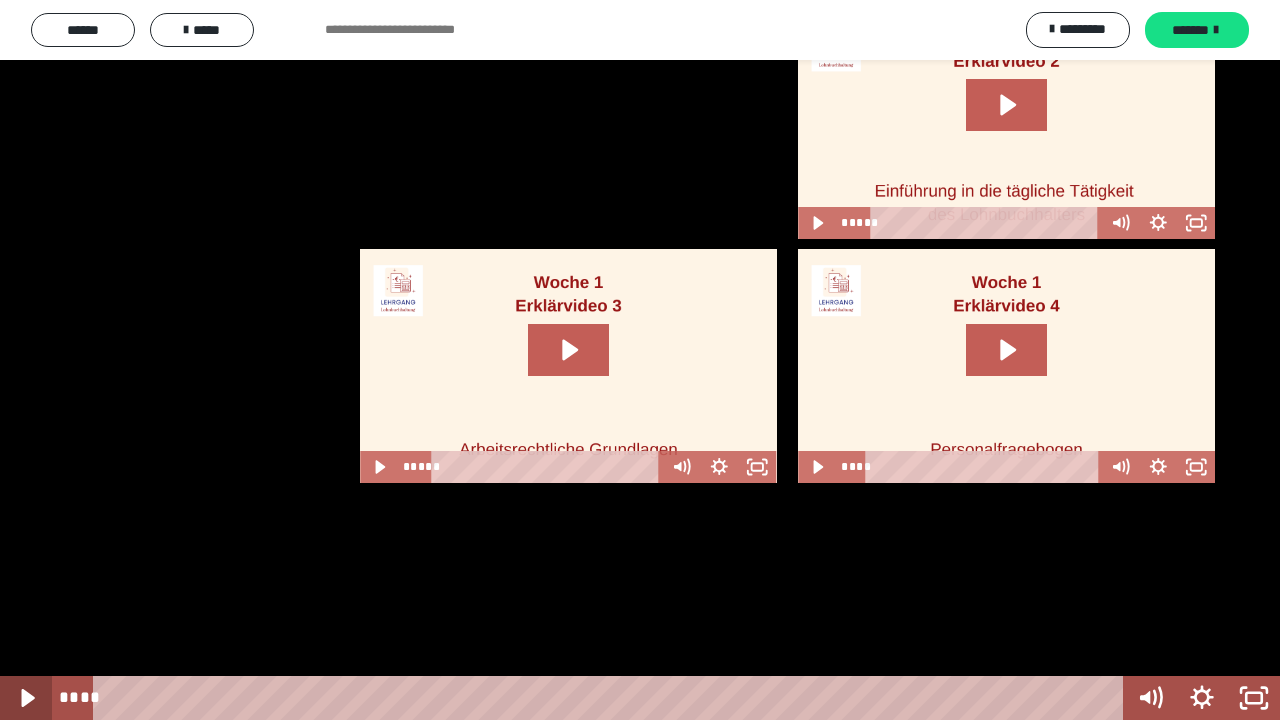 click 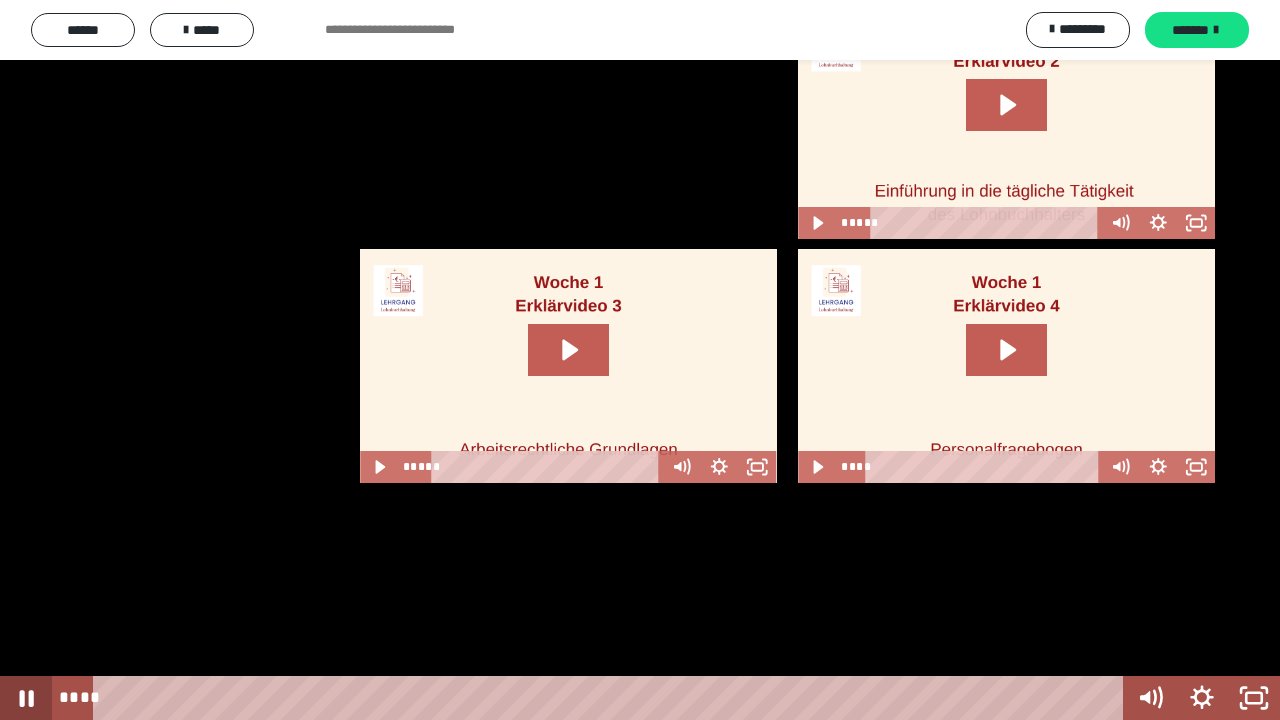 click 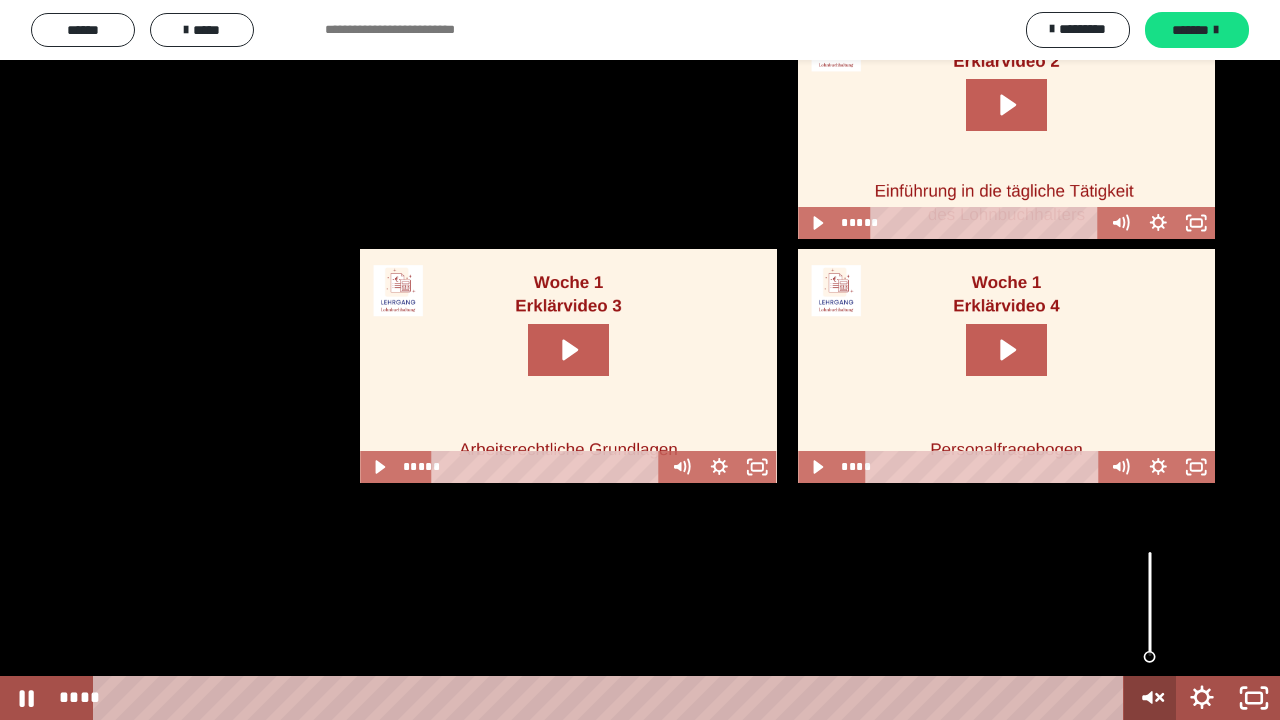 click 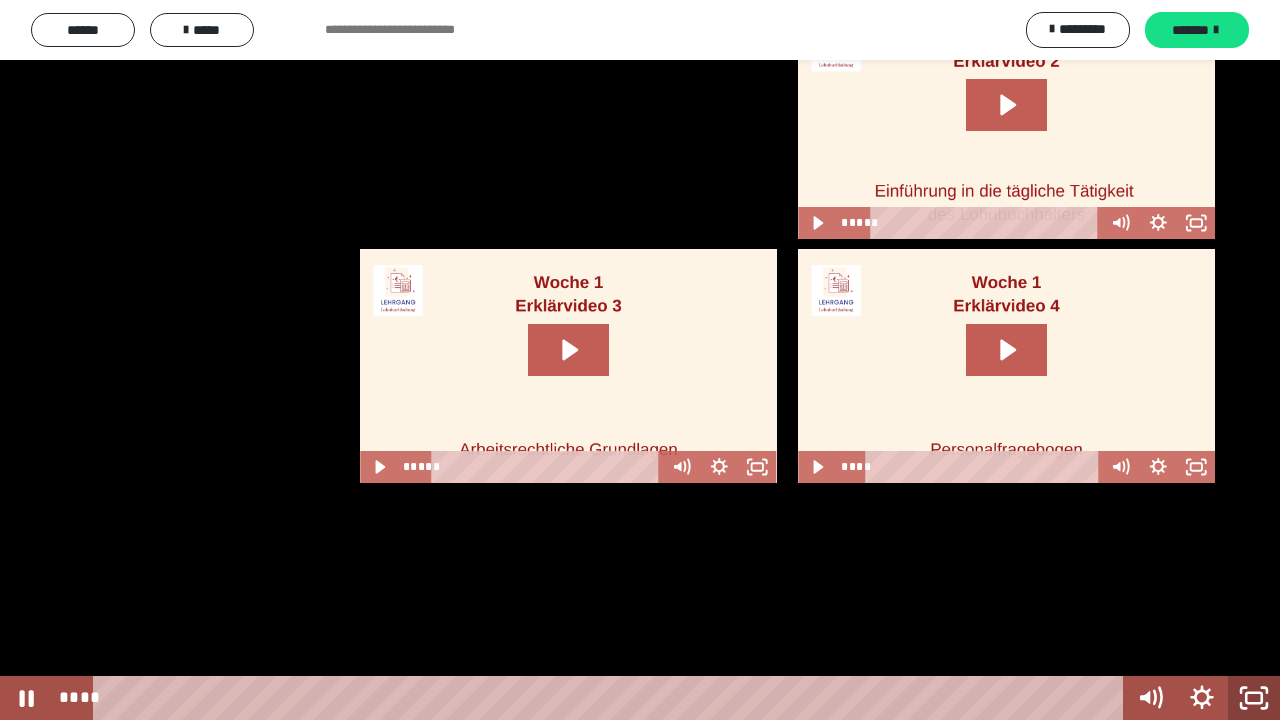 click 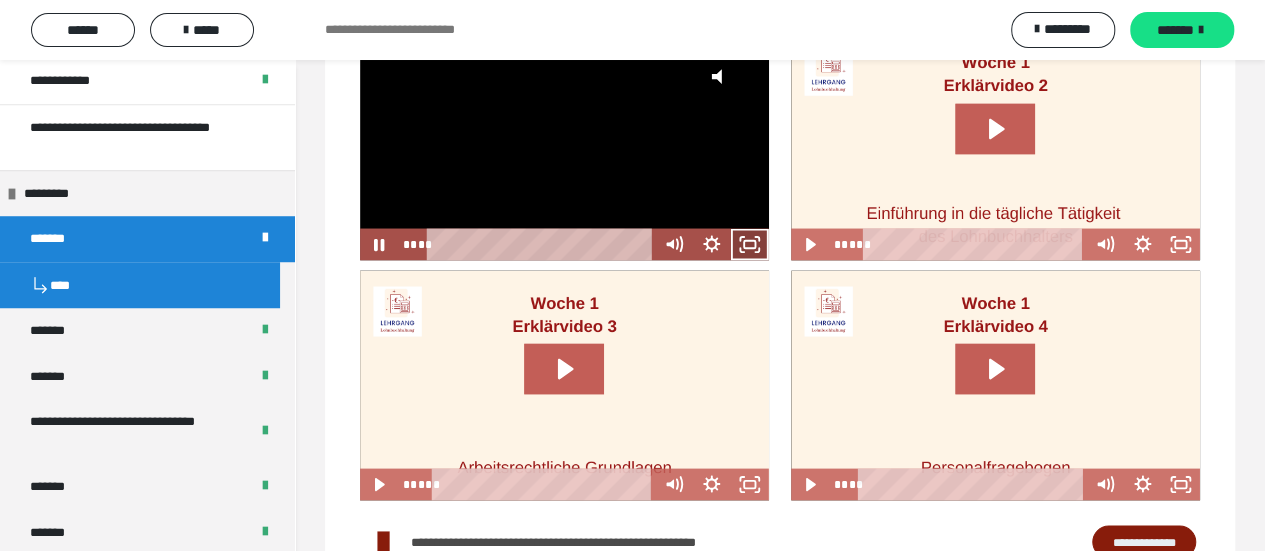 click 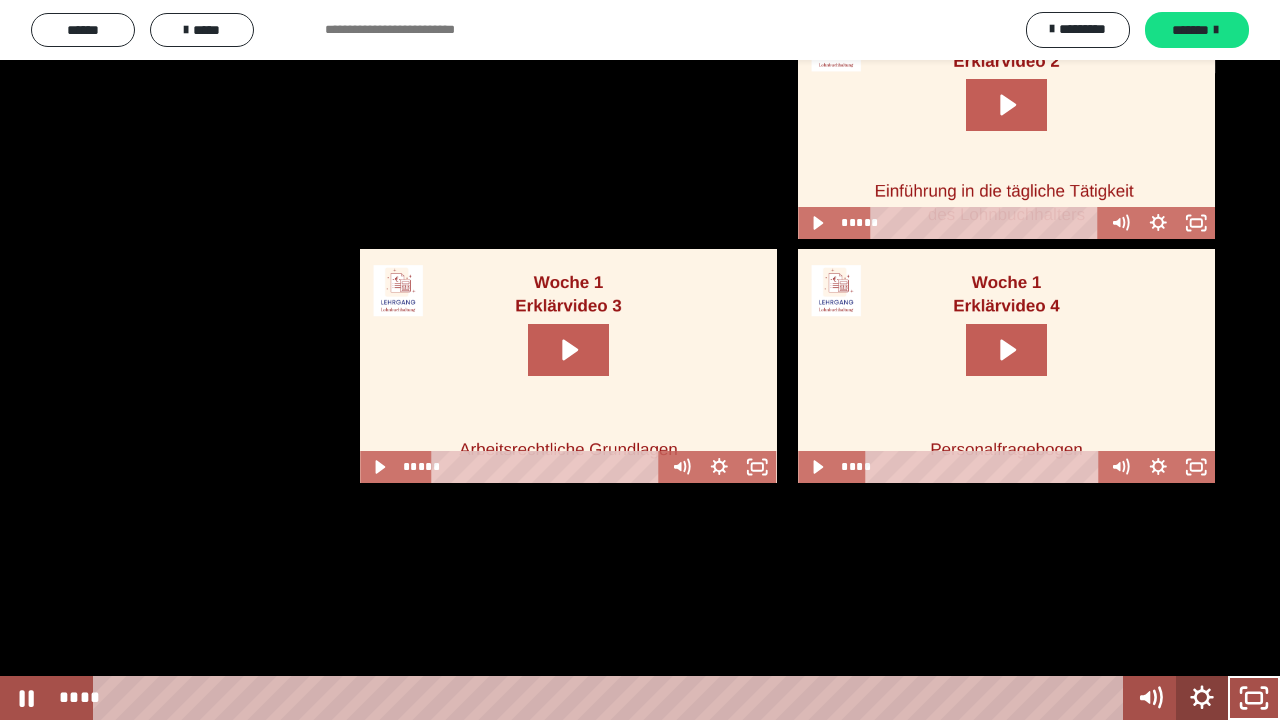 click 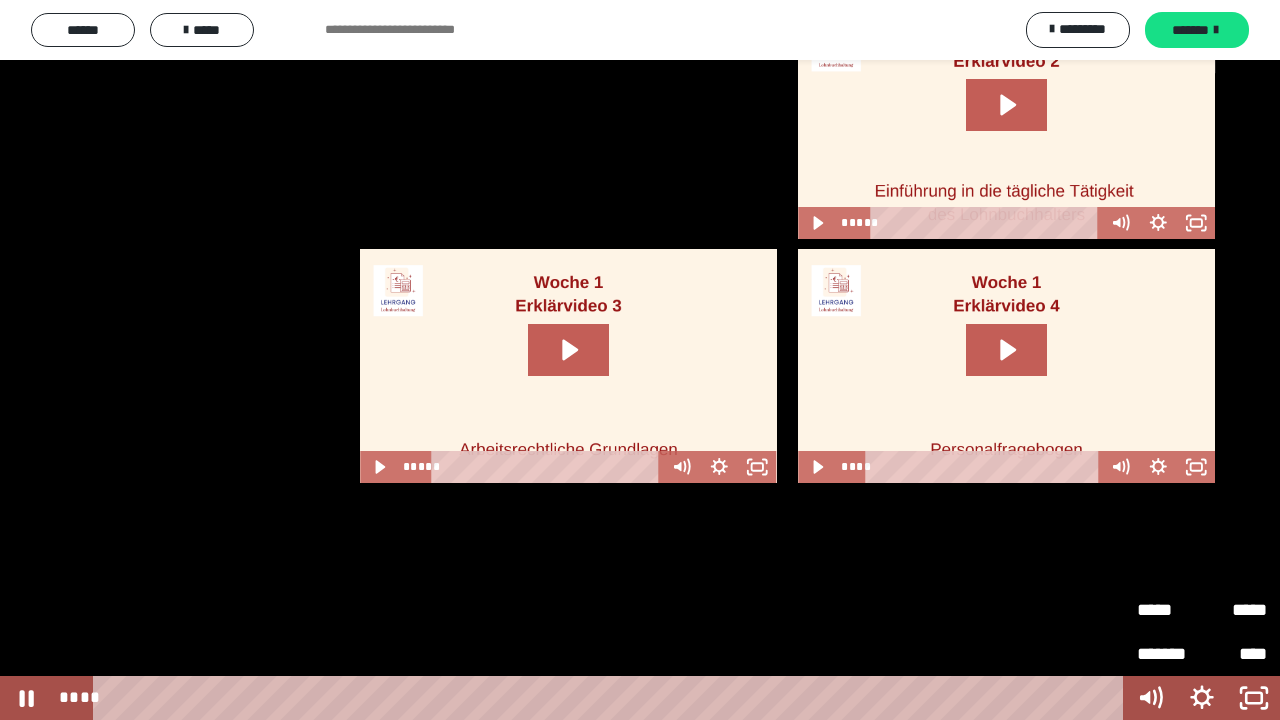 click on "*****" at bounding box center (1234, 602) 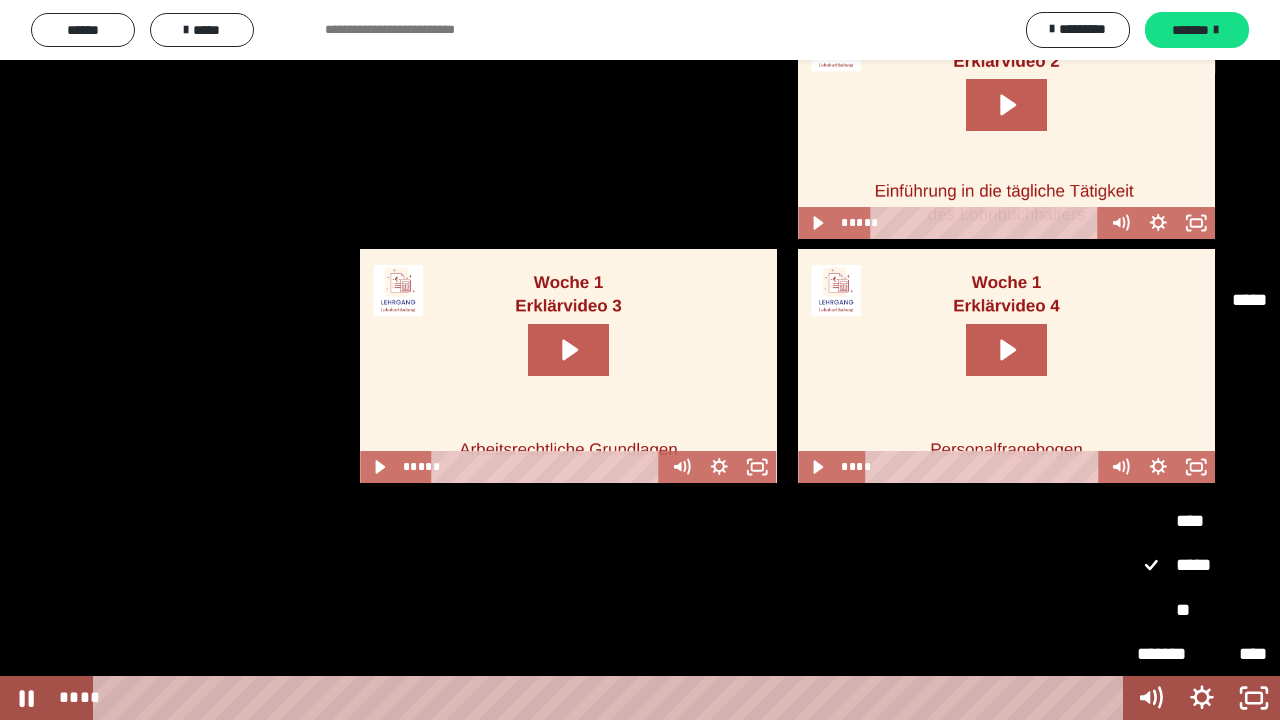 click on "**" at bounding box center [1202, 610] 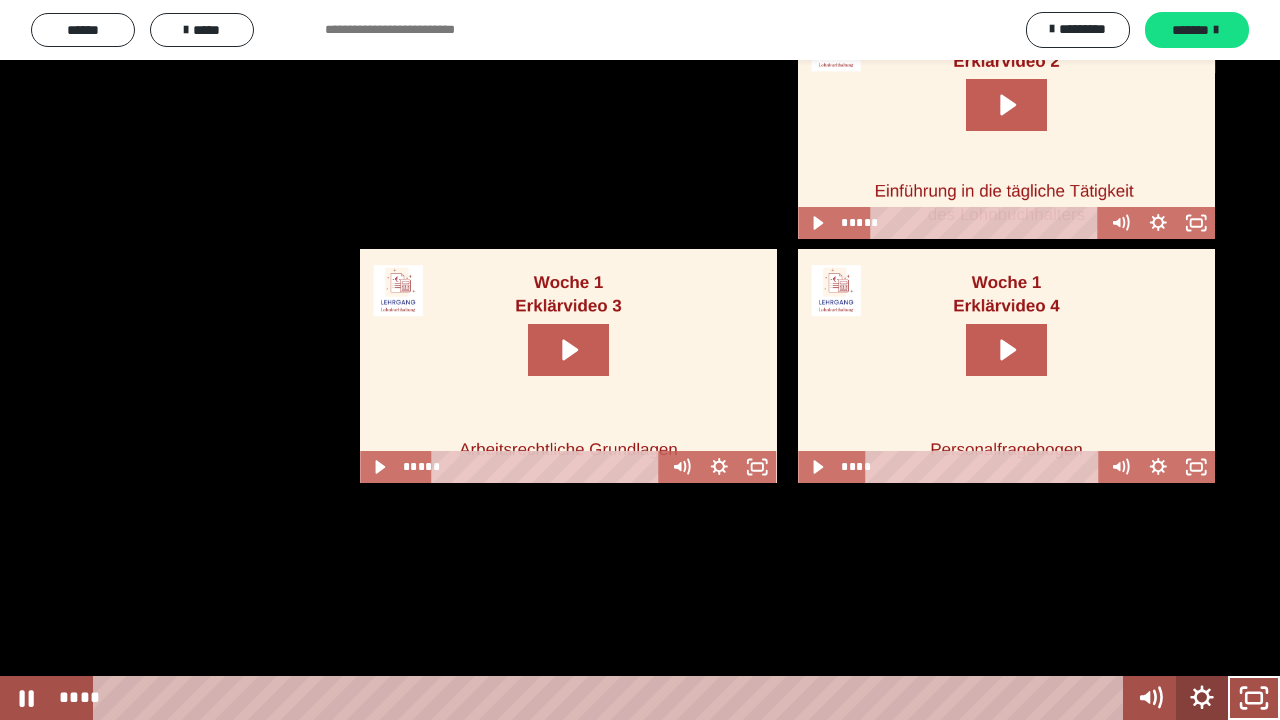 click 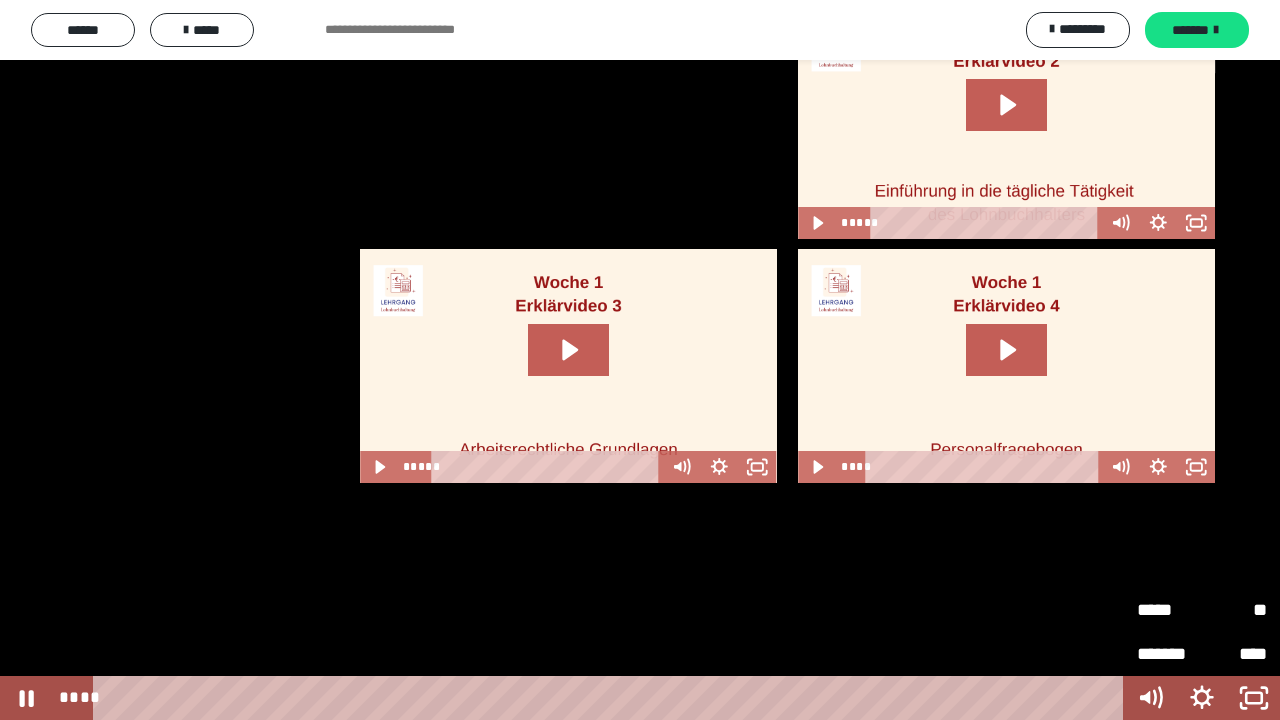 click on "*****" at bounding box center [1169, 602] 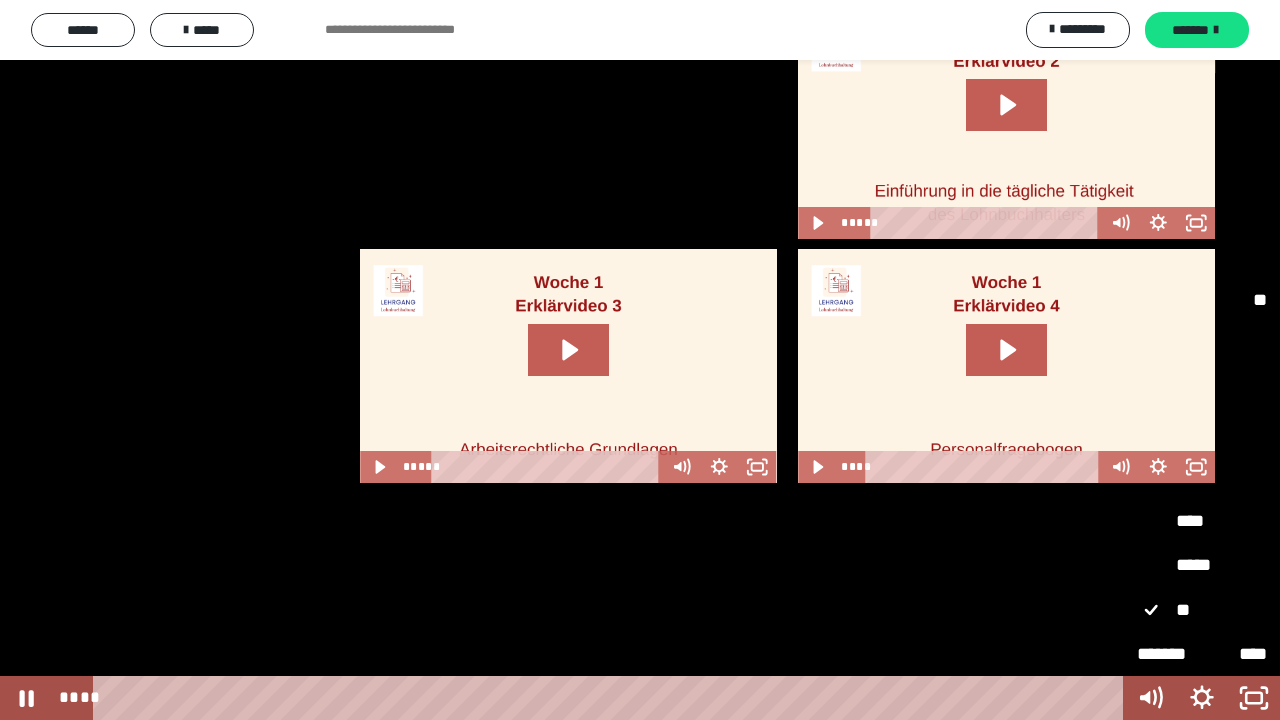 click on "*****" at bounding box center (1202, 565) 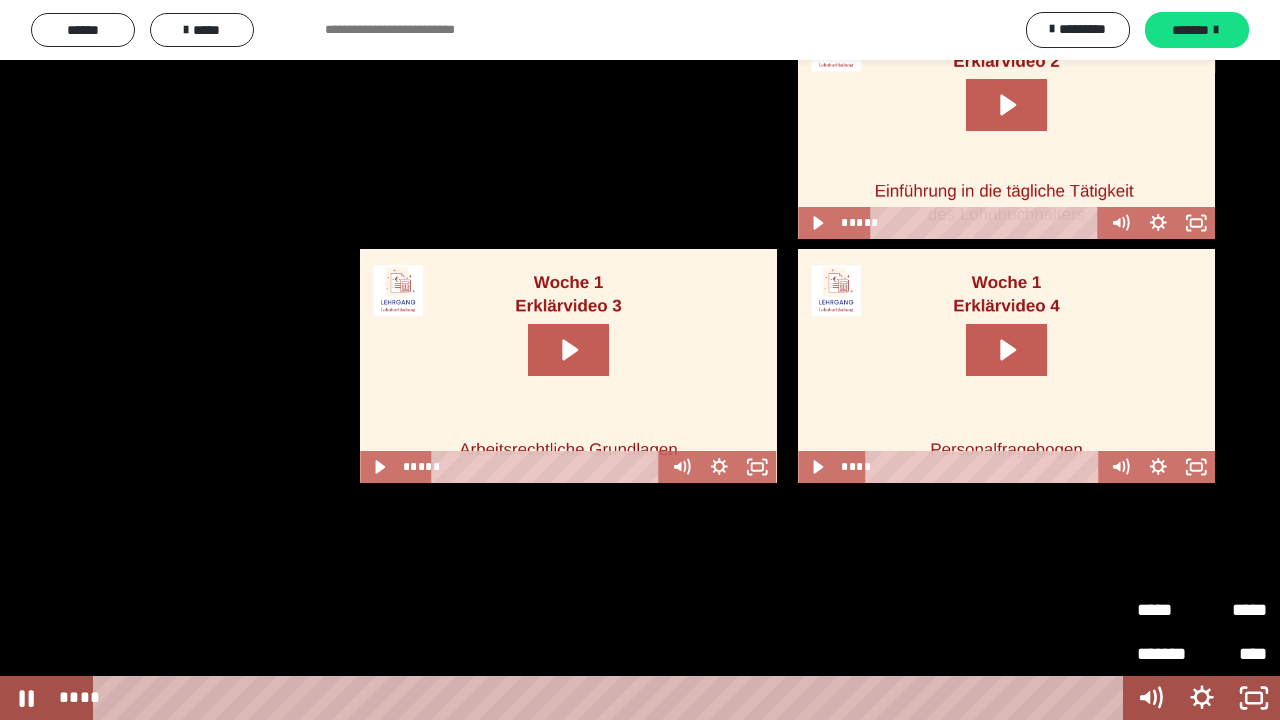 click on "*****" at bounding box center [1169, 610] 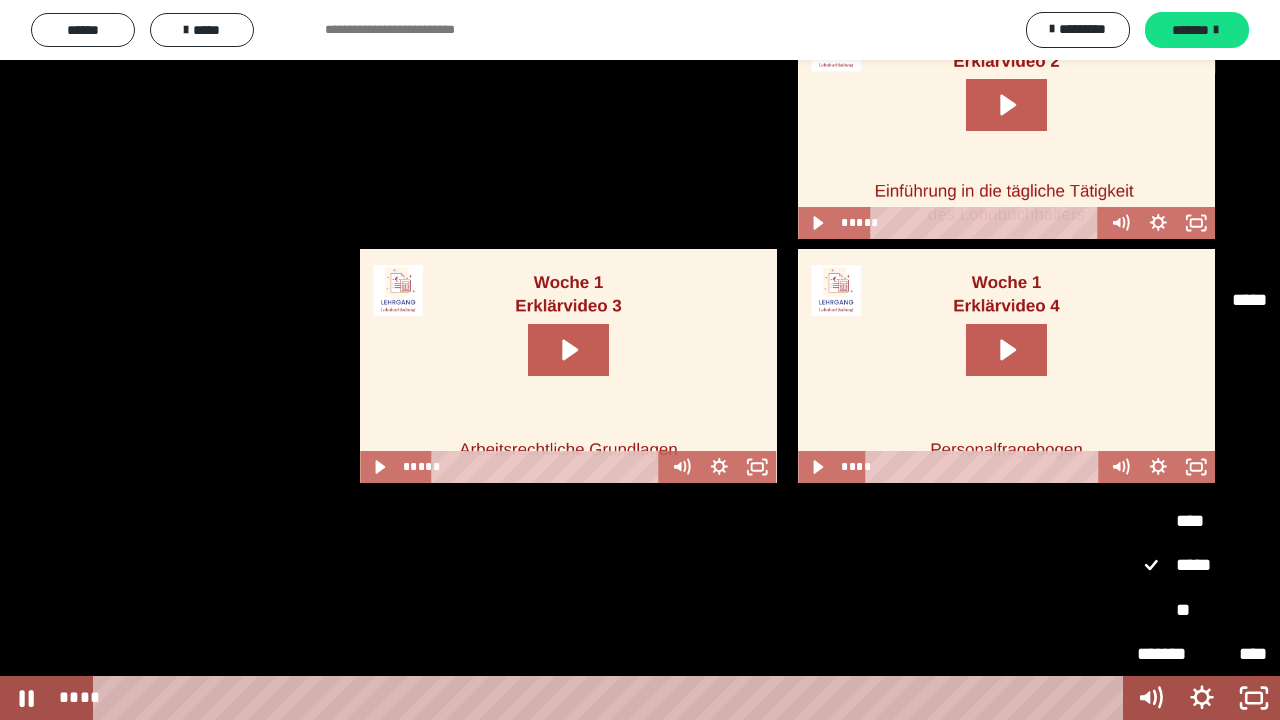 click on "****" at bounding box center [1202, 521] 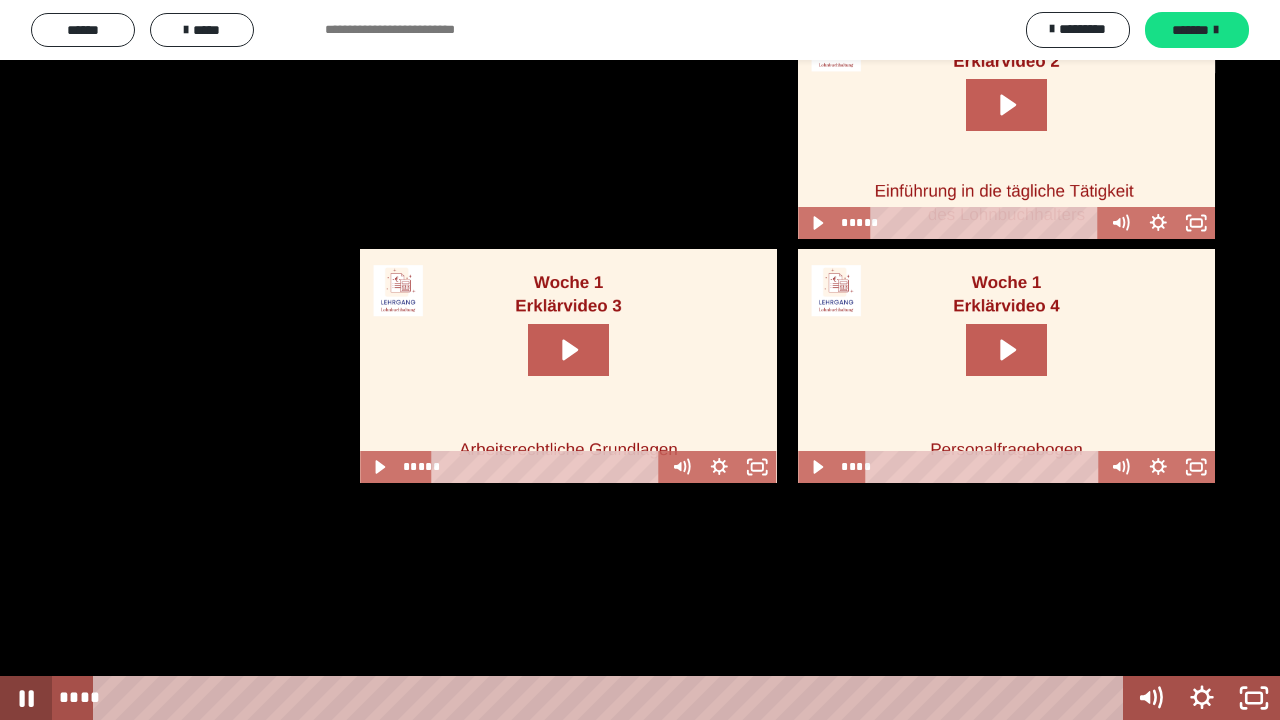 click 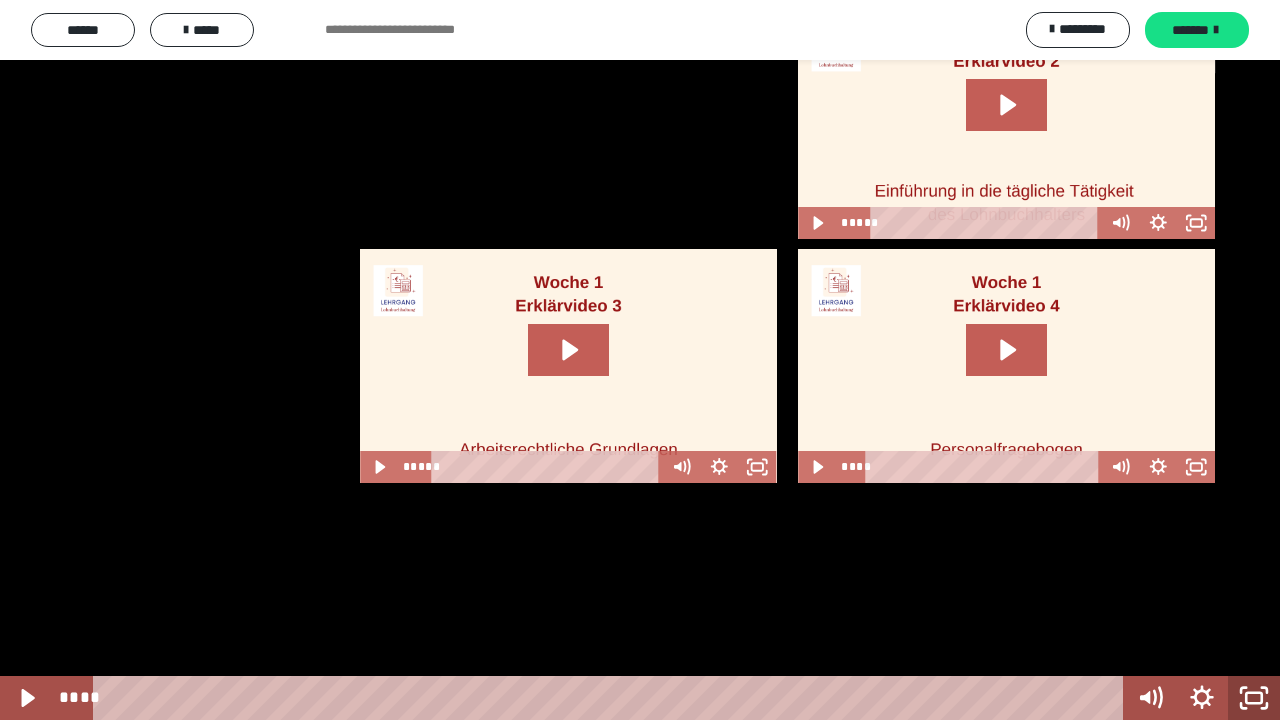 click 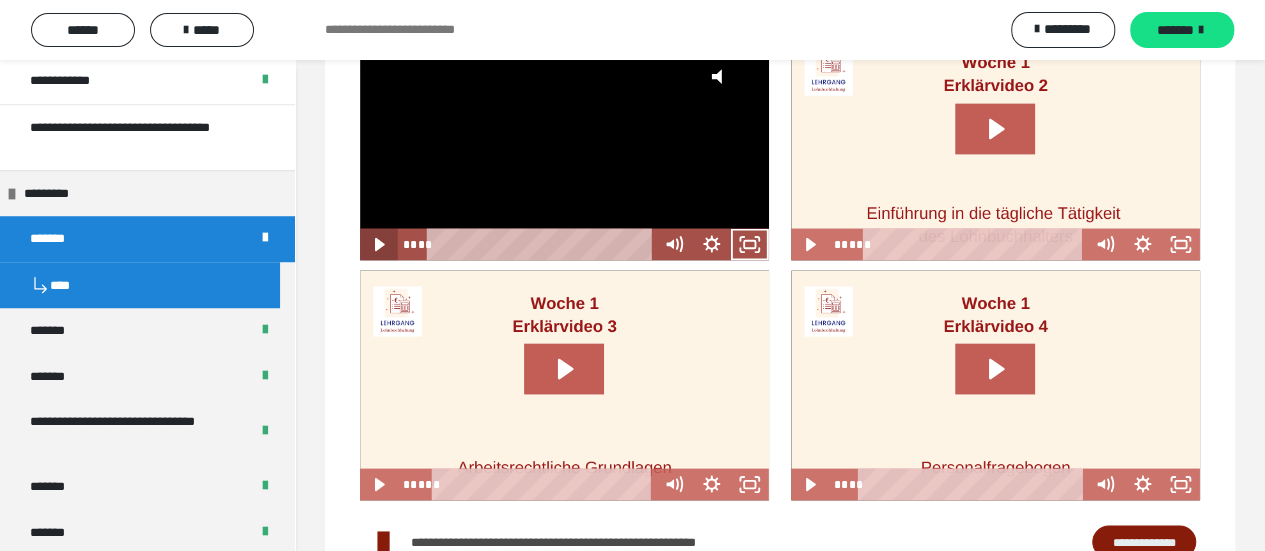 click 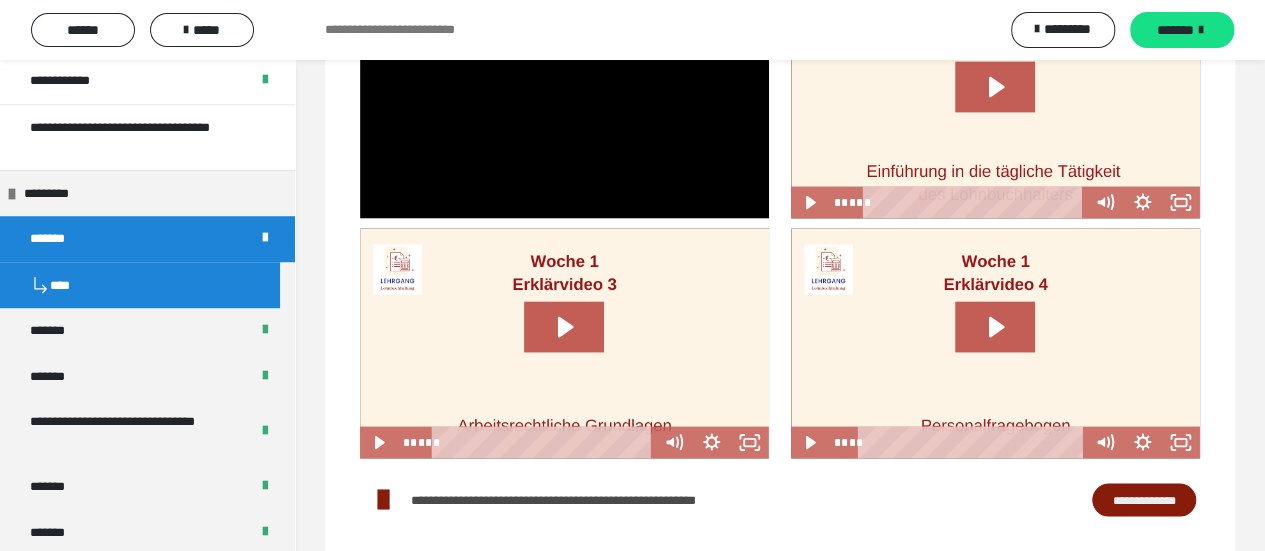 scroll, scrollTop: 5600, scrollLeft: 0, axis: vertical 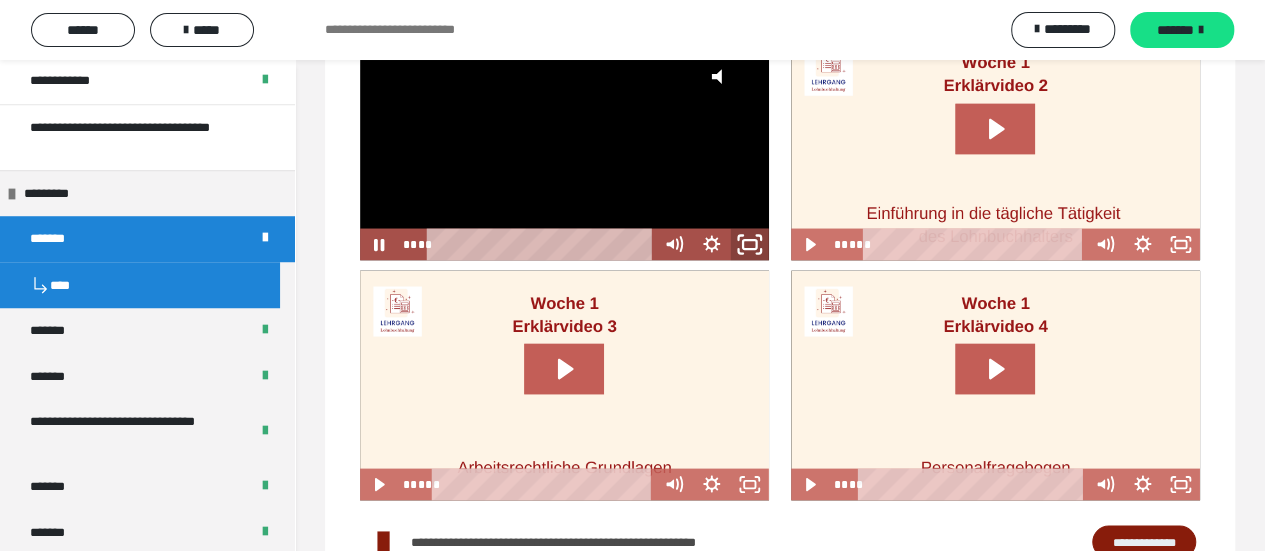 click 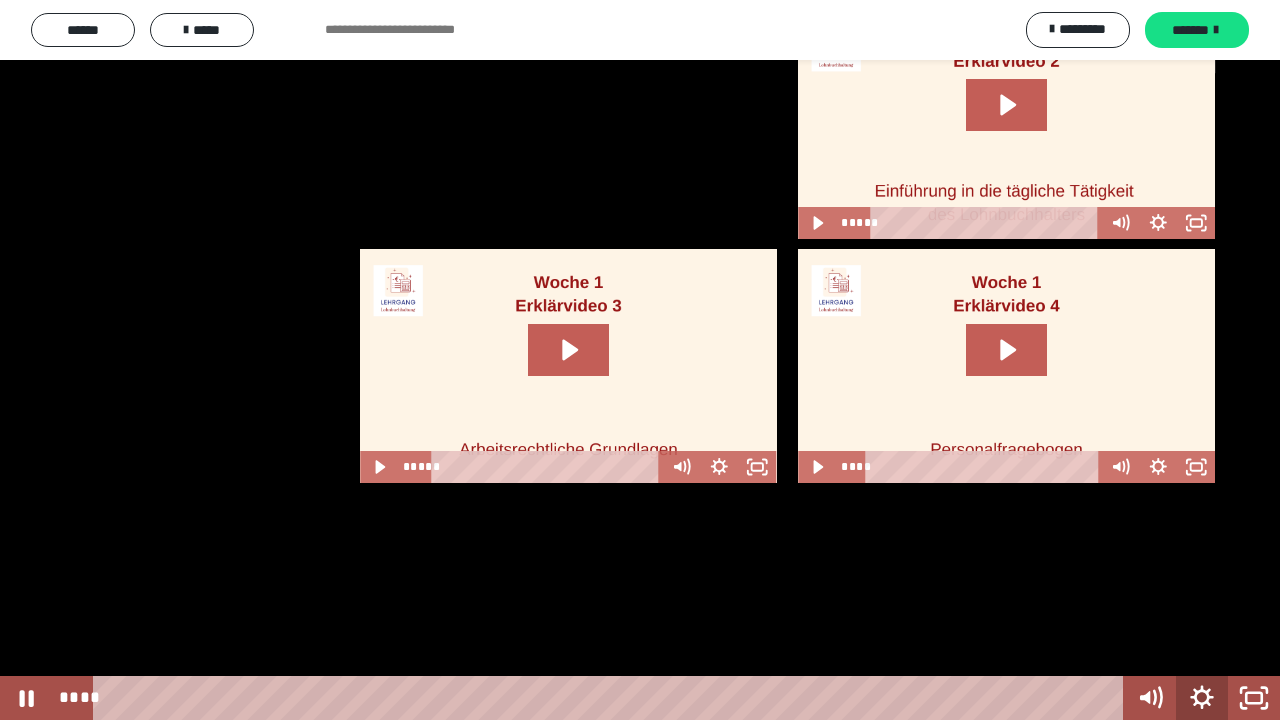 click 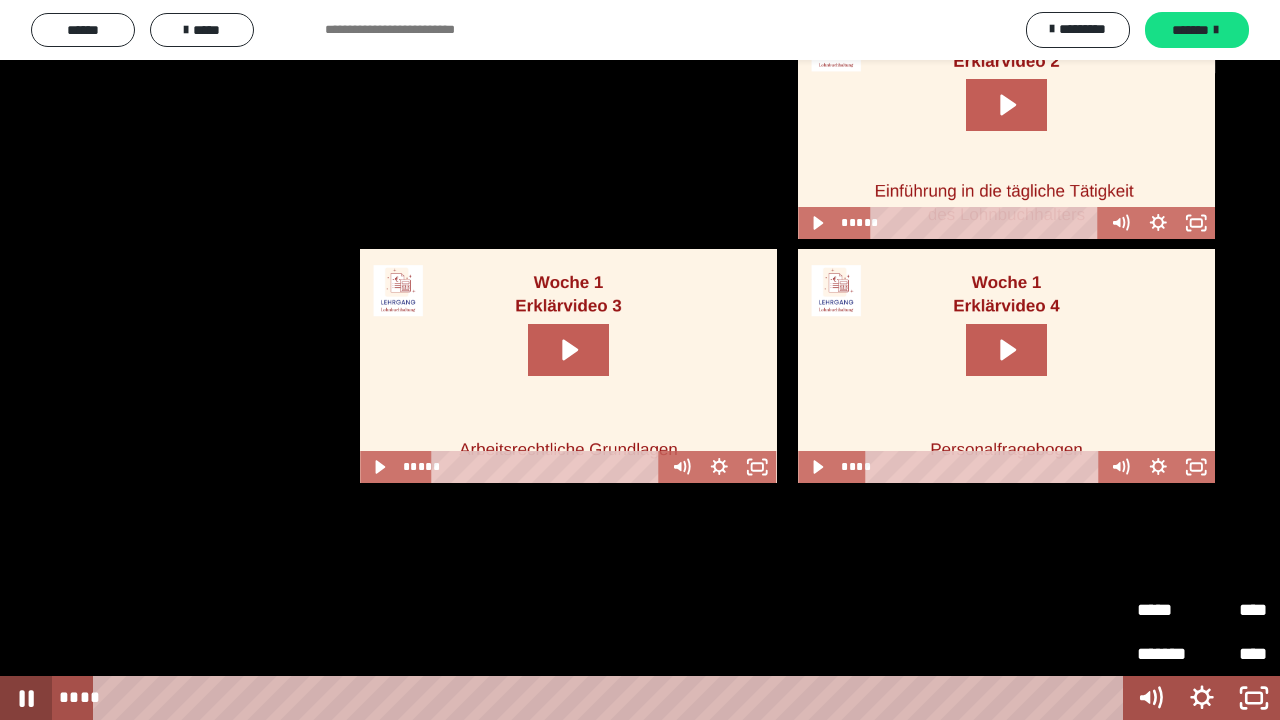 click 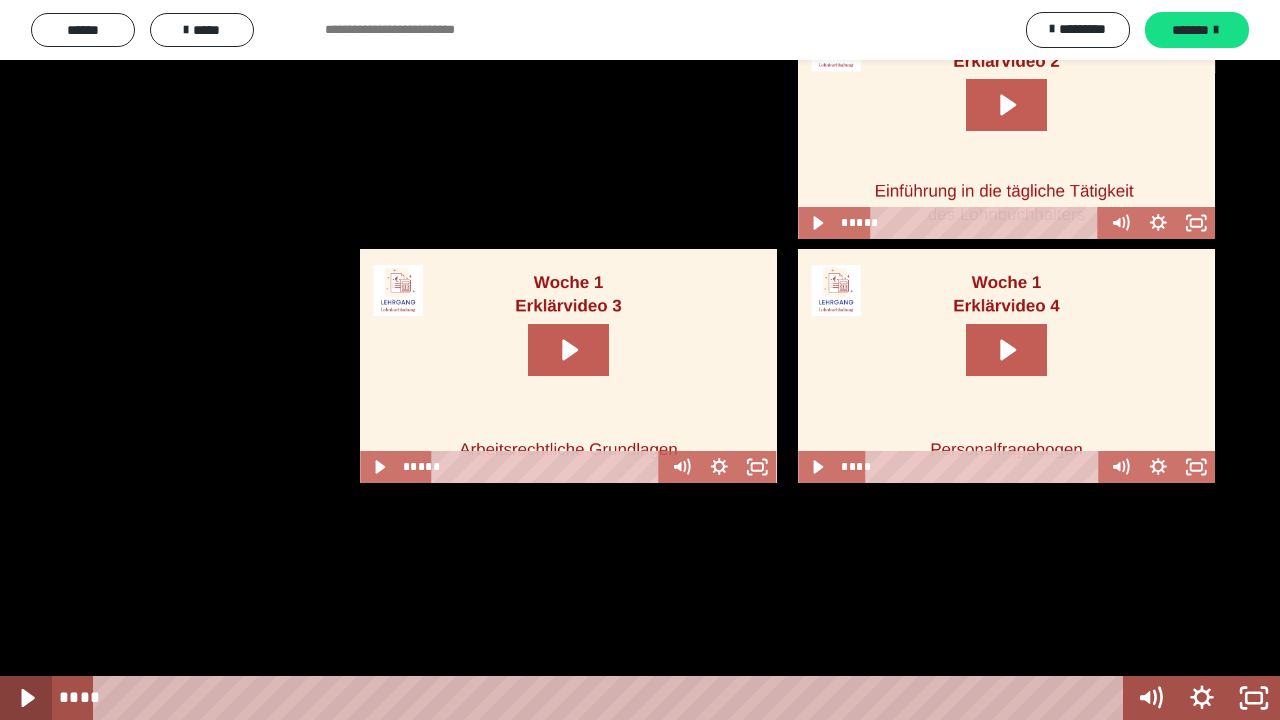 click 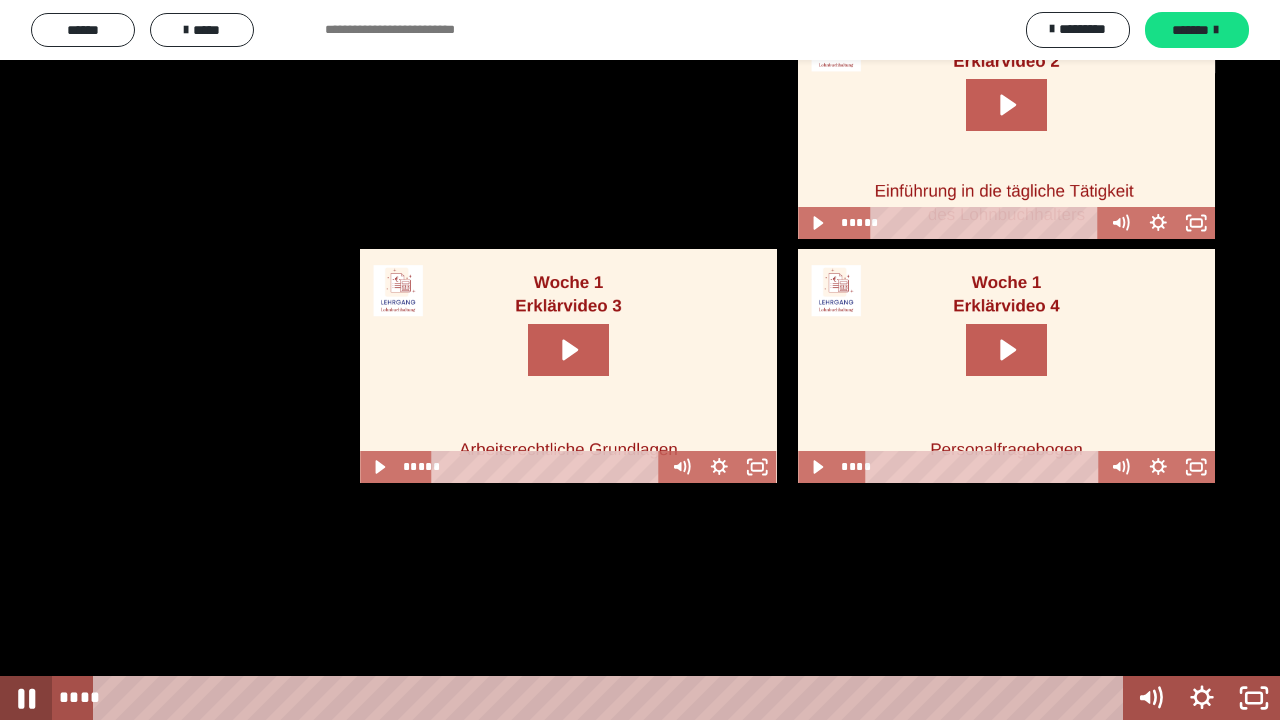 click 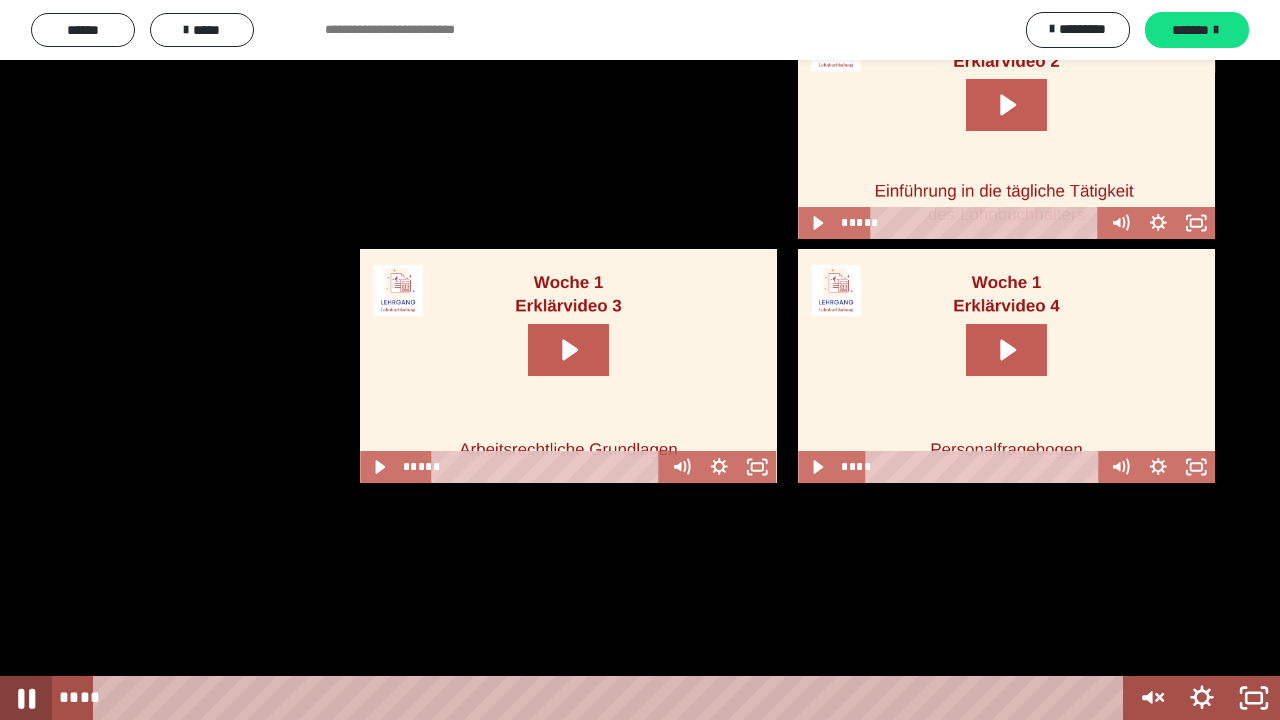 click 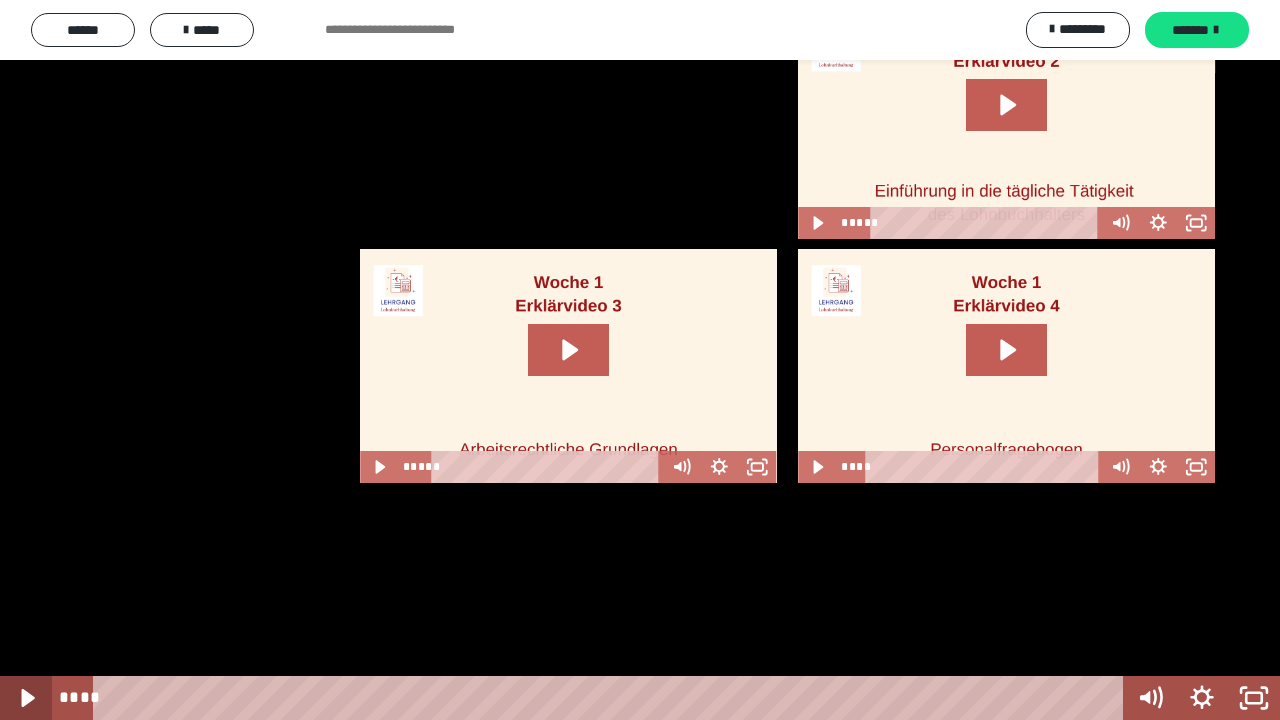 click 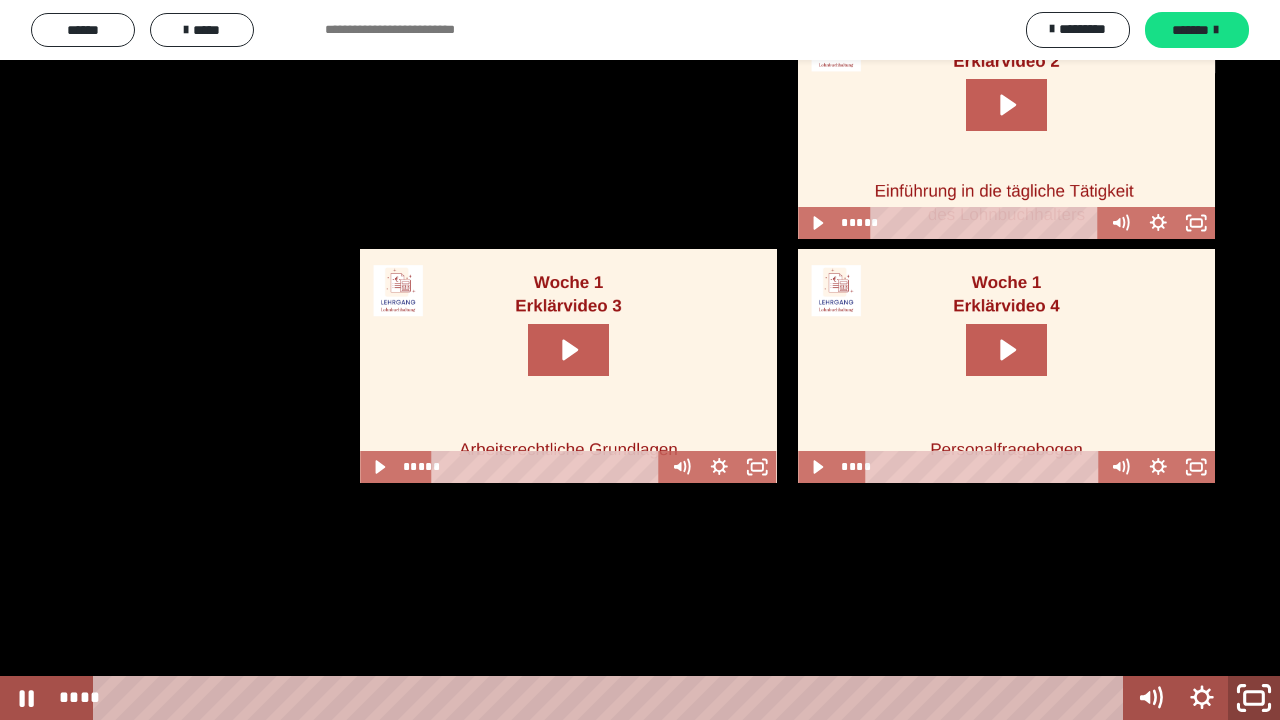 click 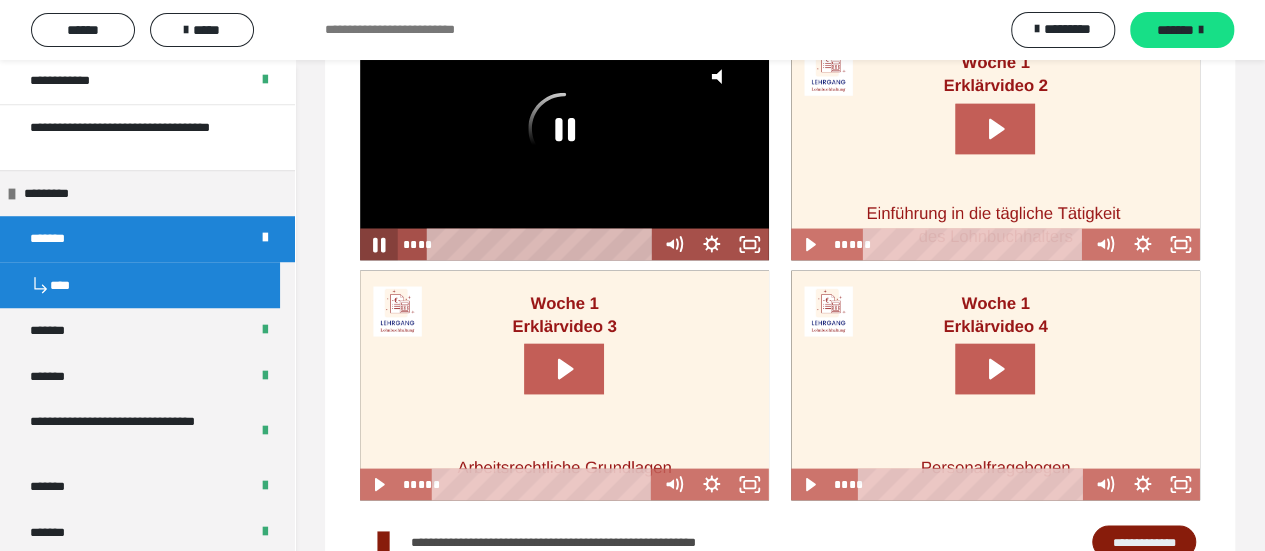 click 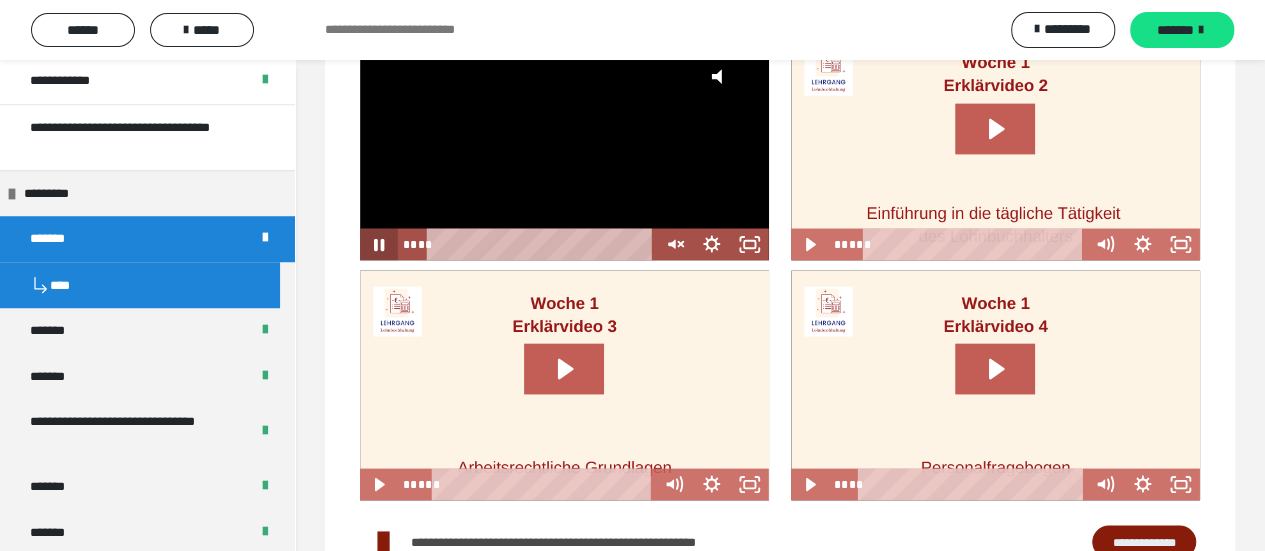 click 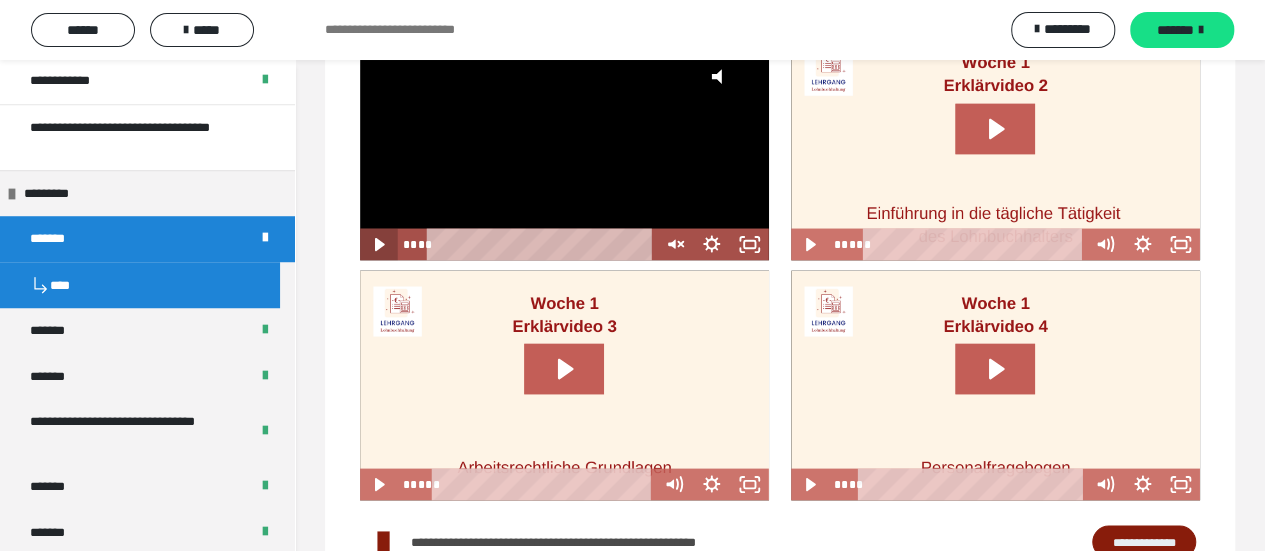 click 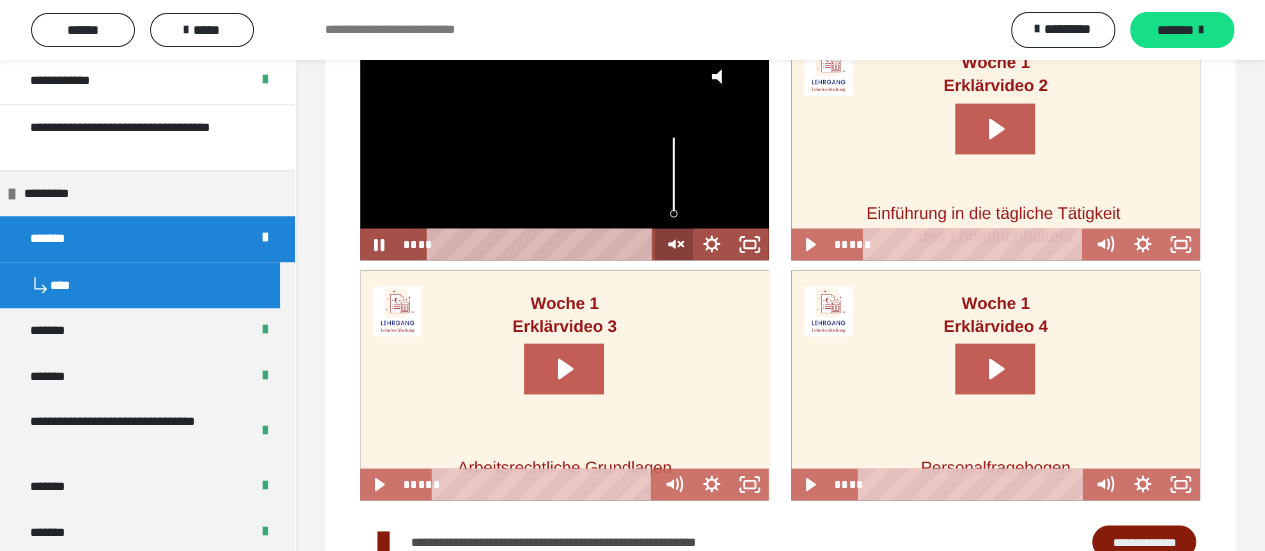 click 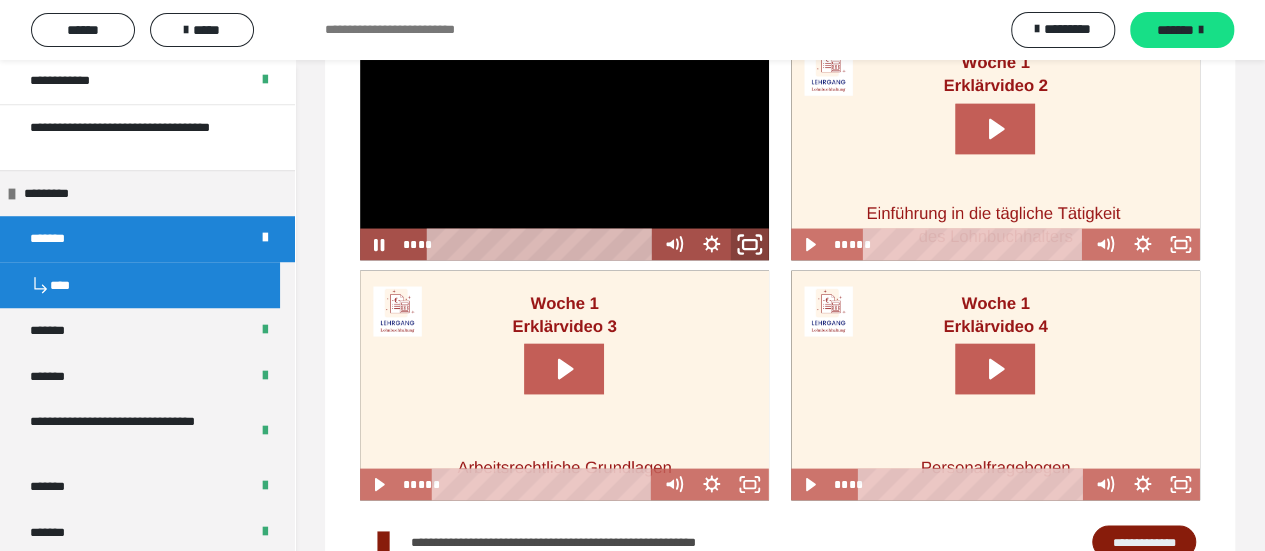 click 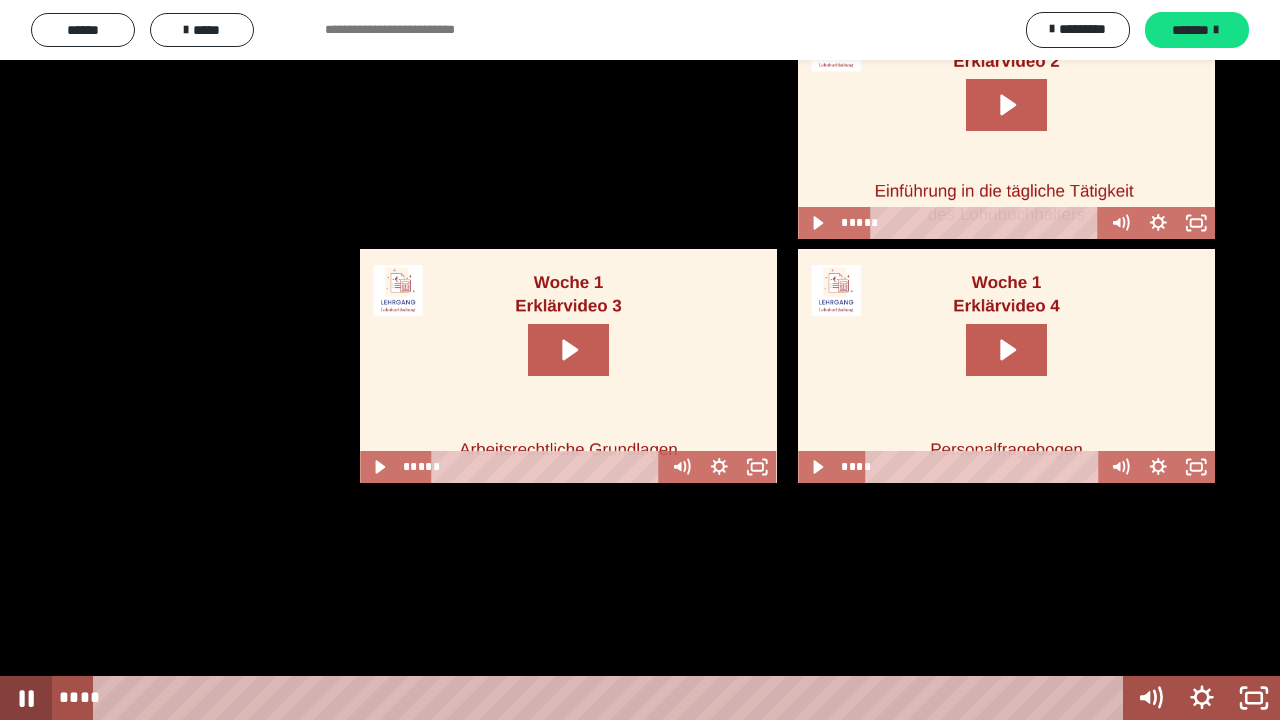 click 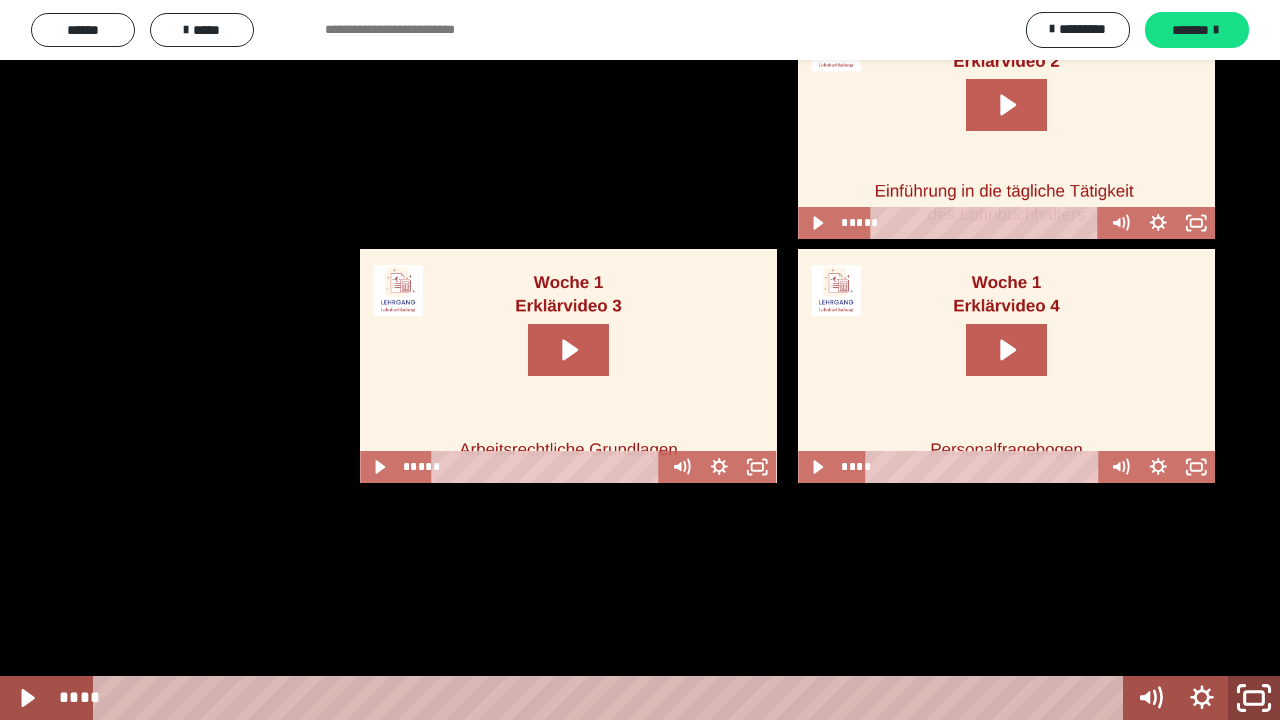 click 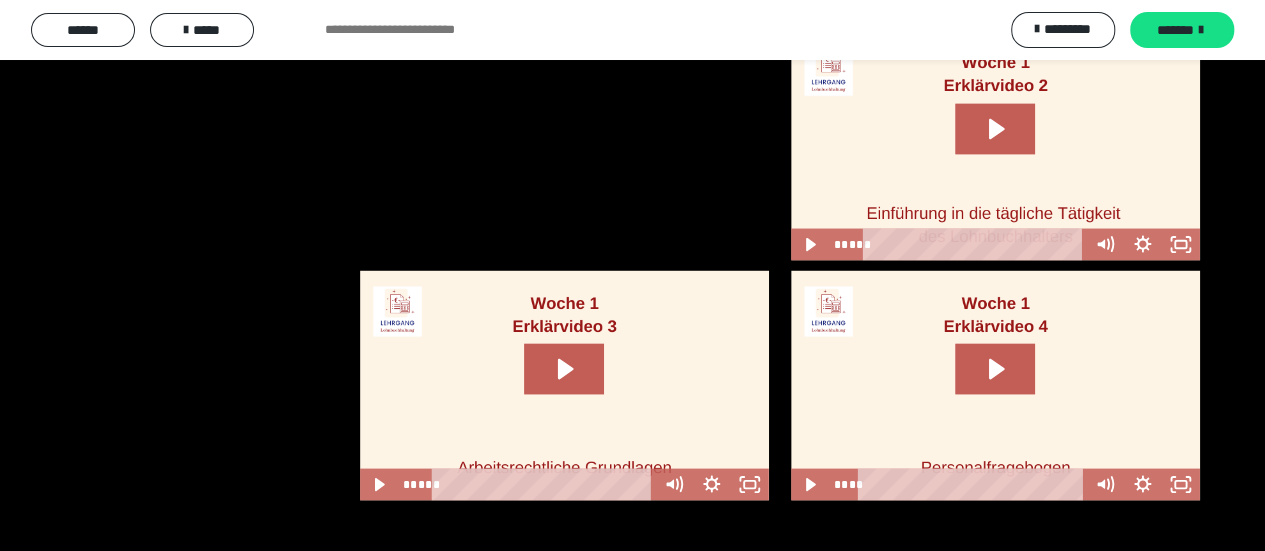 scroll, scrollTop: 700, scrollLeft: 0, axis: vertical 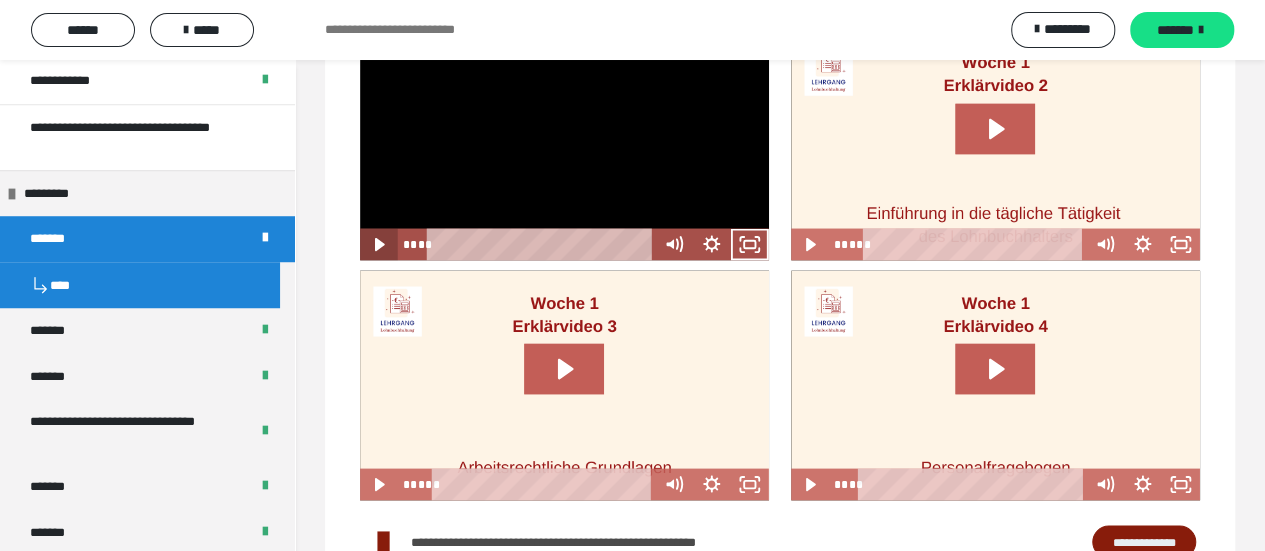 click 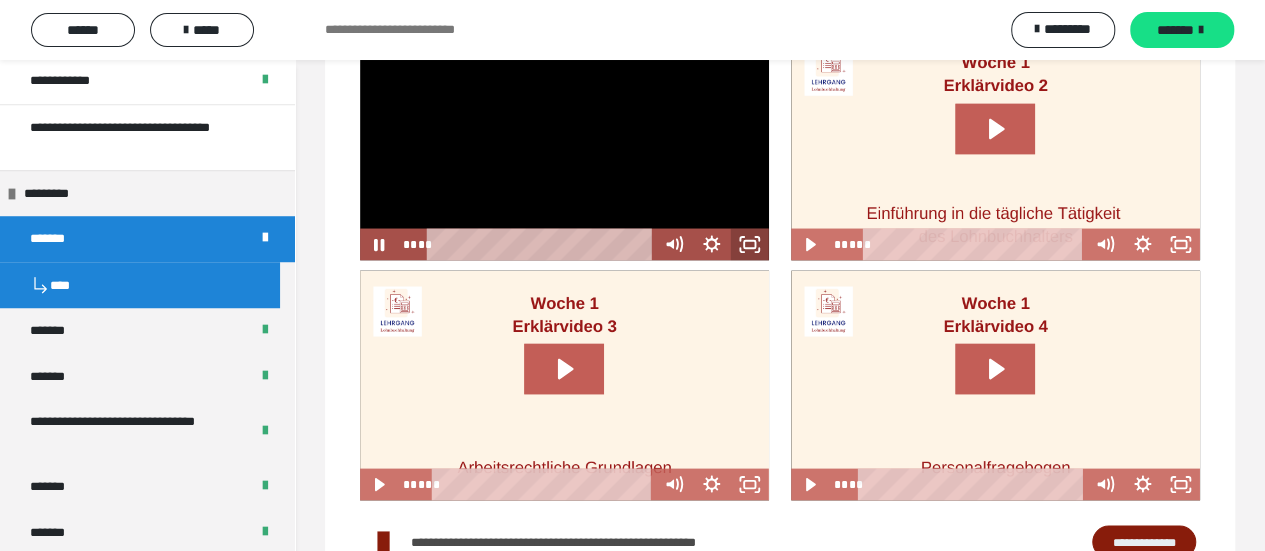 click 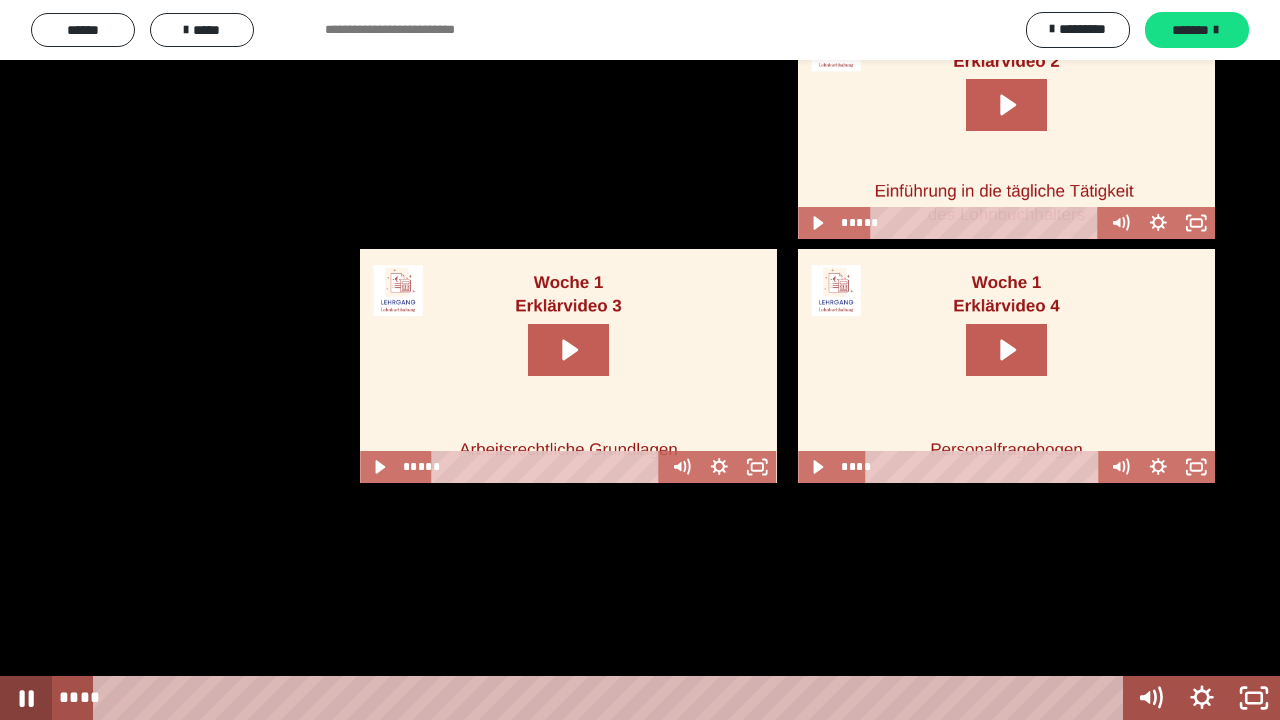 click 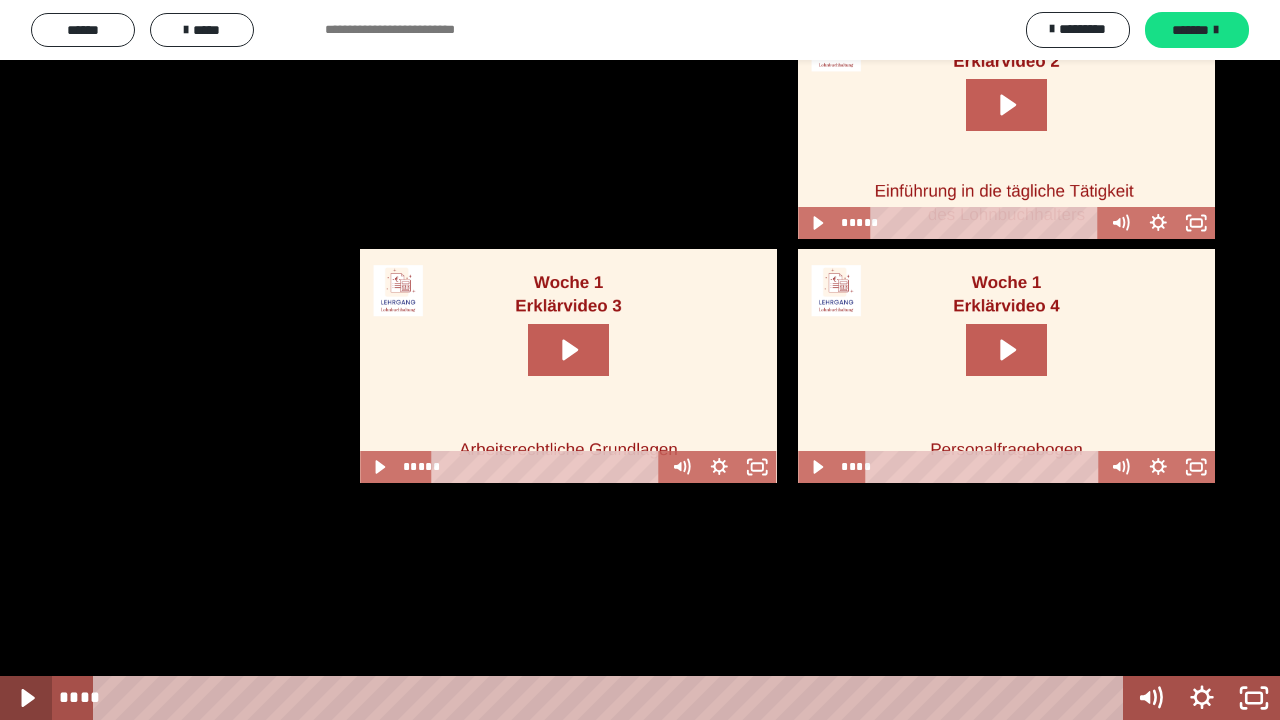 click 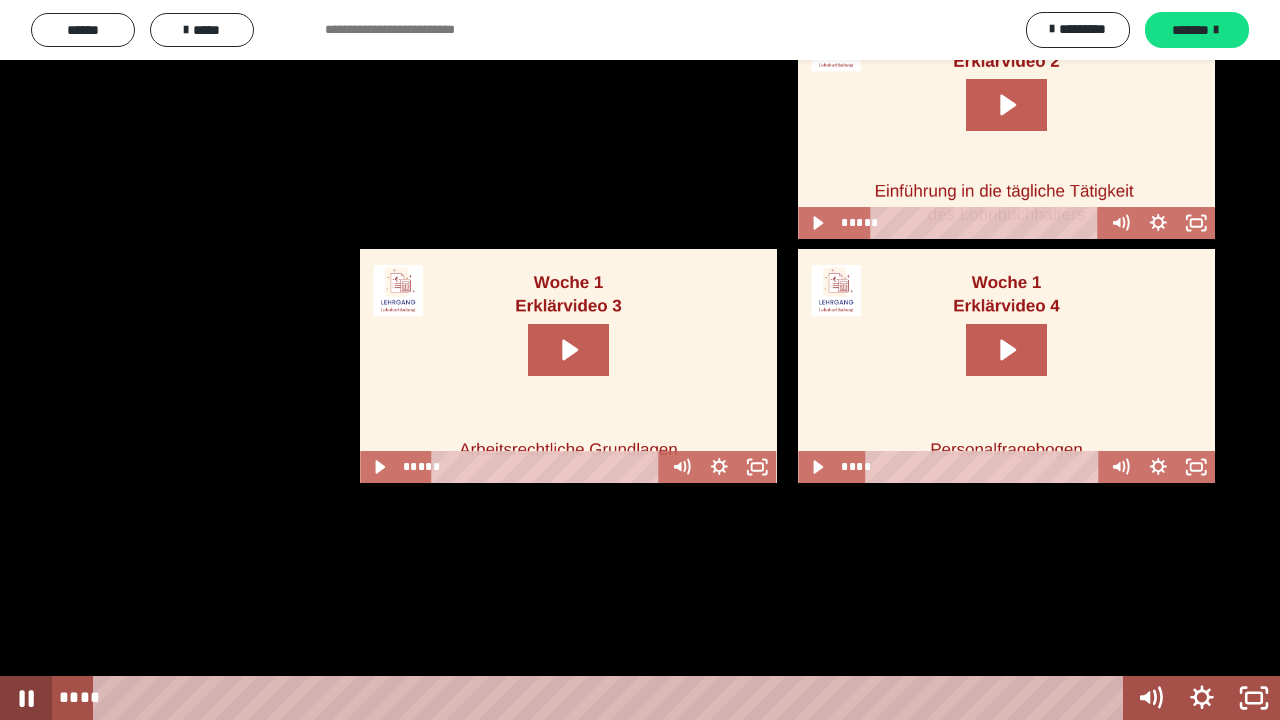 click 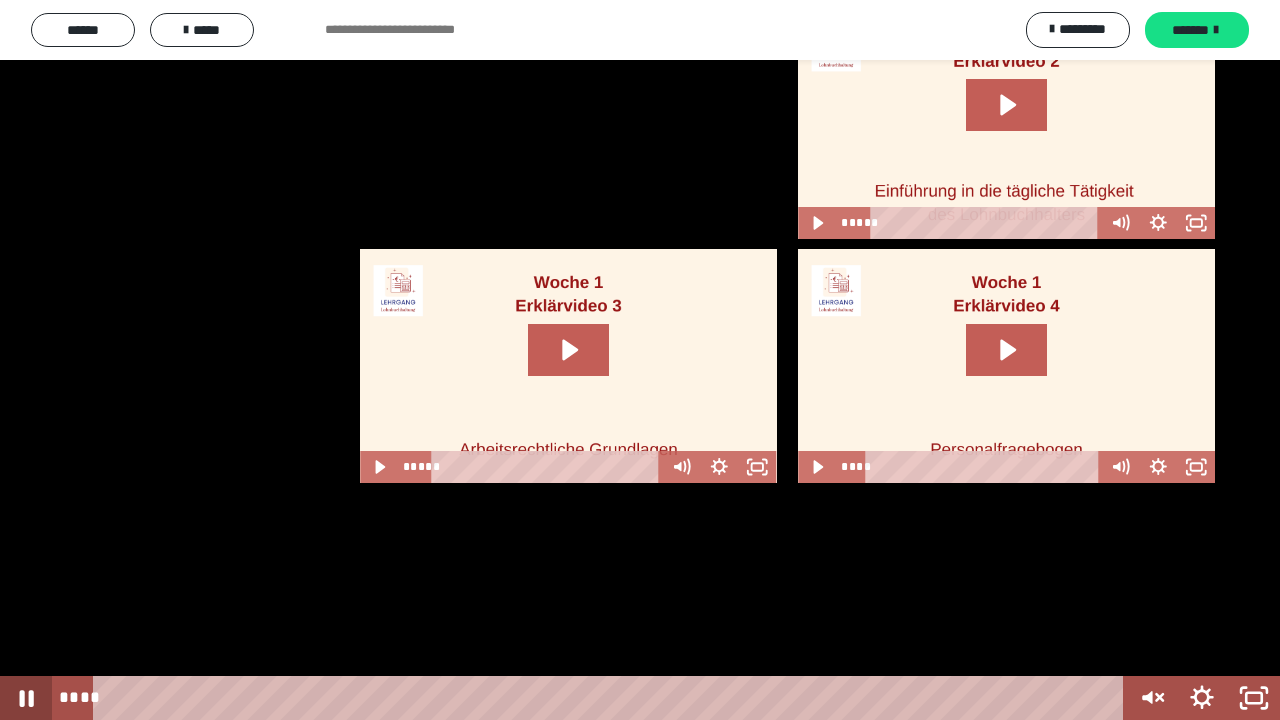 click 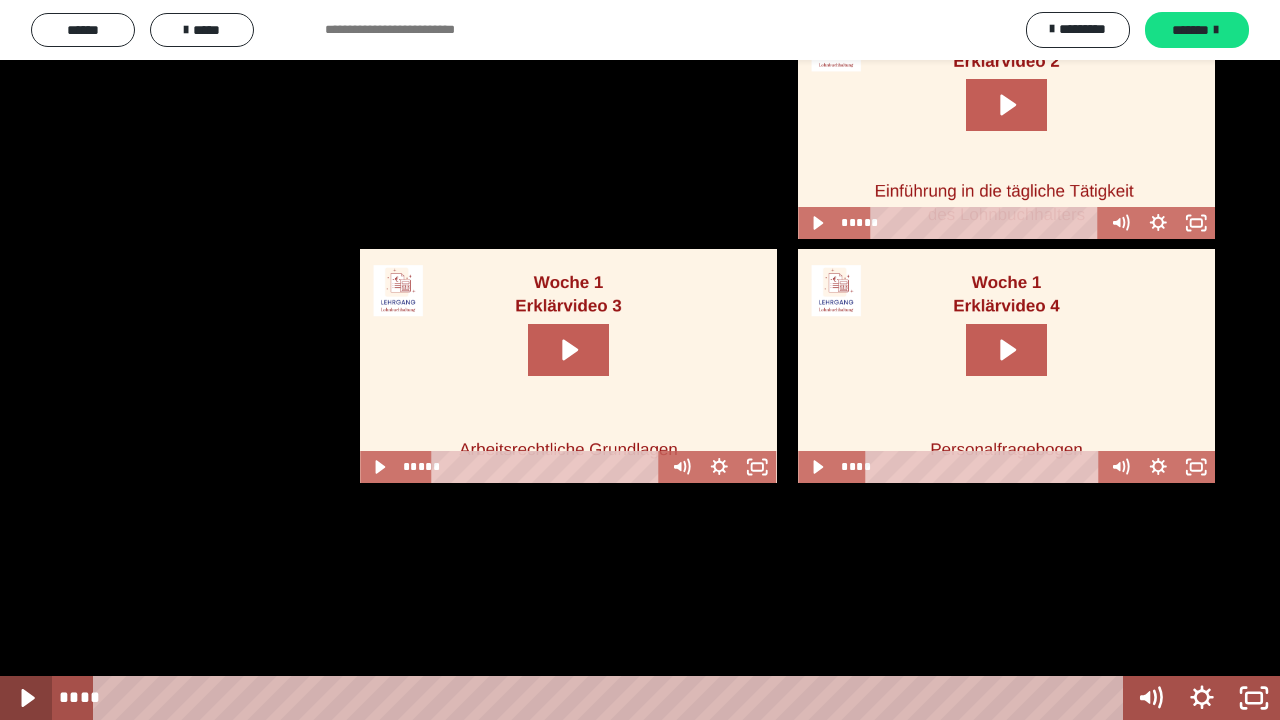 click 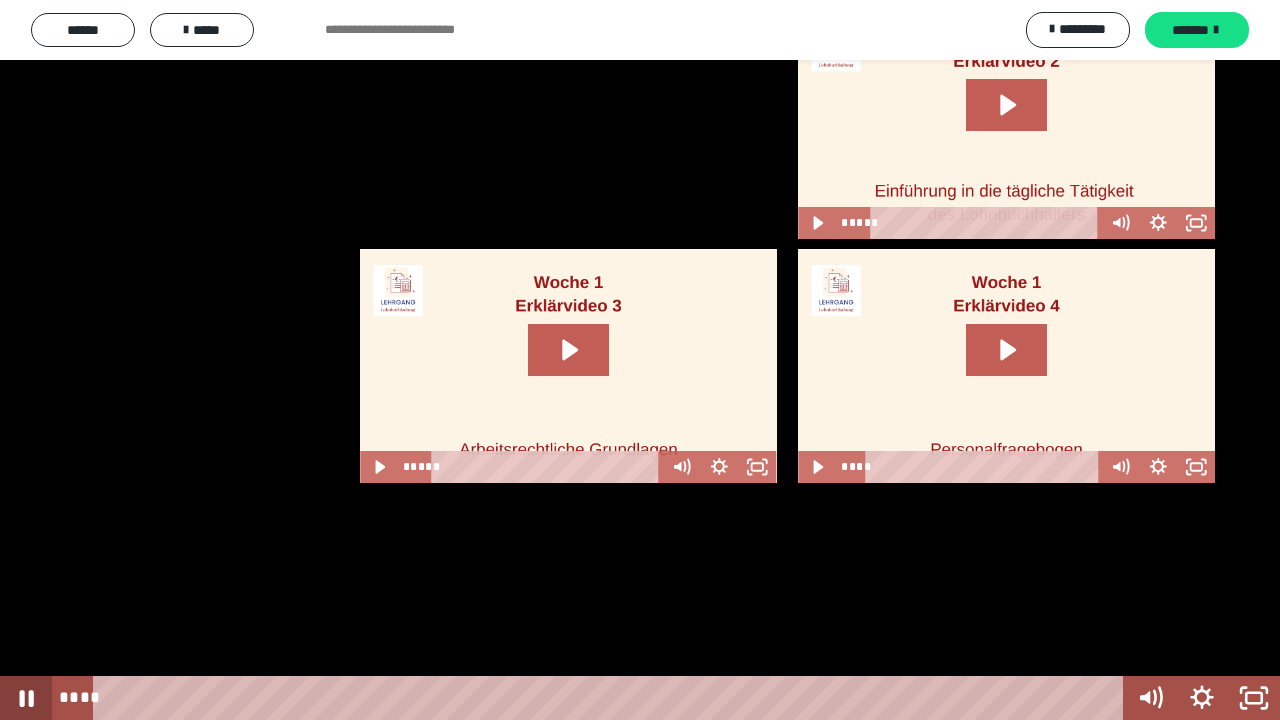 click 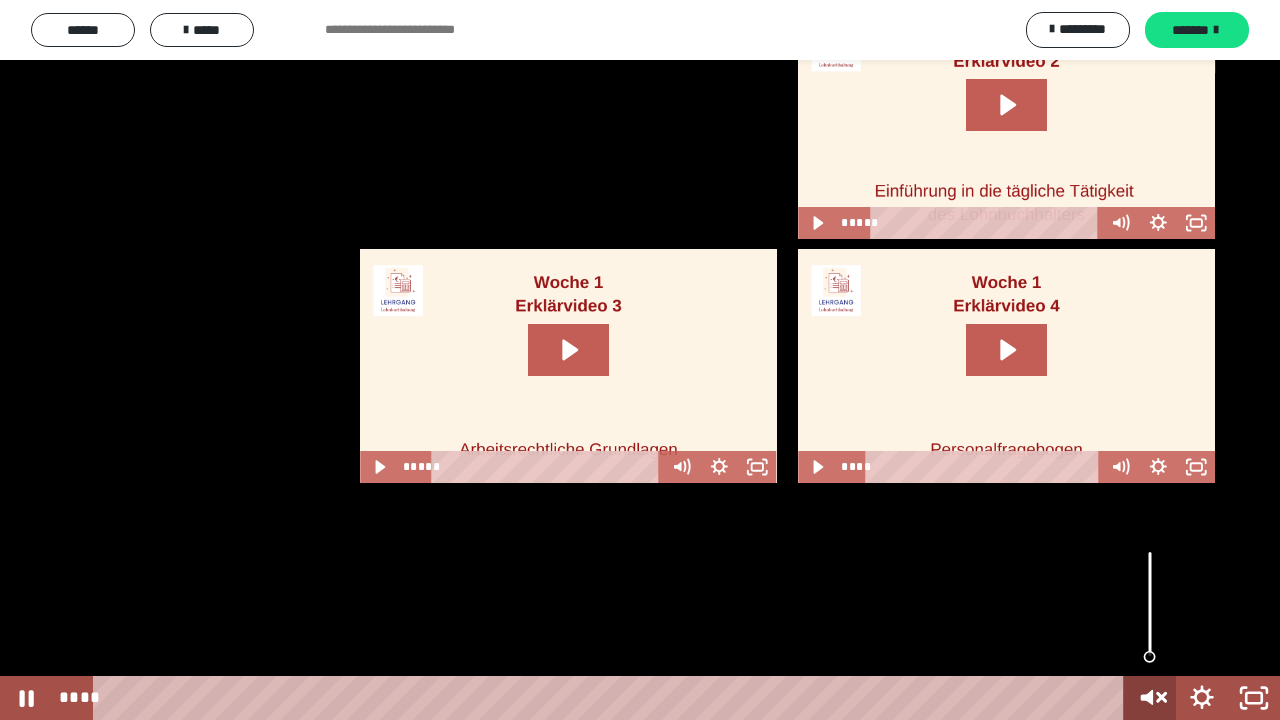 click 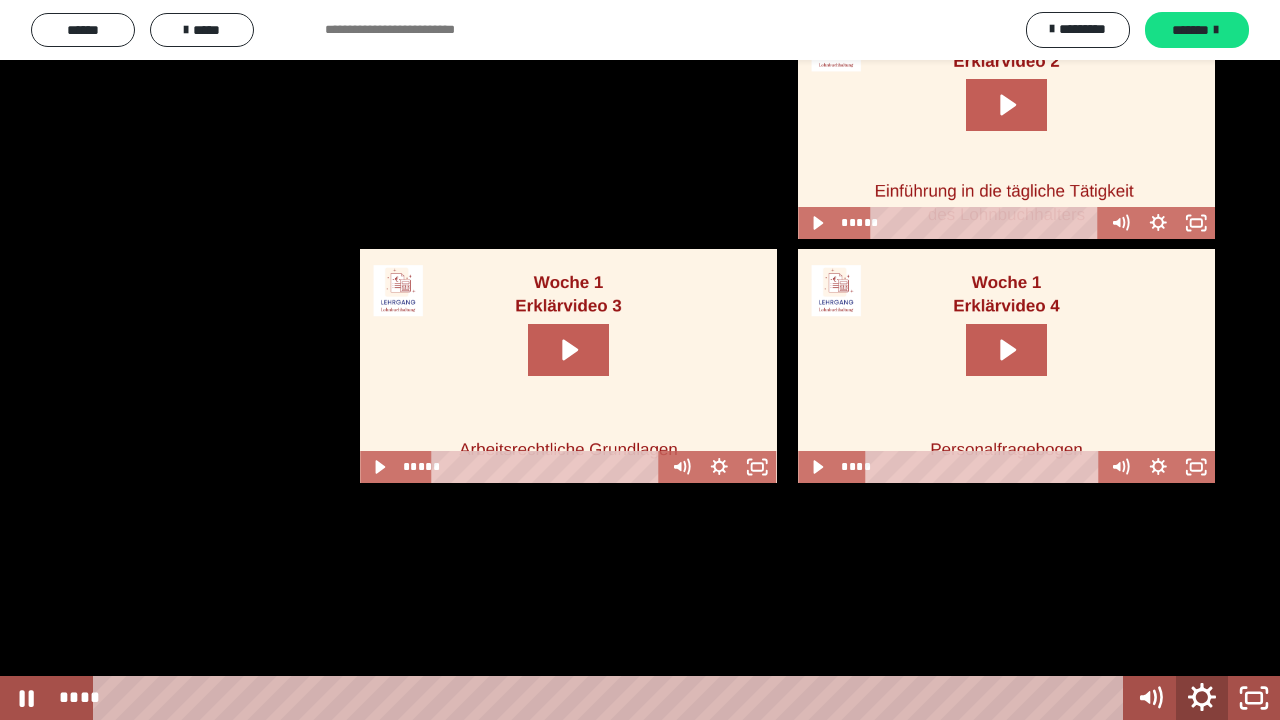 click 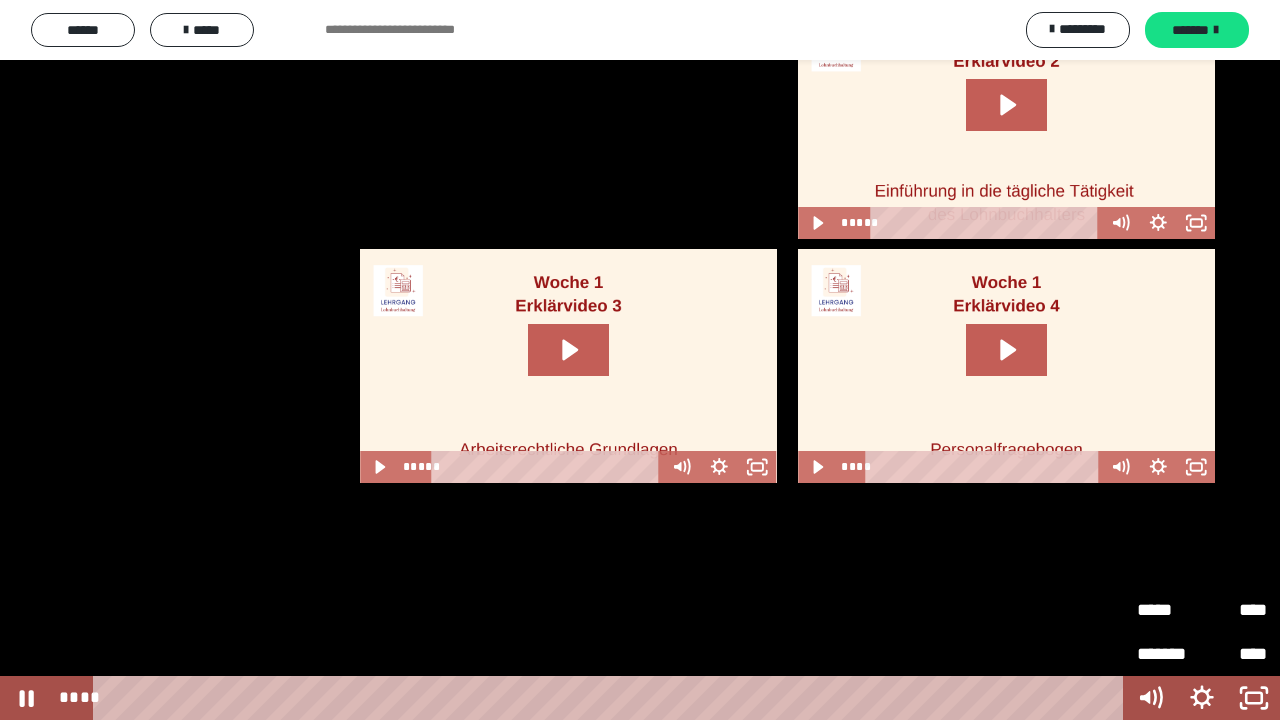 click on "****" at bounding box center (1234, 654) 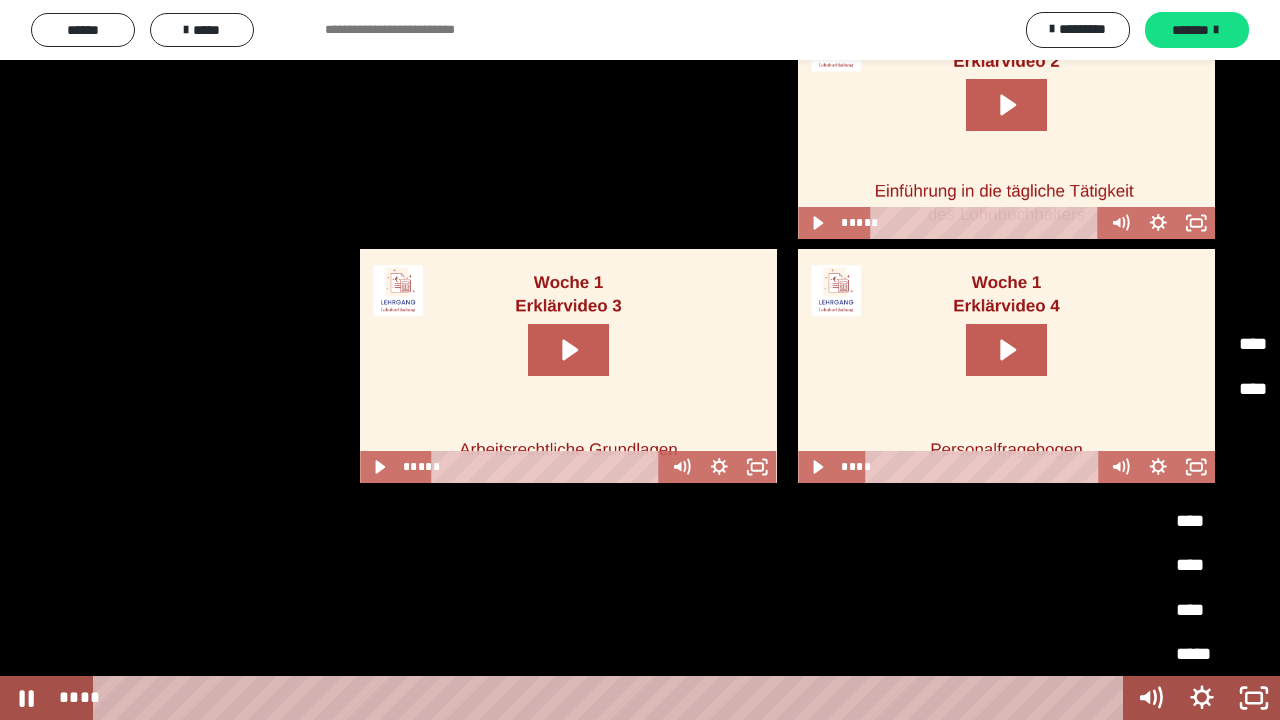click on "****" at bounding box center (1202, 477) 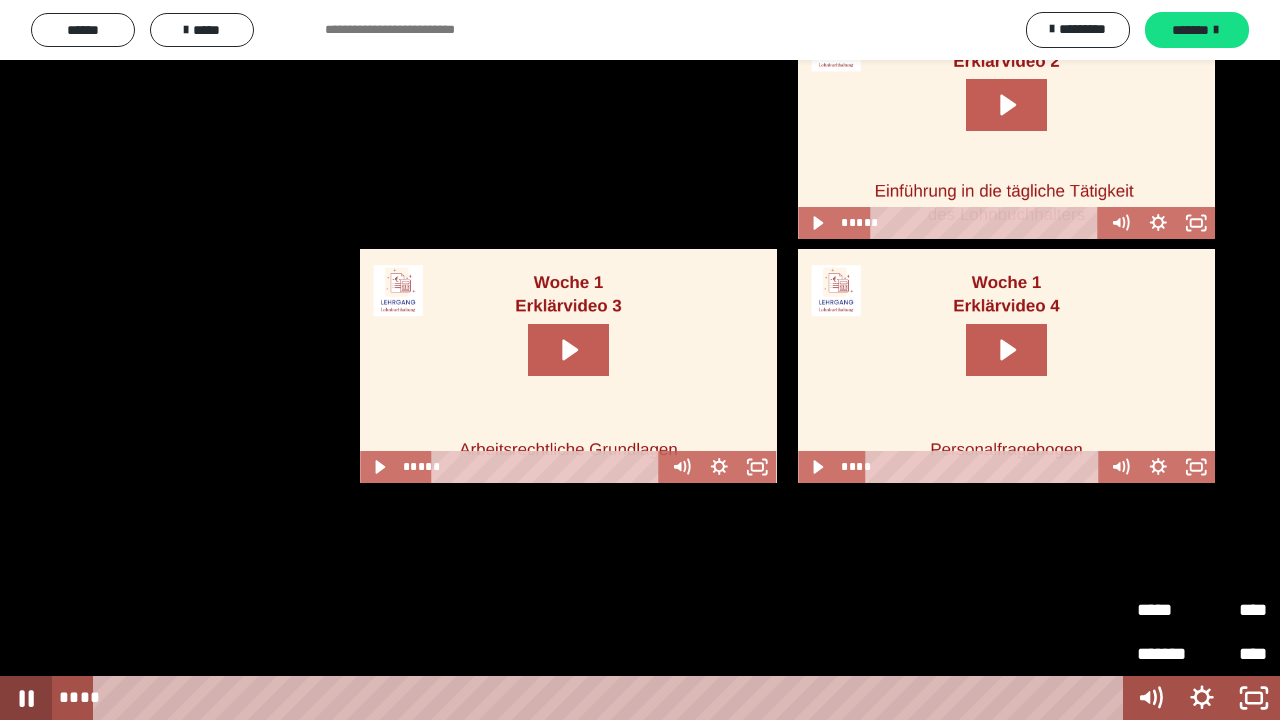 click 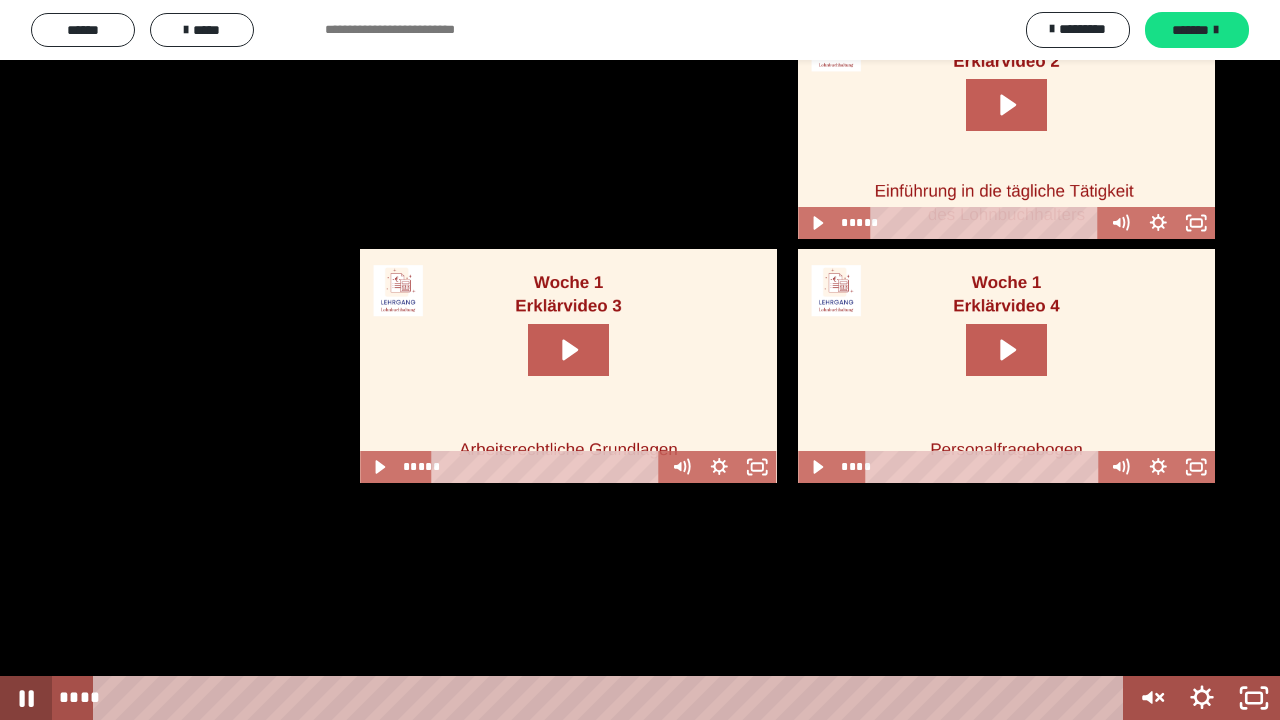 click 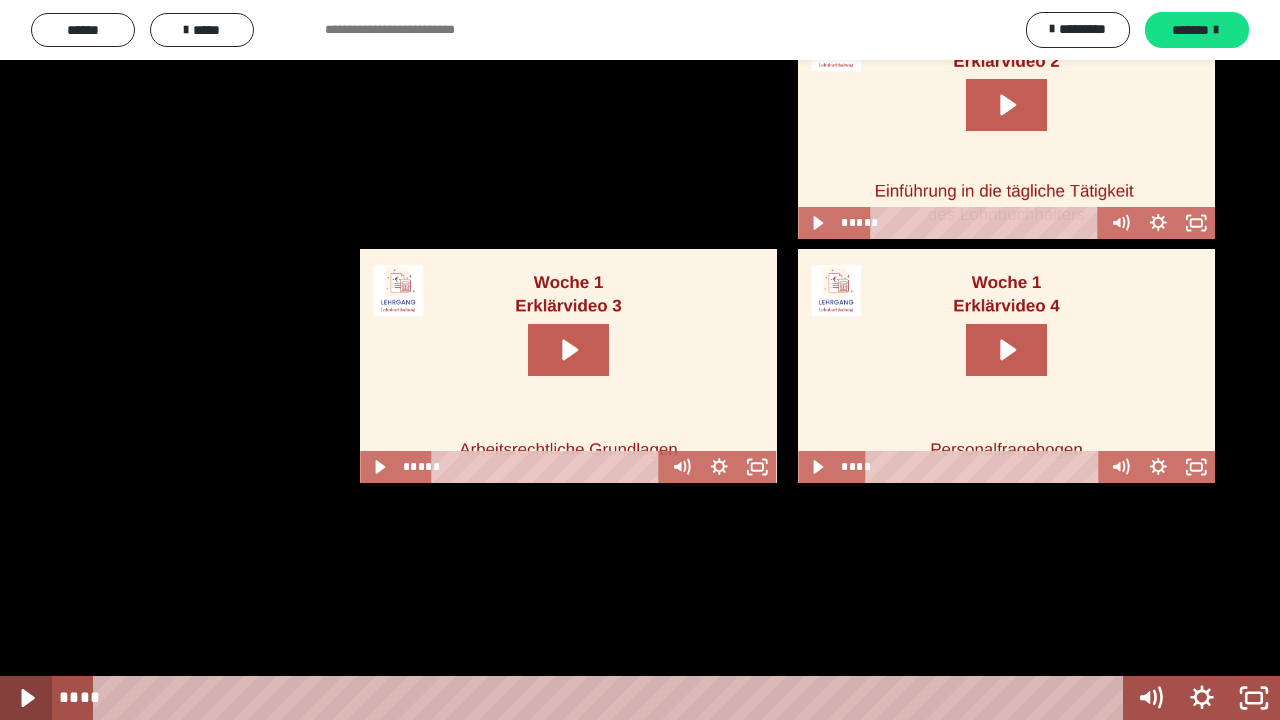 click 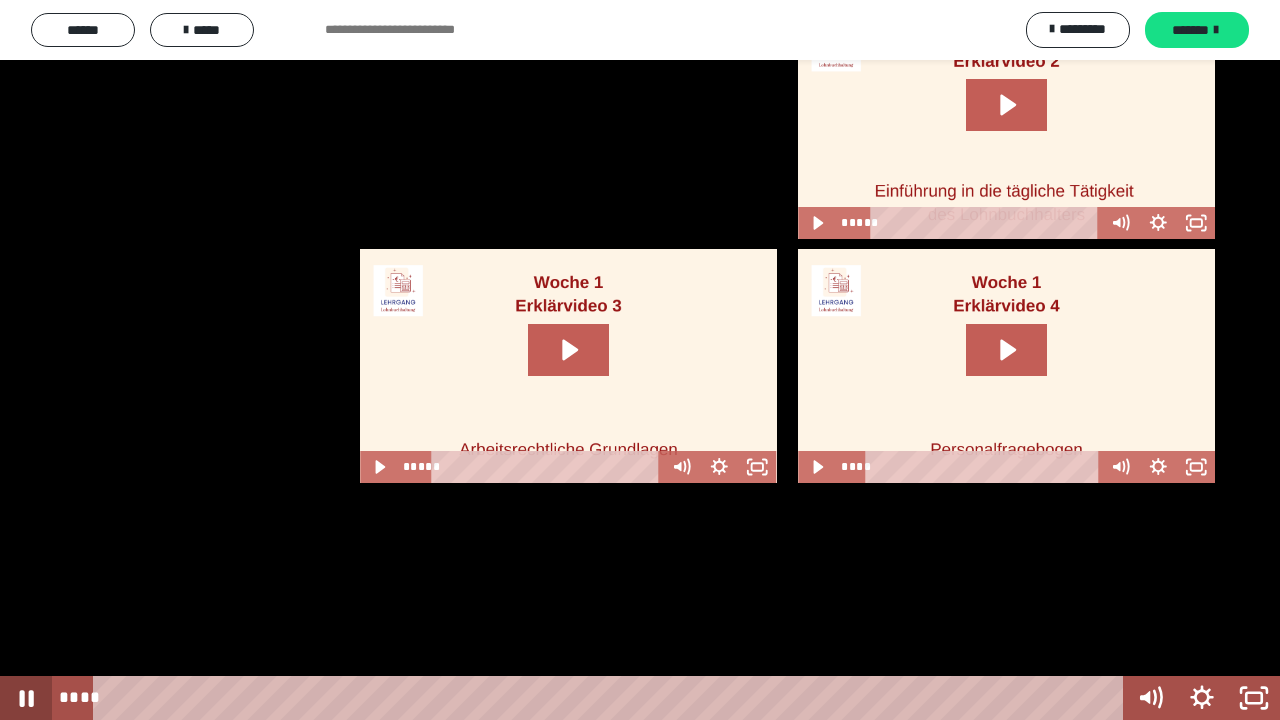 click 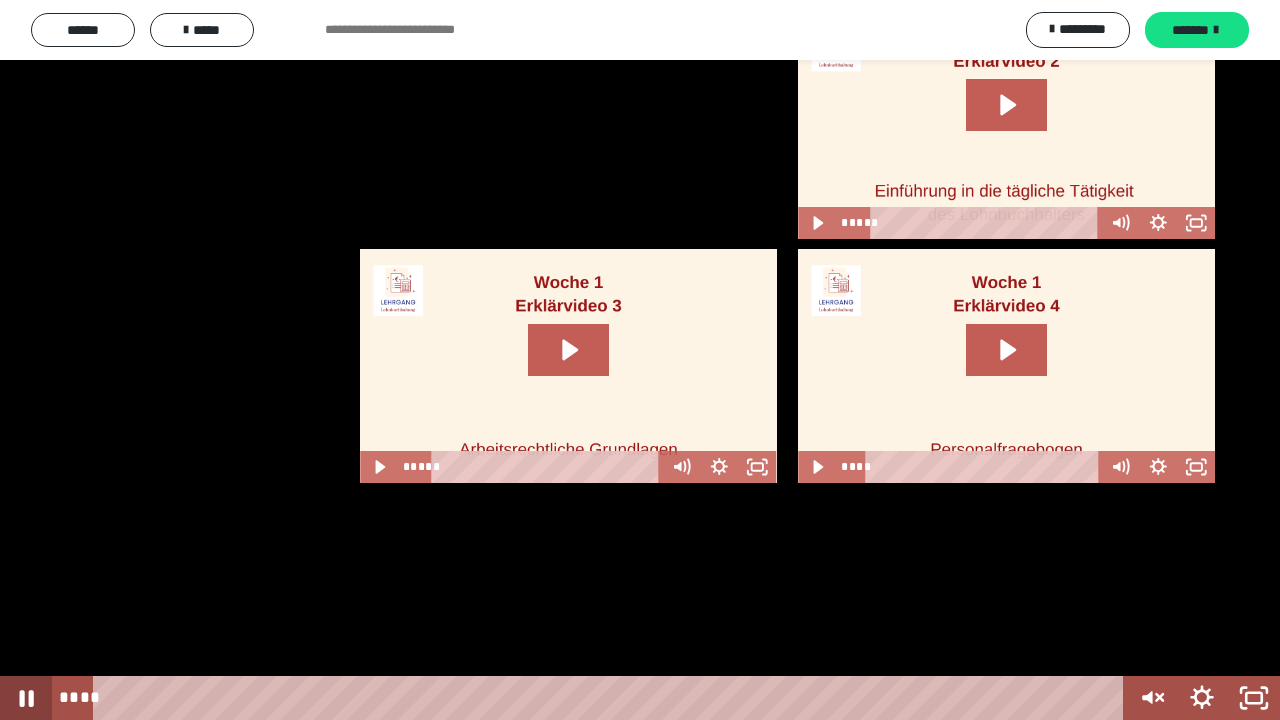 click 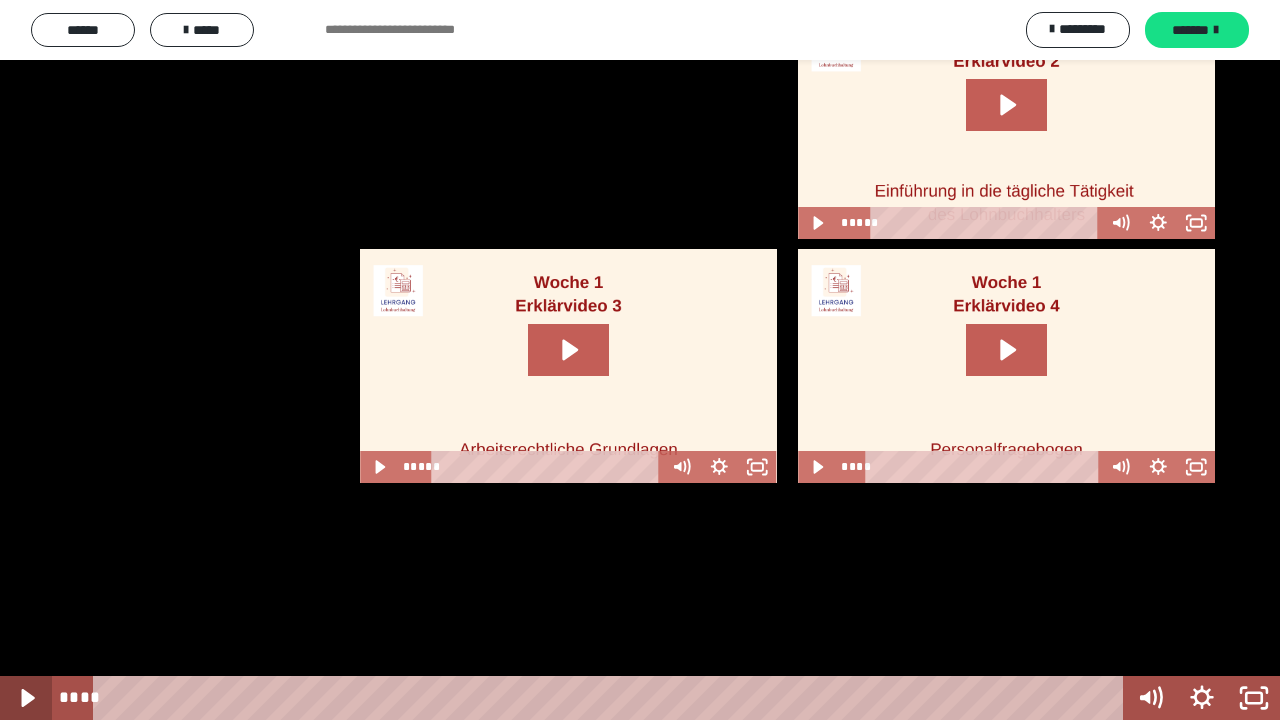 click 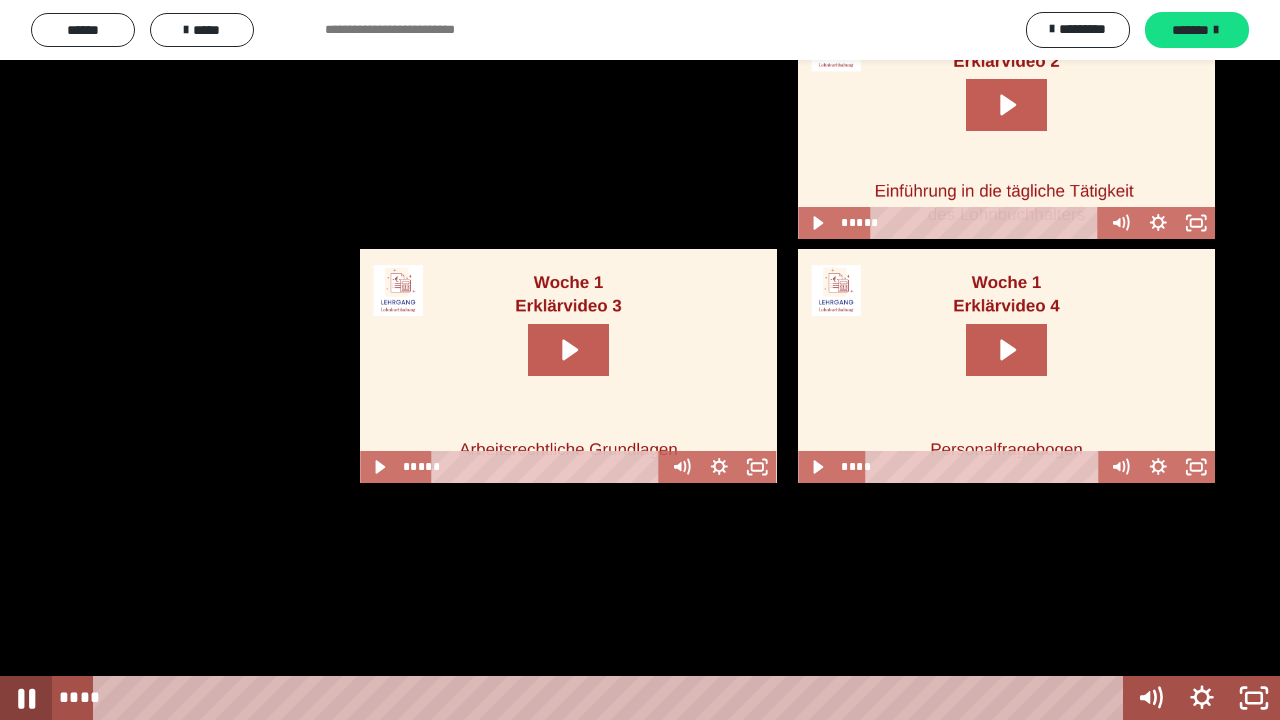 click 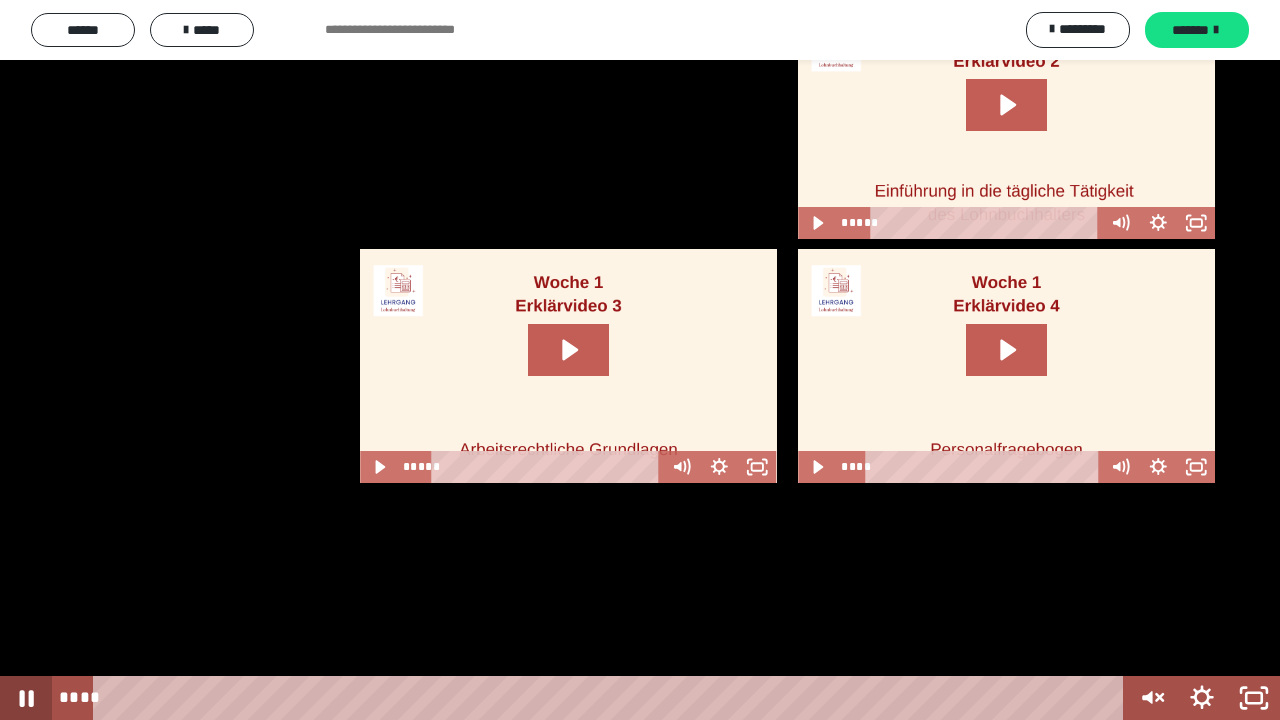 click 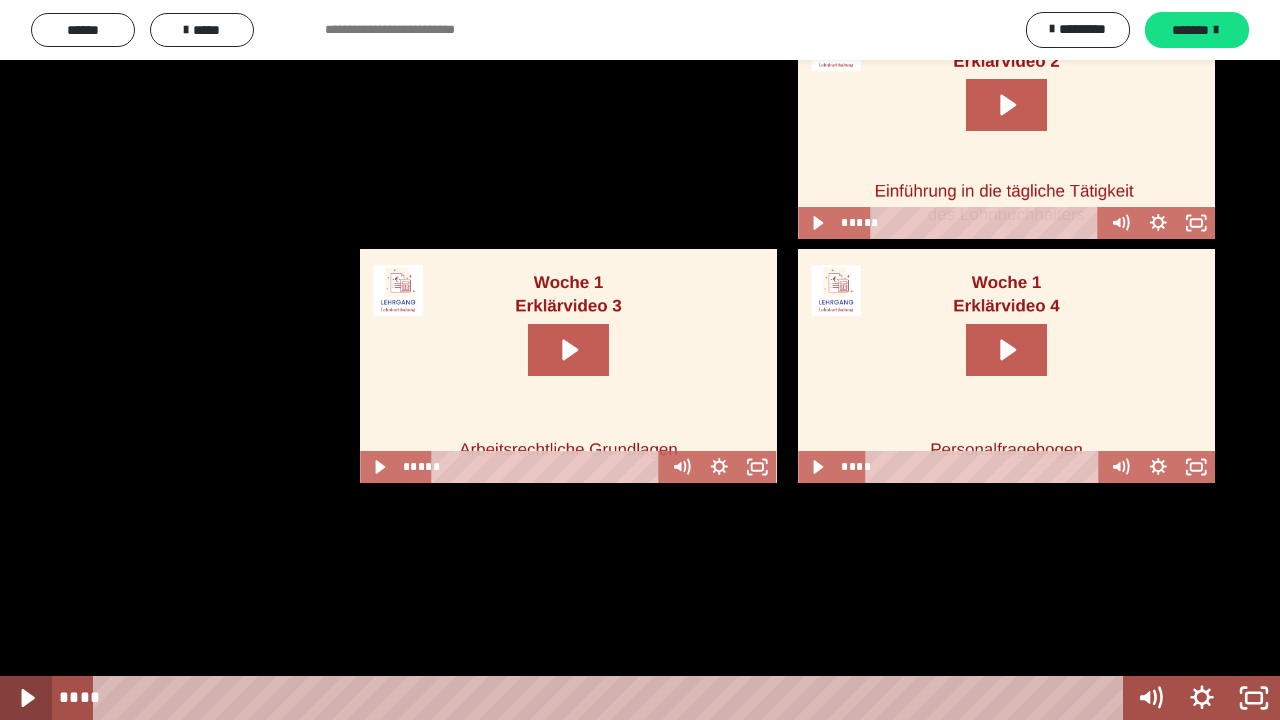 click 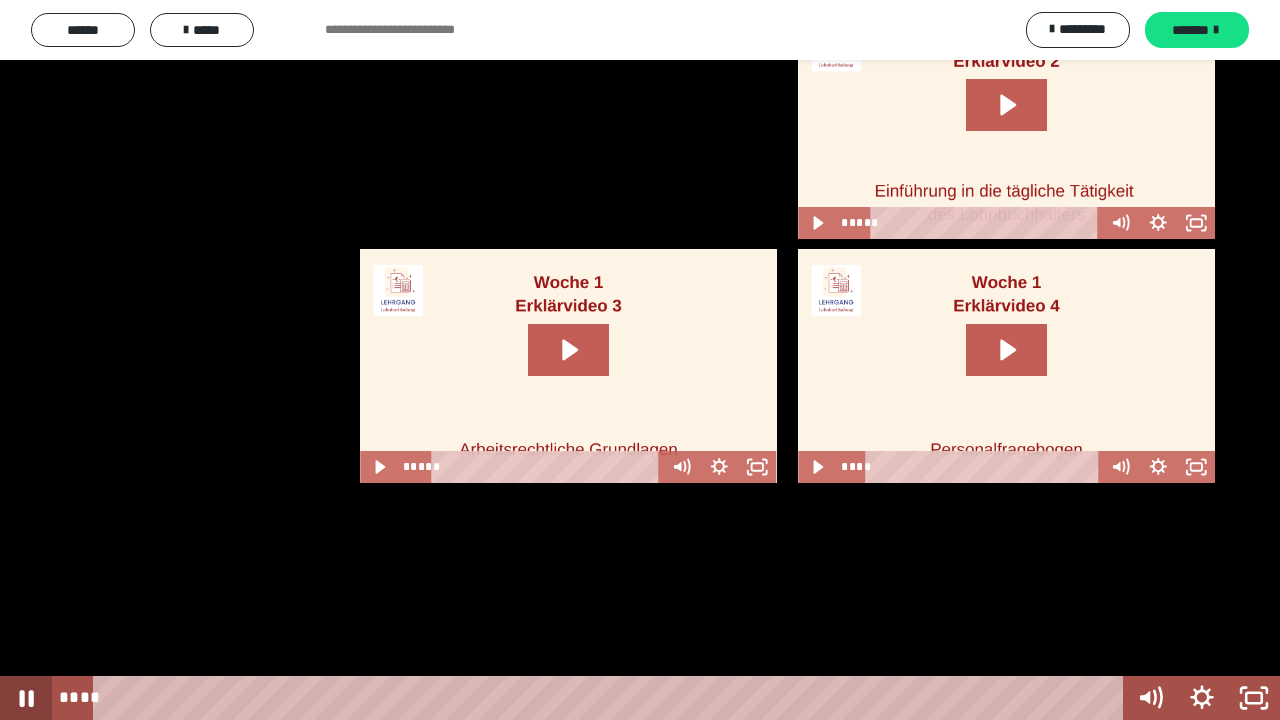 click 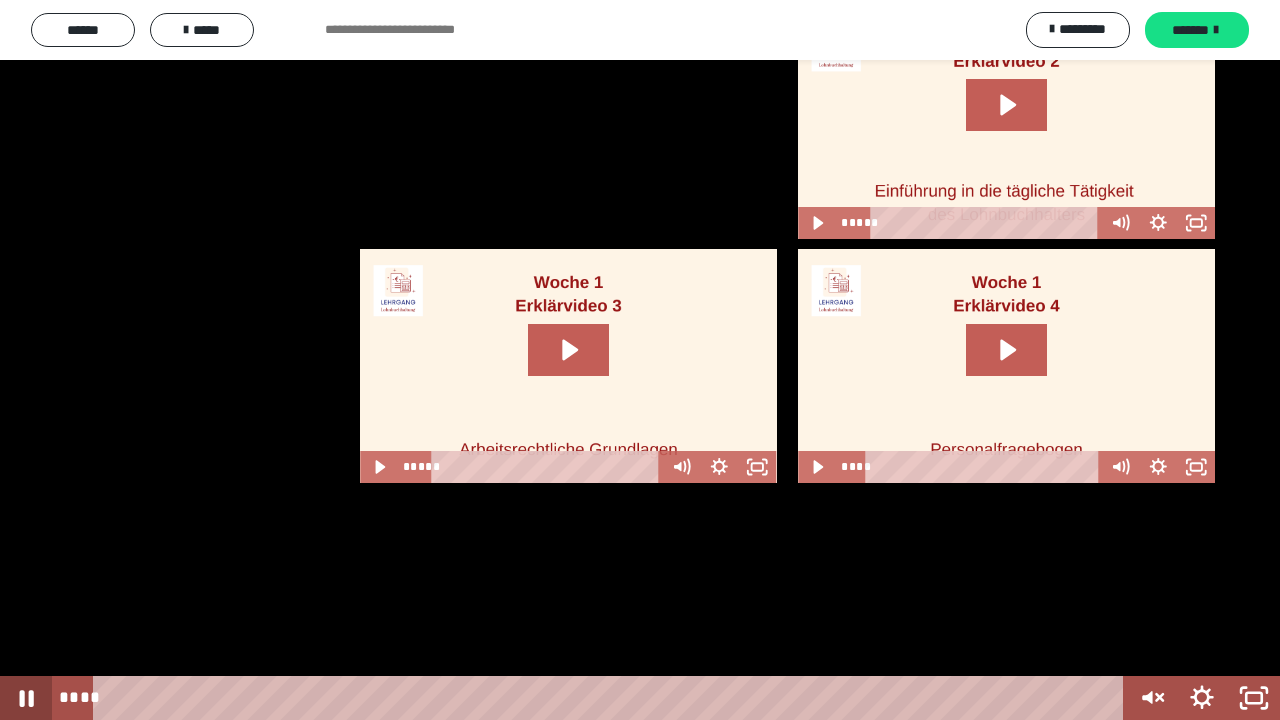 click 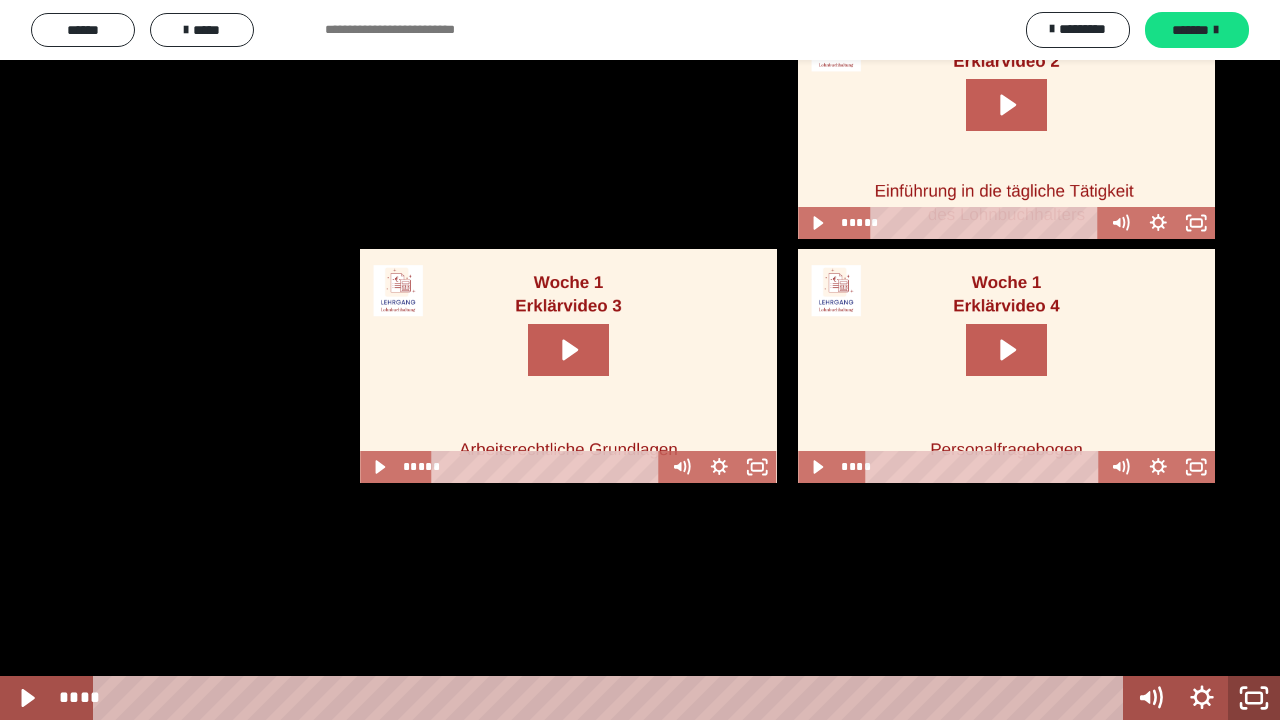 click 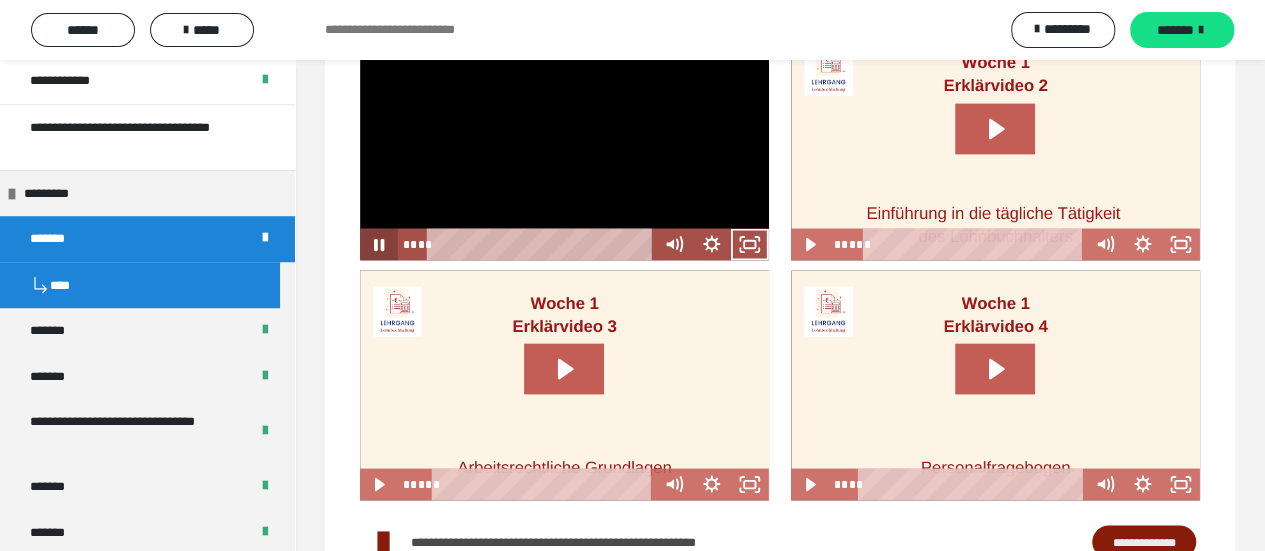 click 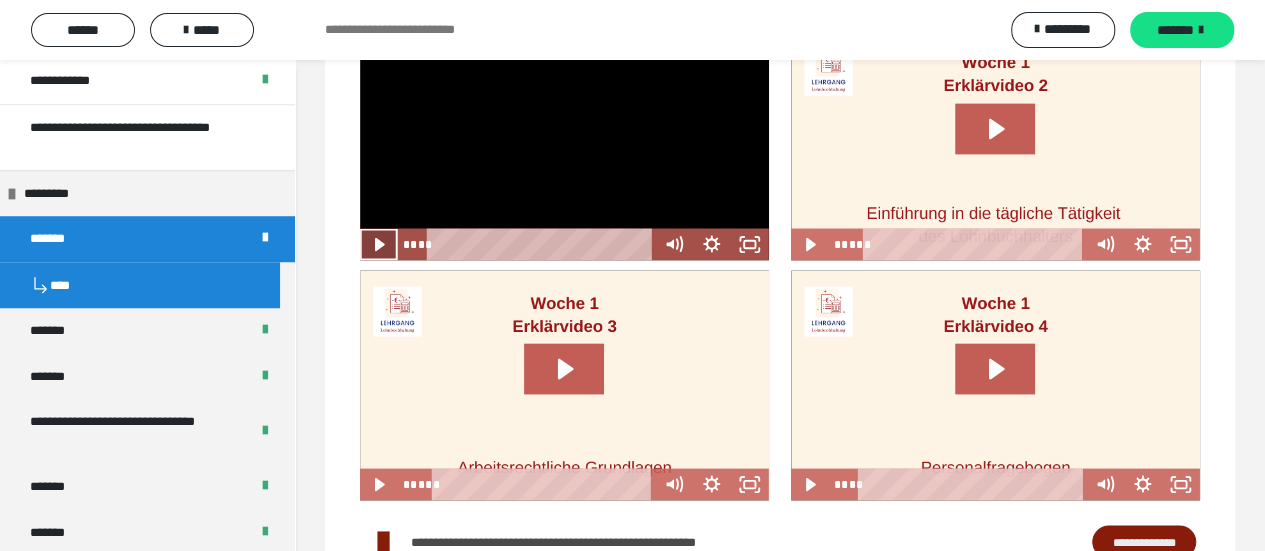 click 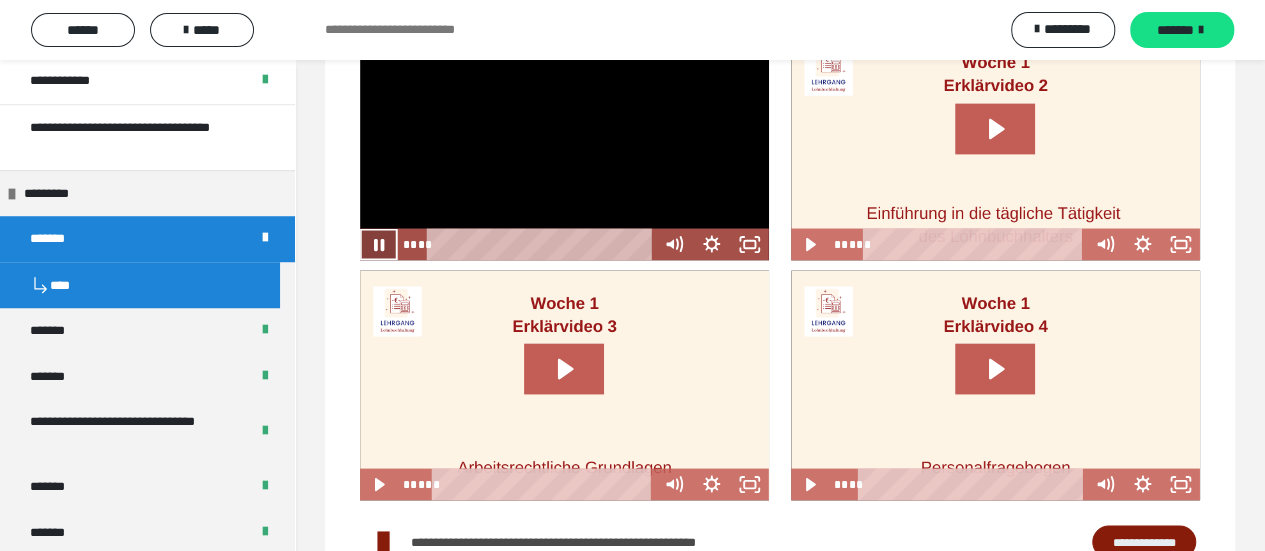 click 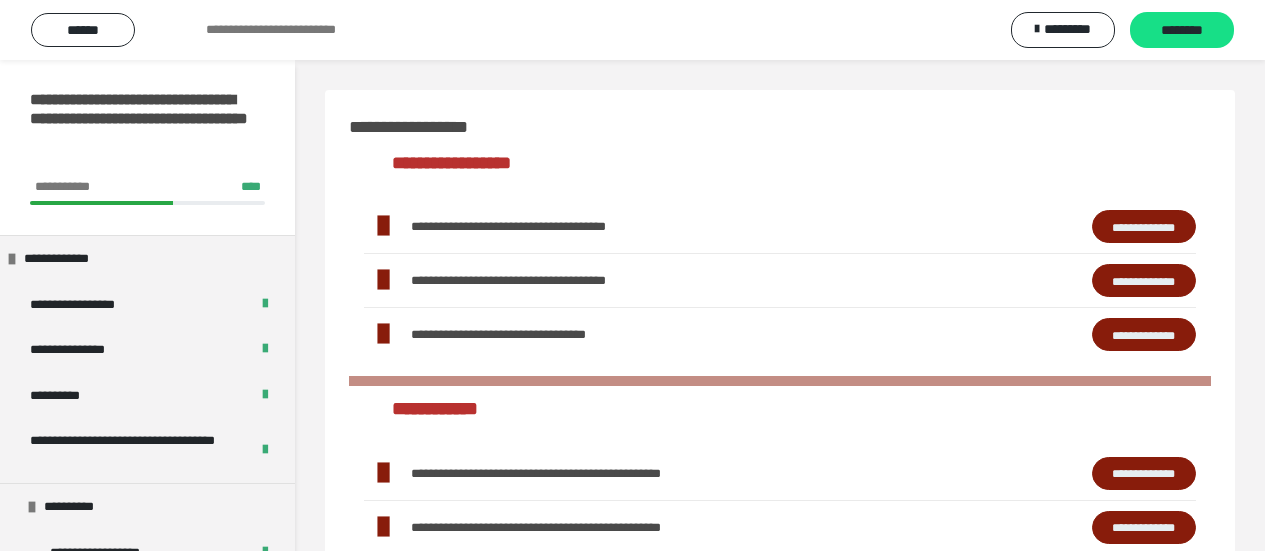 scroll, scrollTop: 628, scrollLeft: 0, axis: vertical 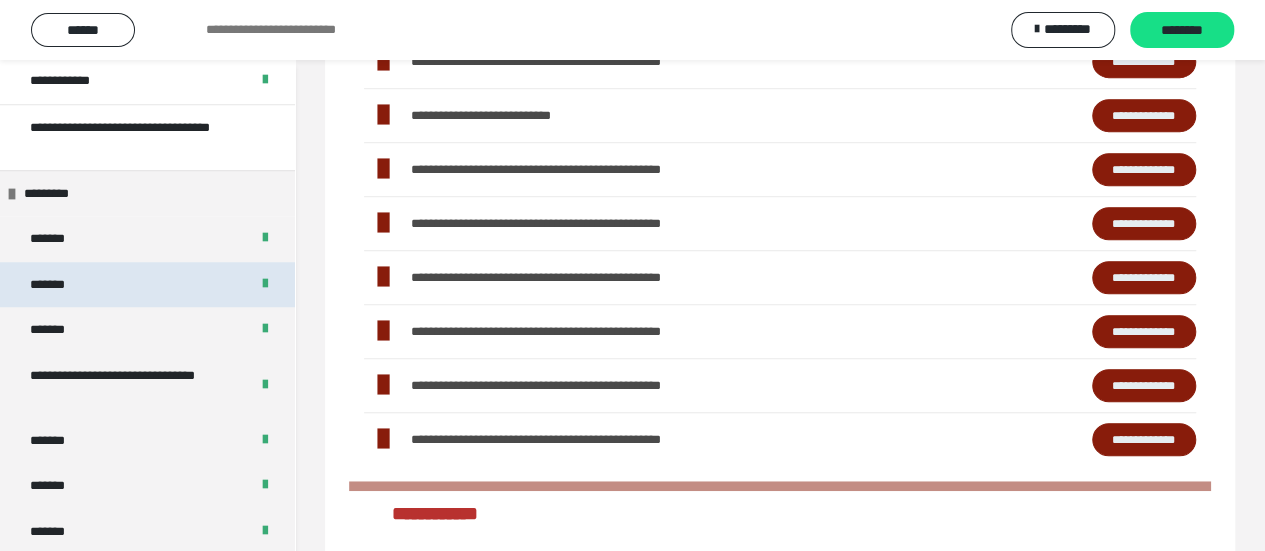 click on "*******" at bounding box center (147, 285) 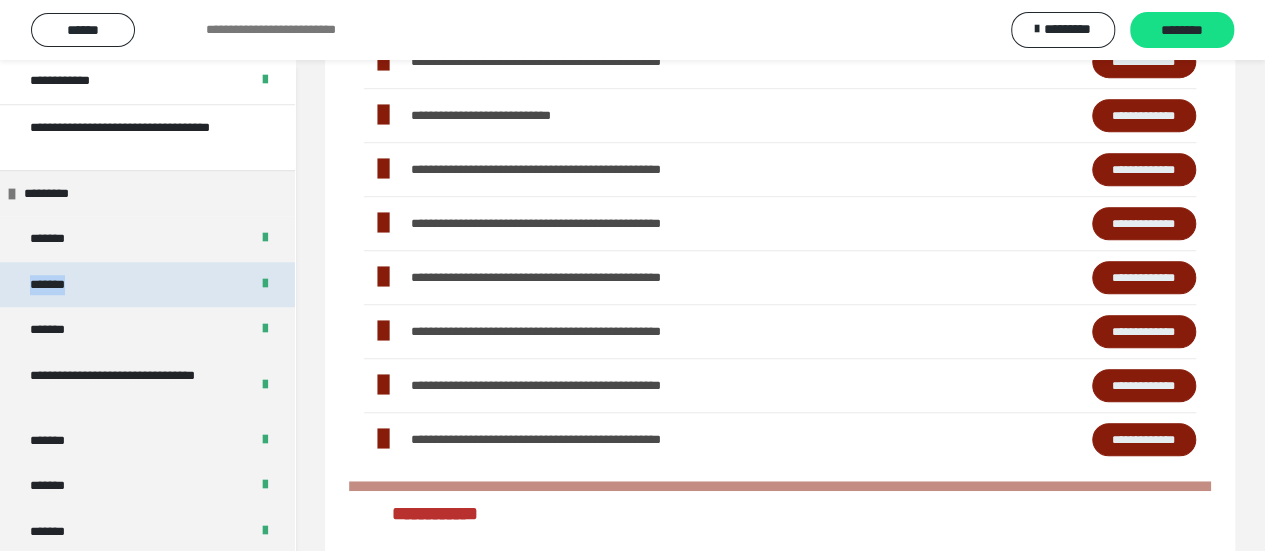 click on "*******" at bounding box center (147, 285) 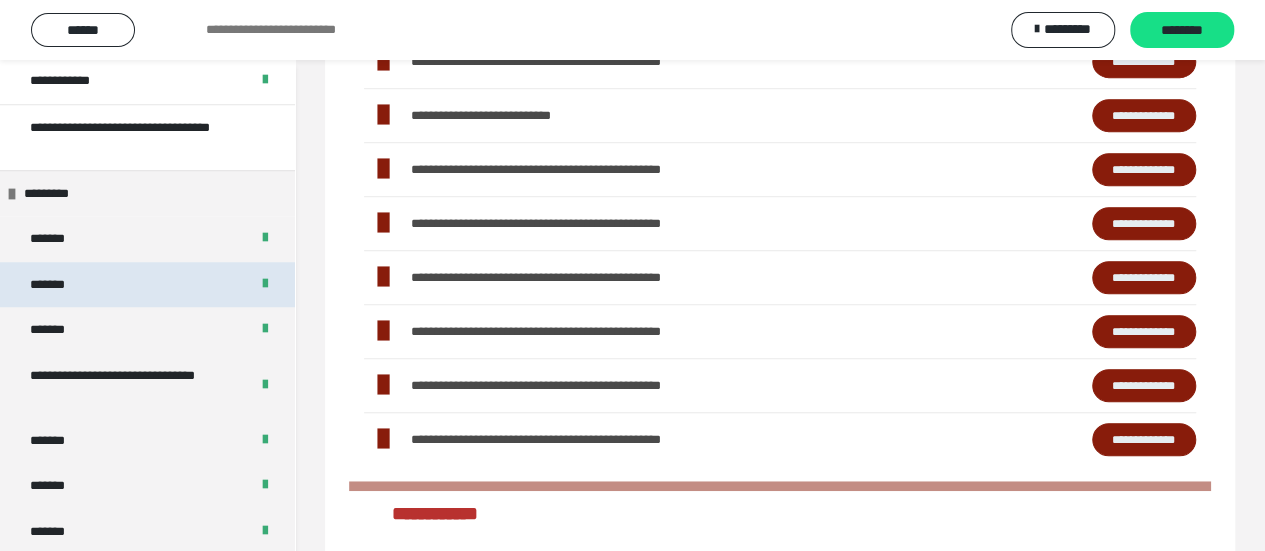 click on "*******" at bounding box center [147, 285] 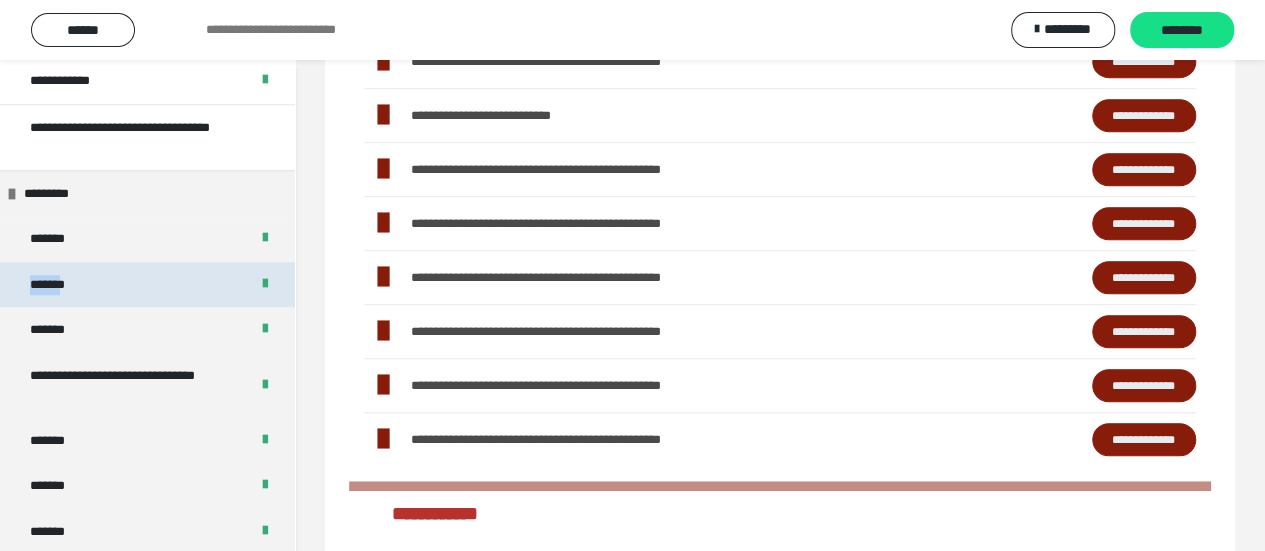 click on "*******" at bounding box center (62, 285) 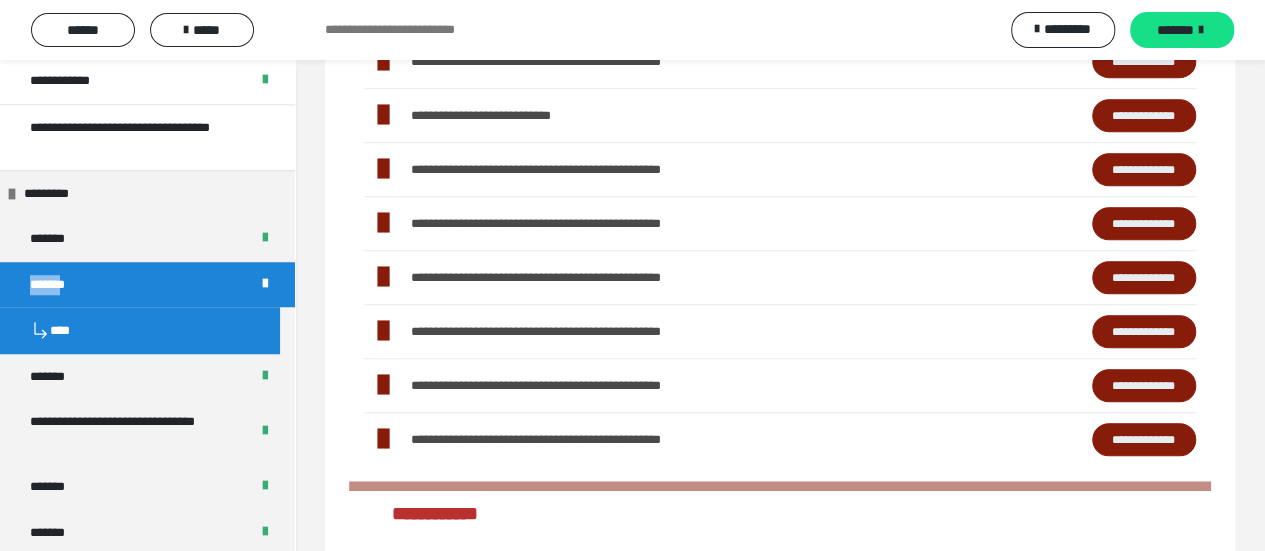 scroll, scrollTop: 966, scrollLeft: 0, axis: vertical 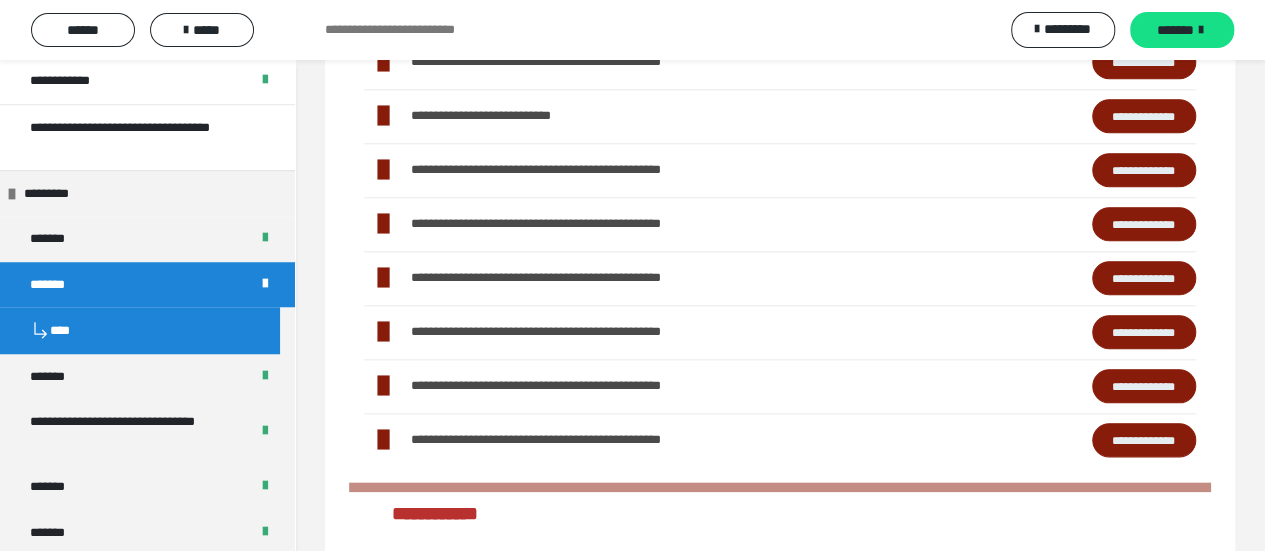 click on "**********" at bounding box center [780, 730] 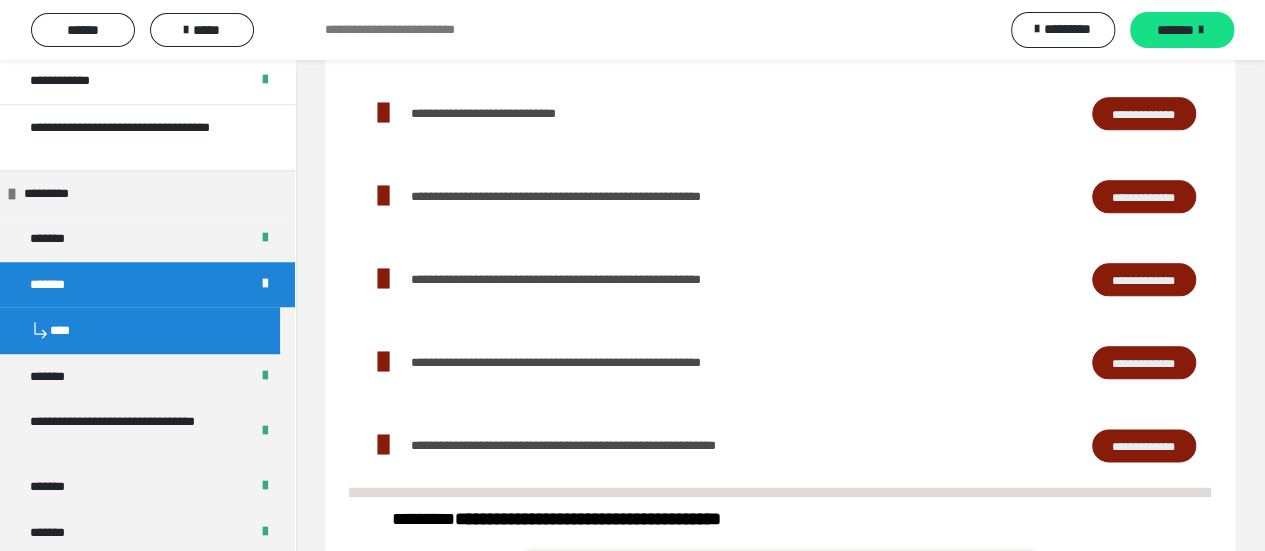 scroll, scrollTop: 976, scrollLeft: 0, axis: vertical 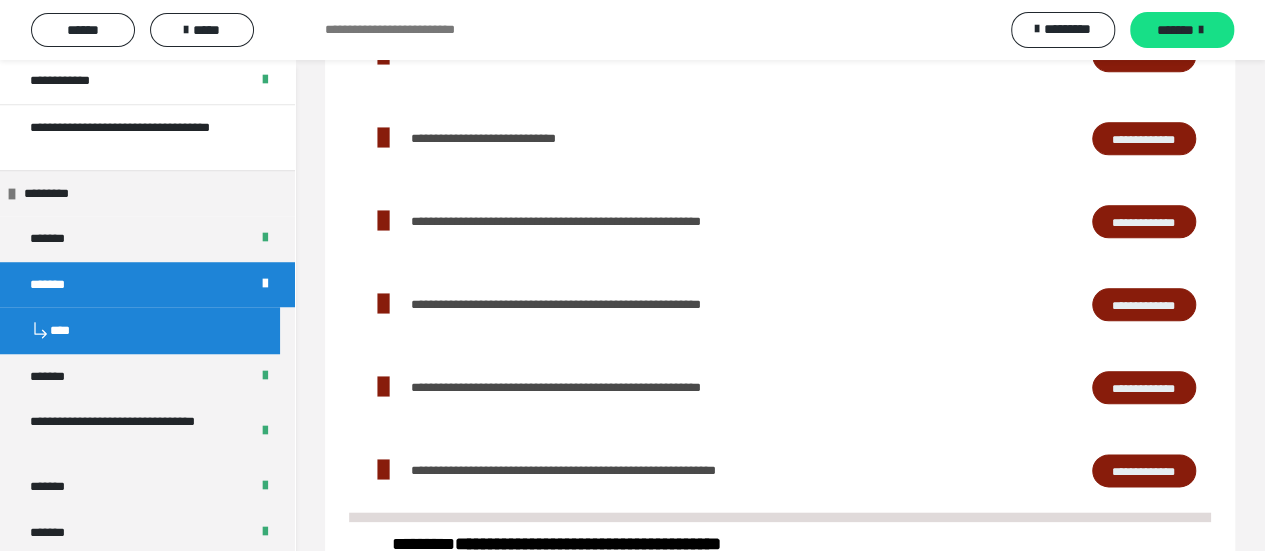 click on "**********" at bounding box center [1144, 55] 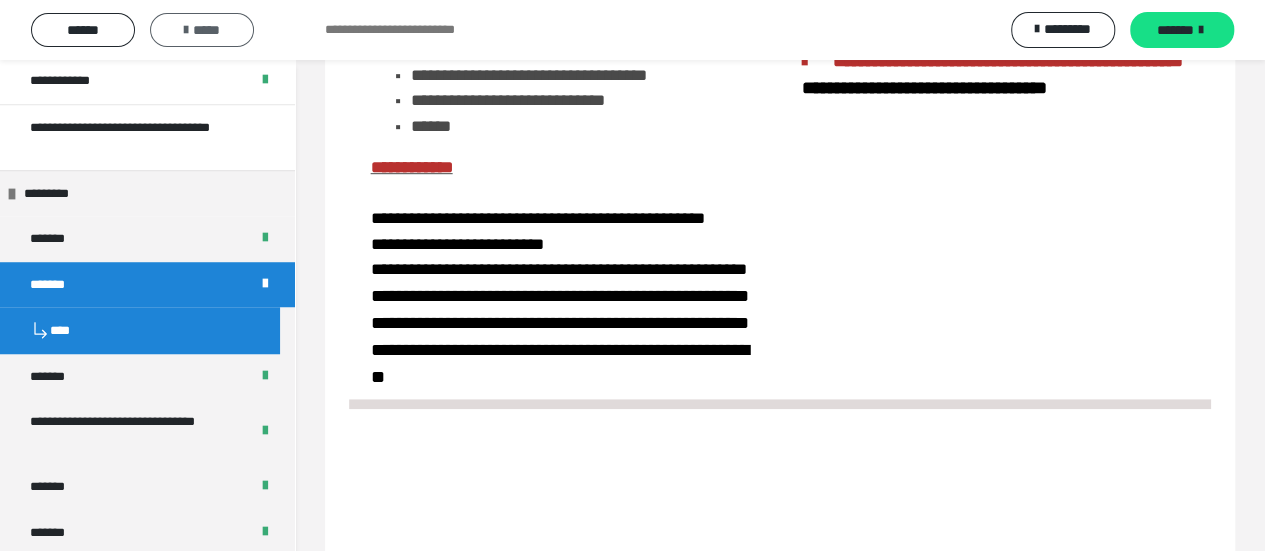 scroll, scrollTop: 600, scrollLeft: 0, axis: vertical 